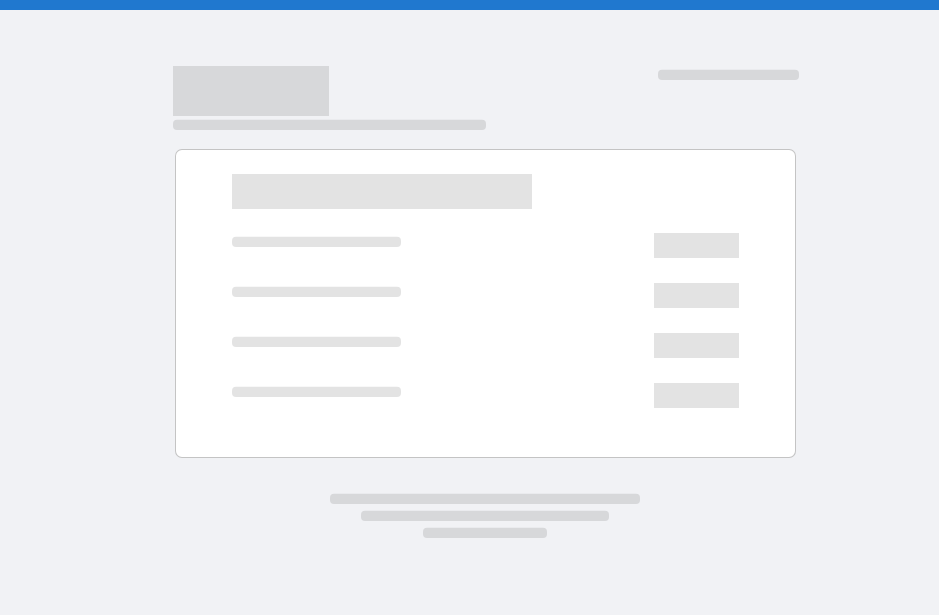 scroll, scrollTop: 0, scrollLeft: 0, axis: both 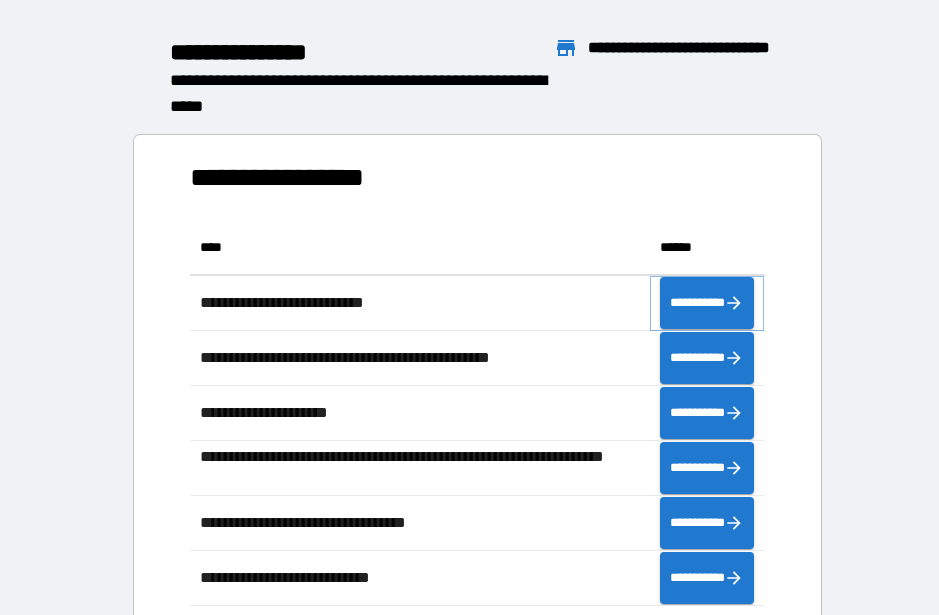 click 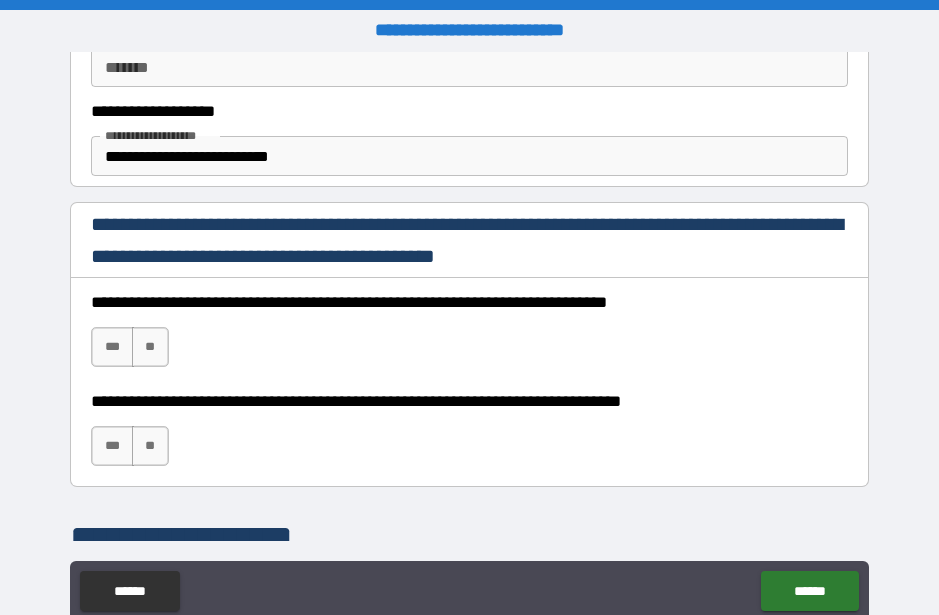 scroll, scrollTop: 1214, scrollLeft: 0, axis: vertical 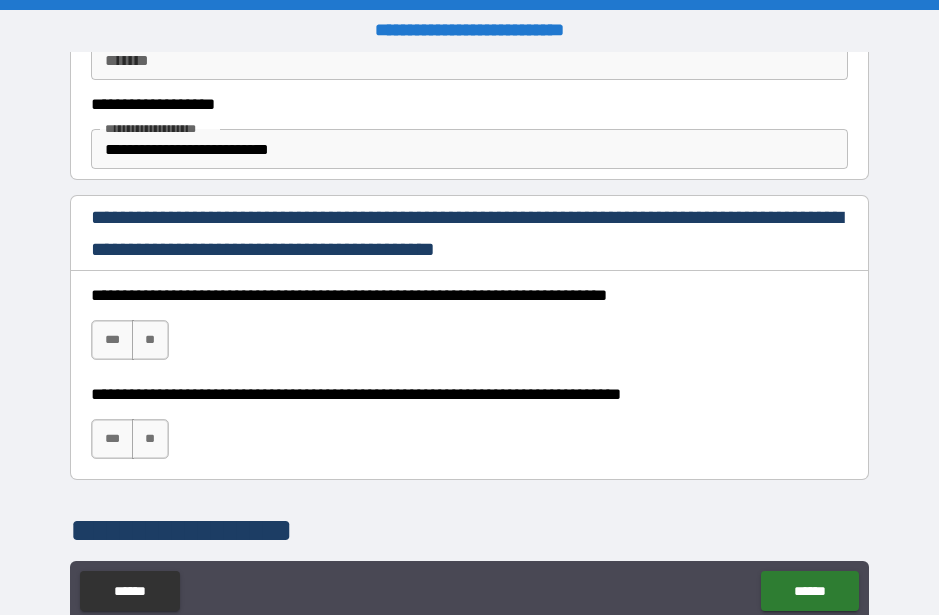 click on "***" at bounding box center [112, 340] 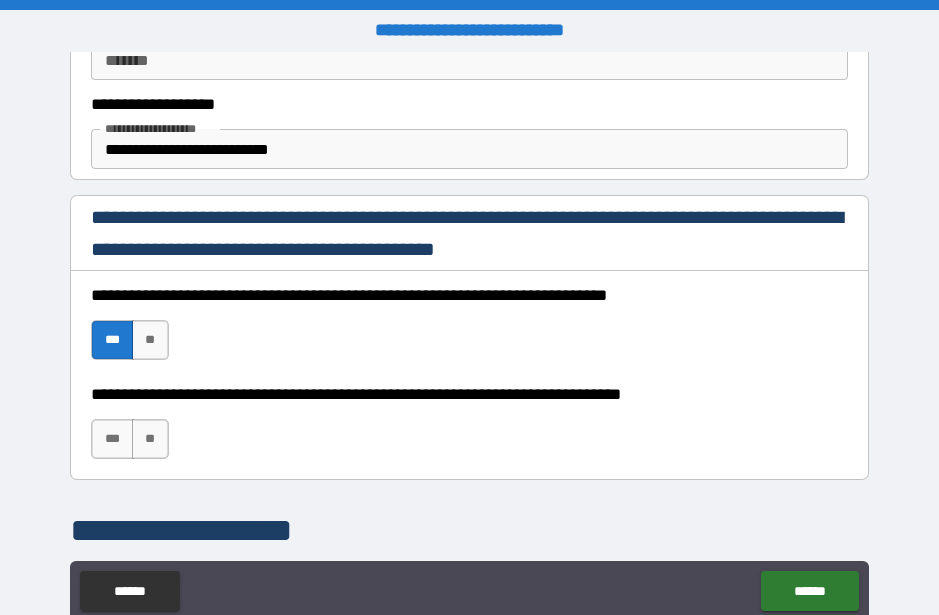 click on "**" at bounding box center [150, 439] 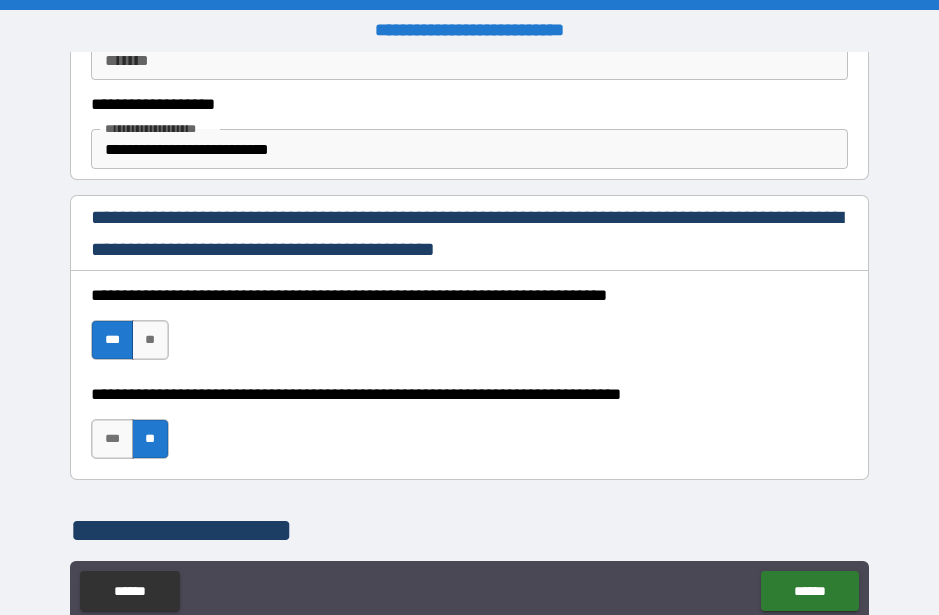 click on "***" at bounding box center [112, 439] 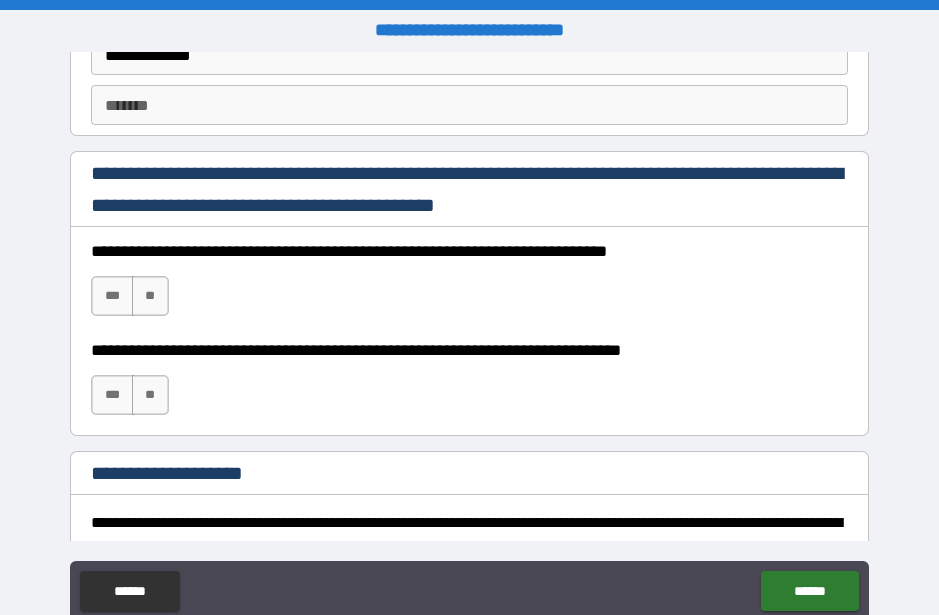 scroll, scrollTop: 2896, scrollLeft: 0, axis: vertical 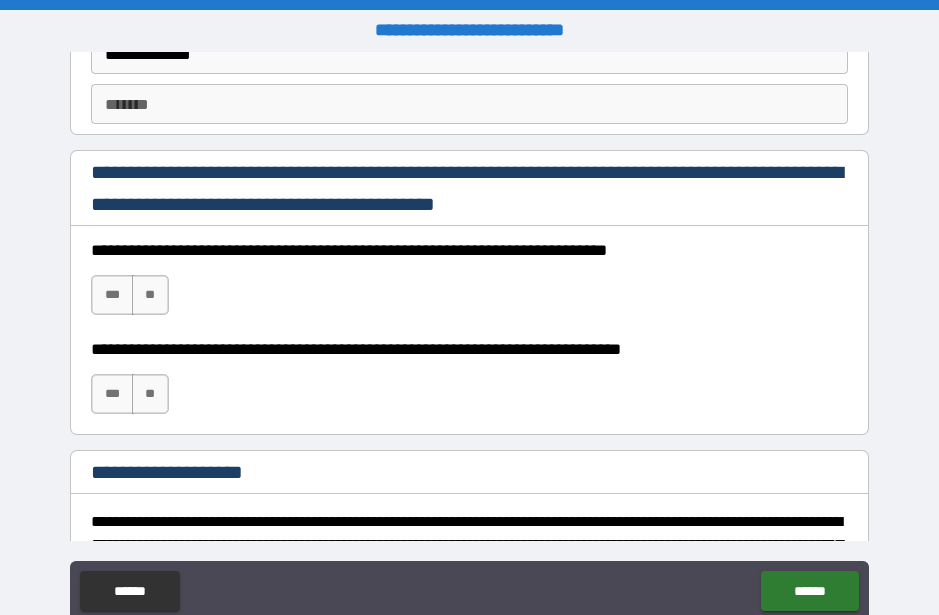 click on "***" at bounding box center [112, 295] 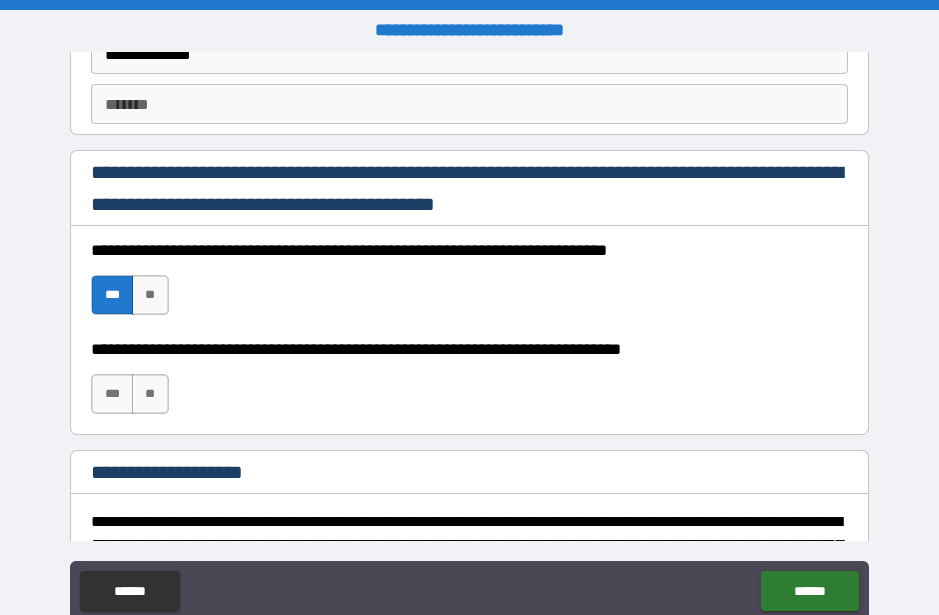 click on "***" at bounding box center (112, 394) 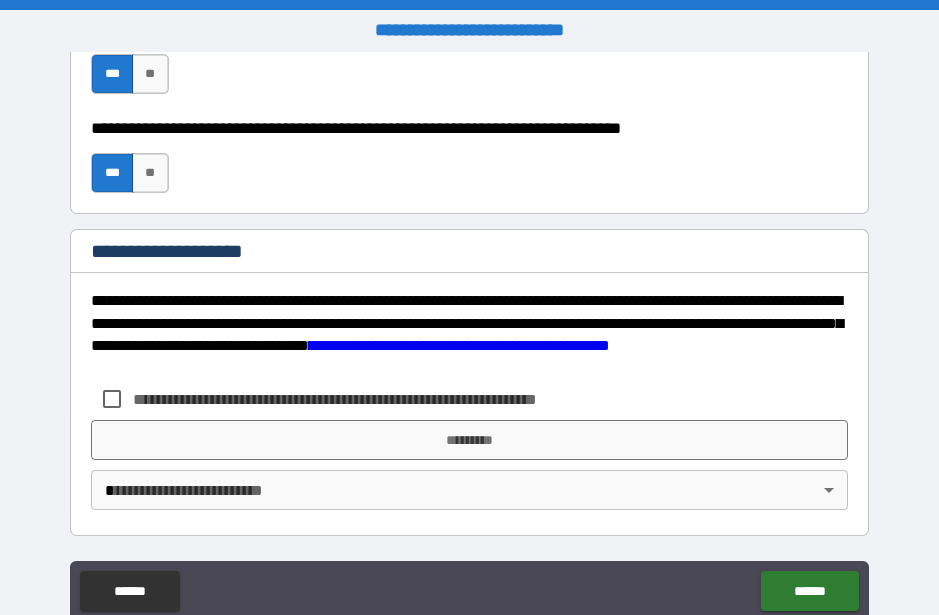 scroll, scrollTop: 3117, scrollLeft: 0, axis: vertical 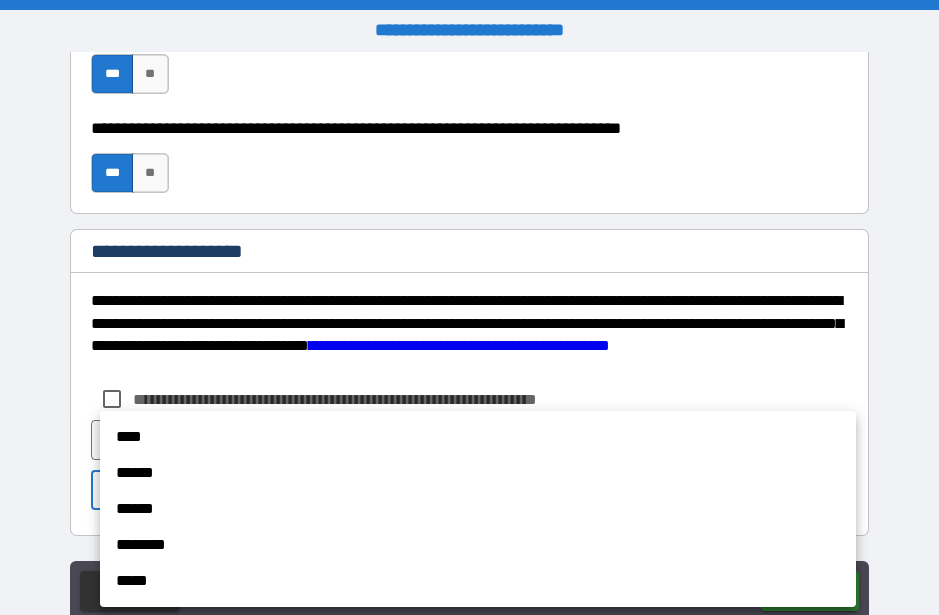 click on "********" at bounding box center (478, 545) 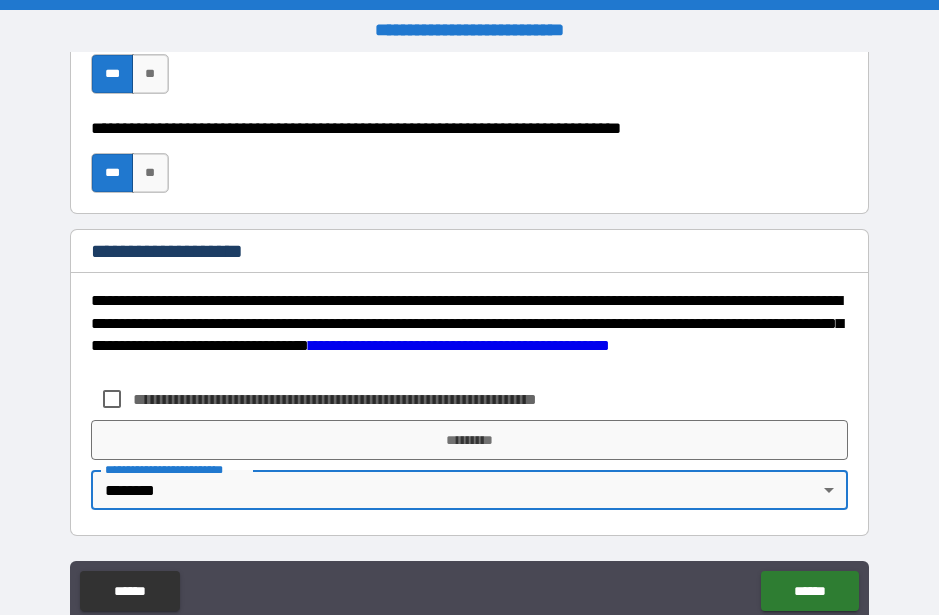 click on "**********" at bounding box center (469, 335) 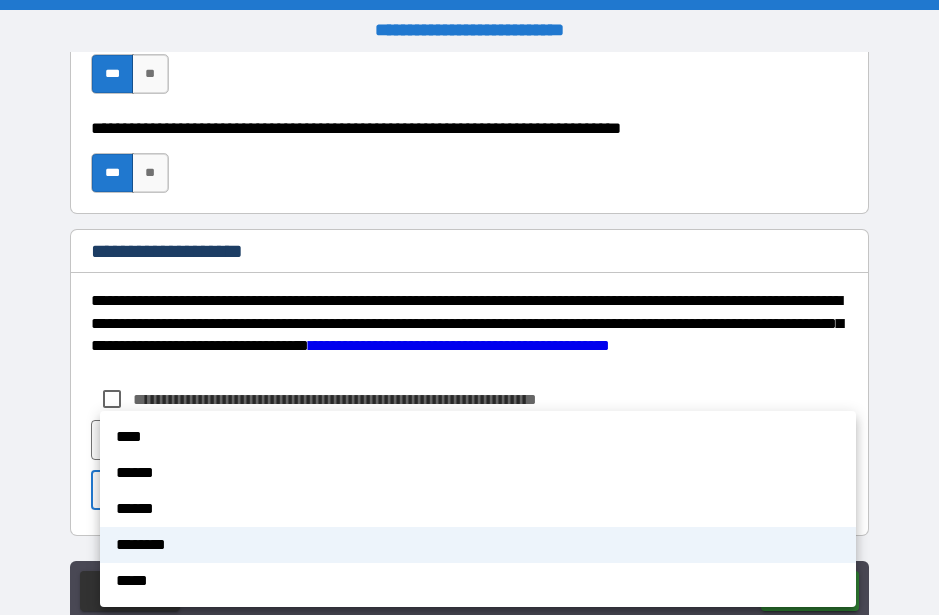 click on "******" at bounding box center [478, 473] 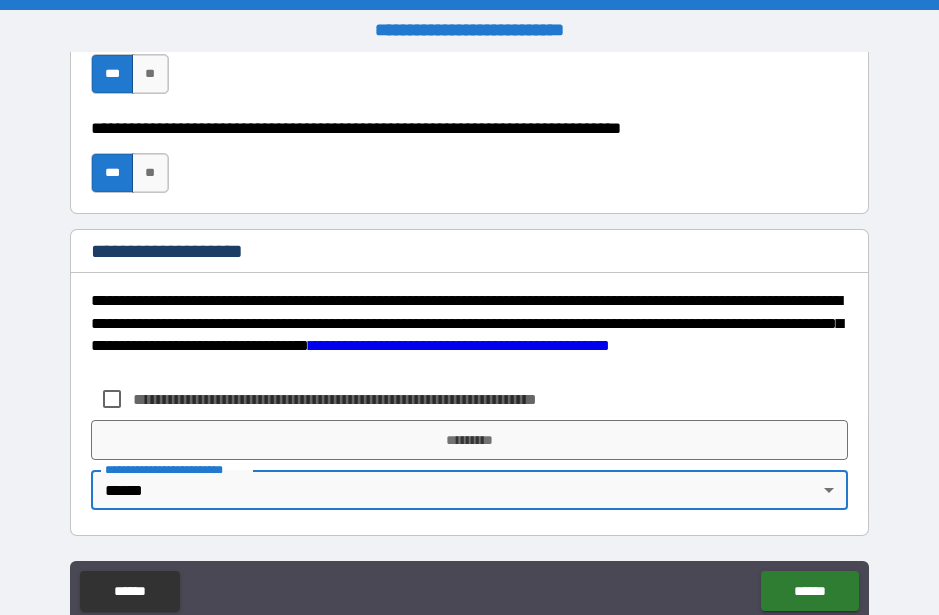 click on "*********" at bounding box center [469, 440] 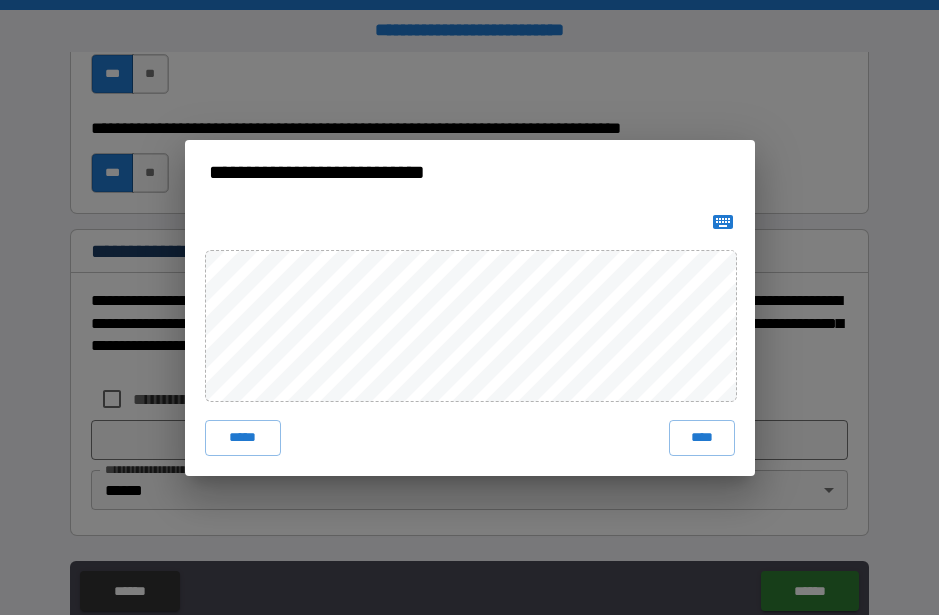 click on "****" at bounding box center [702, 438] 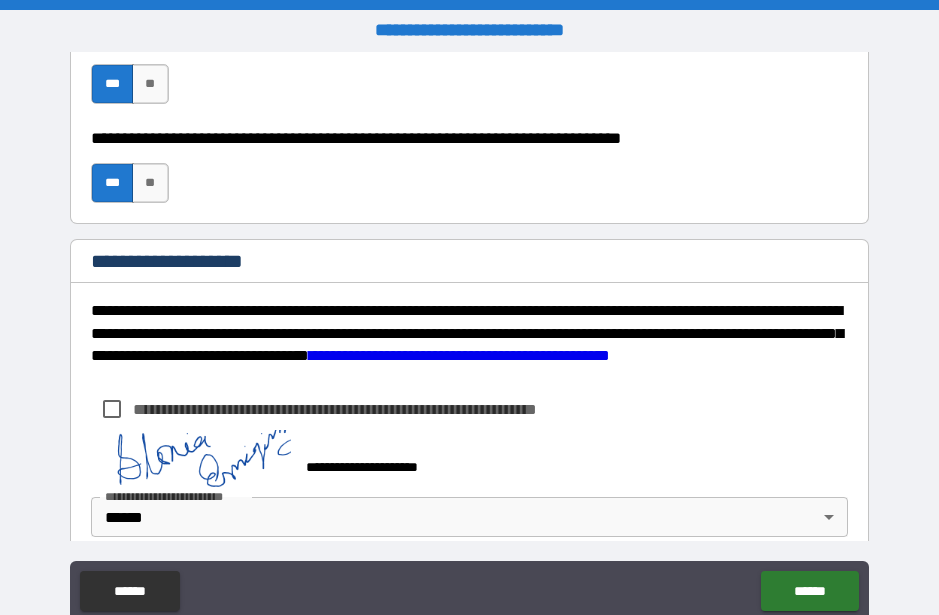 click on "******" at bounding box center (809, 591) 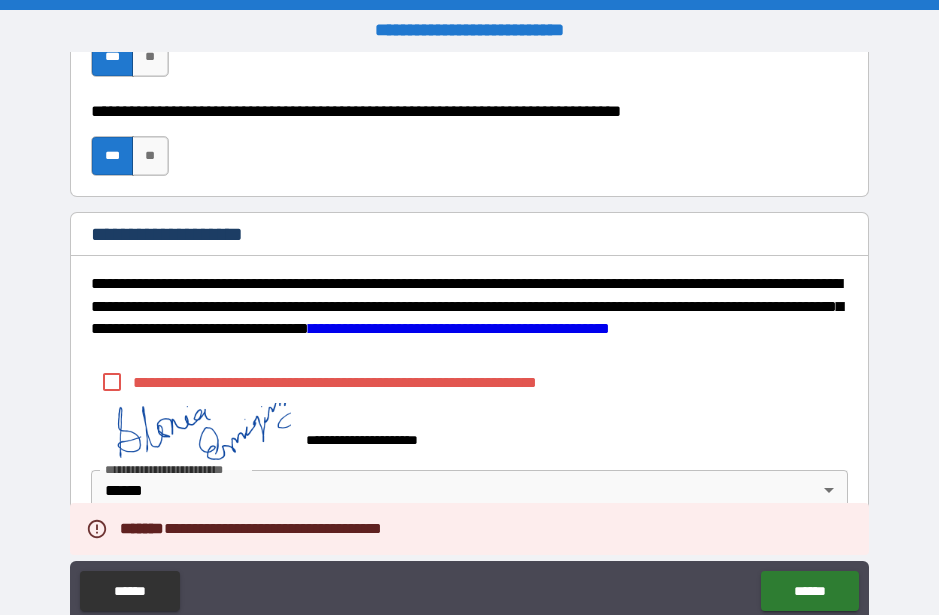 scroll, scrollTop: 3134, scrollLeft: 0, axis: vertical 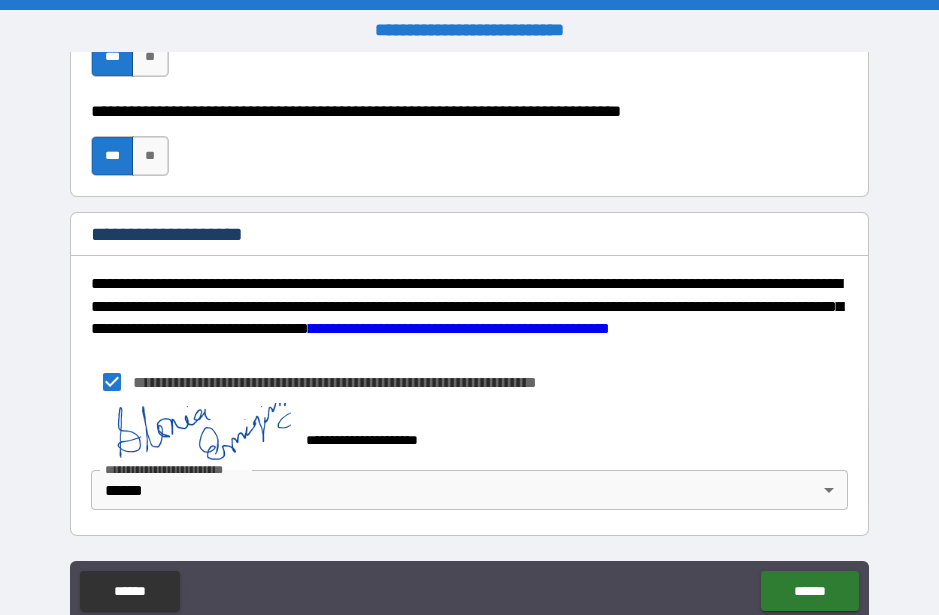click on "******" at bounding box center (809, 591) 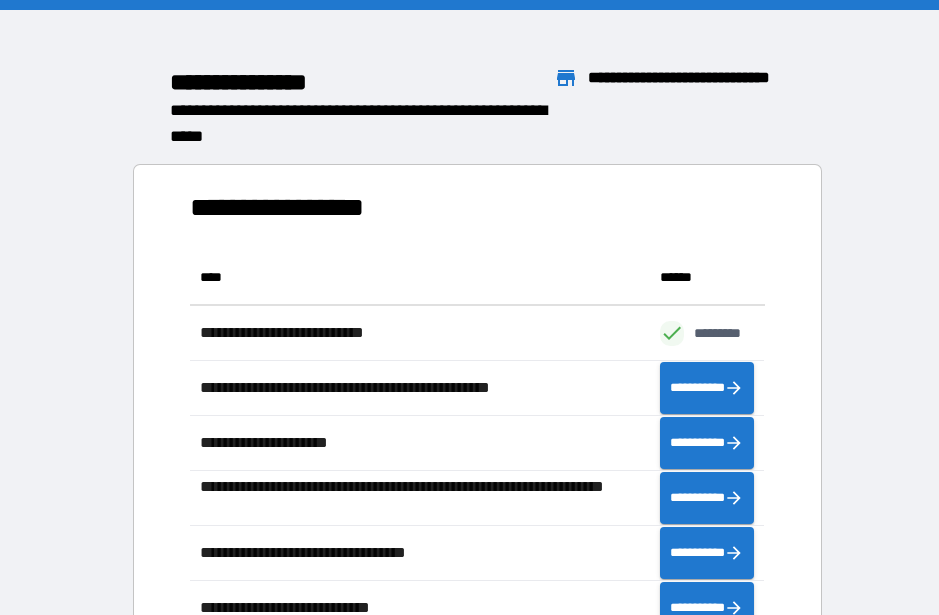 scroll, scrollTop: 1, scrollLeft: 1, axis: both 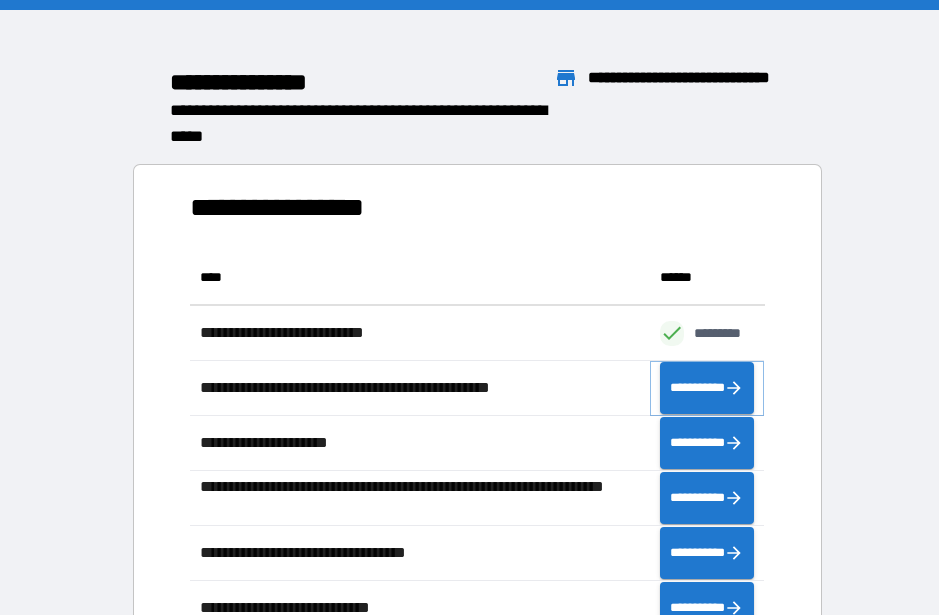 click 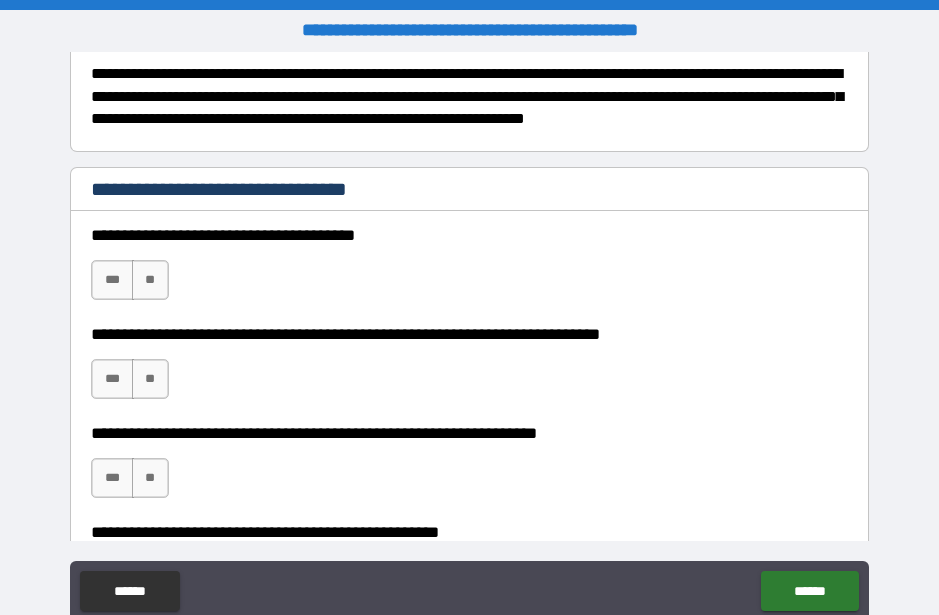 scroll, scrollTop: 304, scrollLeft: 0, axis: vertical 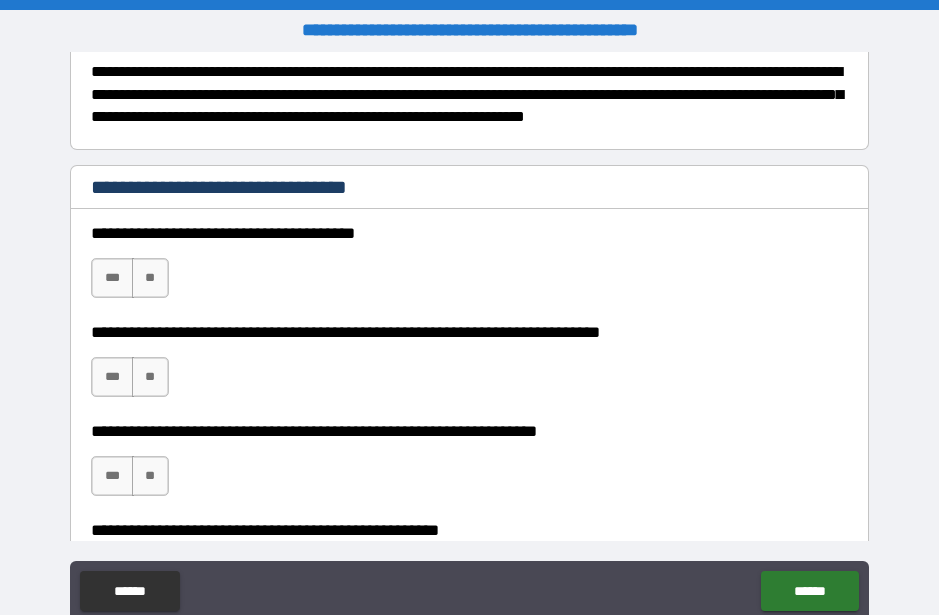 click on "**" at bounding box center (150, 278) 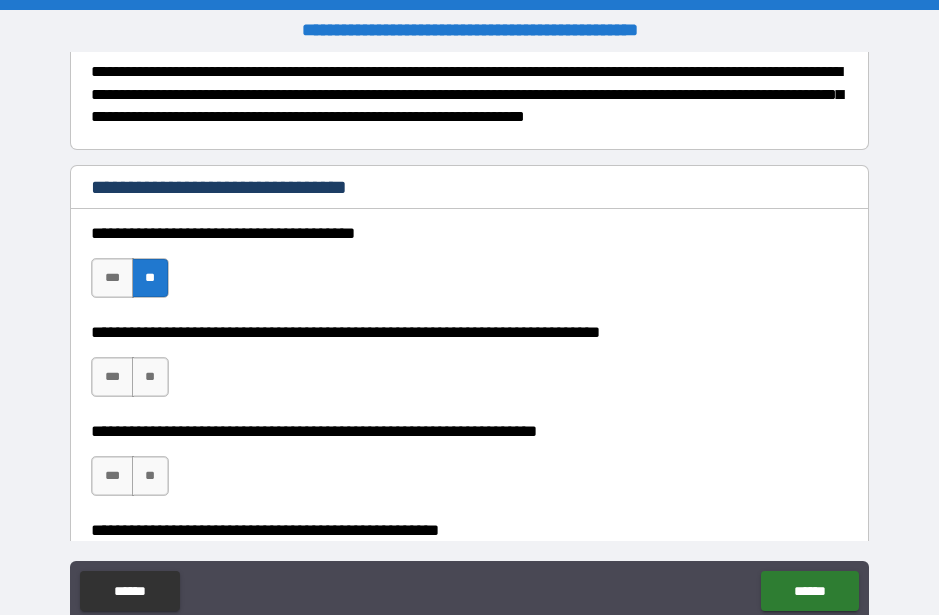 click on "**" at bounding box center (150, 377) 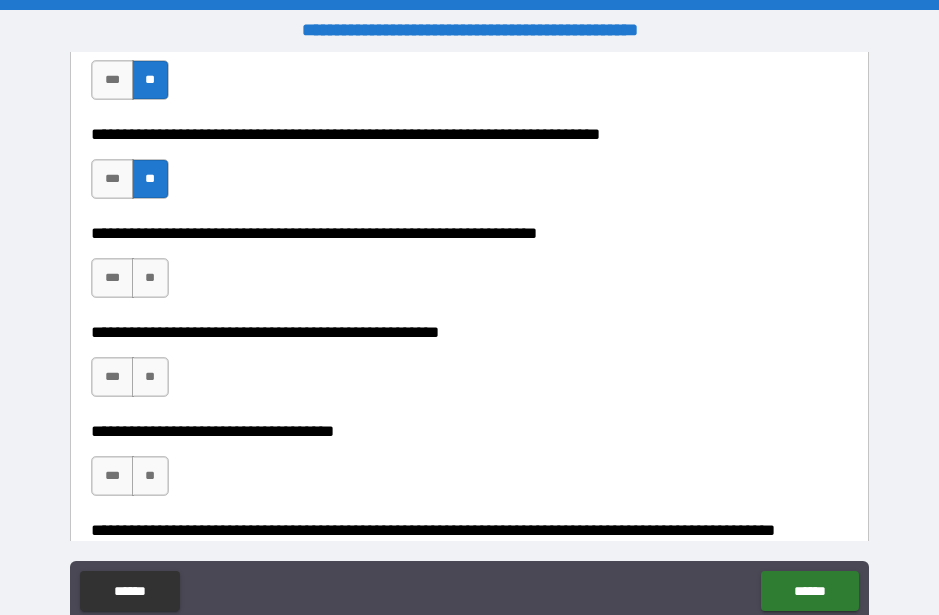 scroll, scrollTop: 515, scrollLeft: 0, axis: vertical 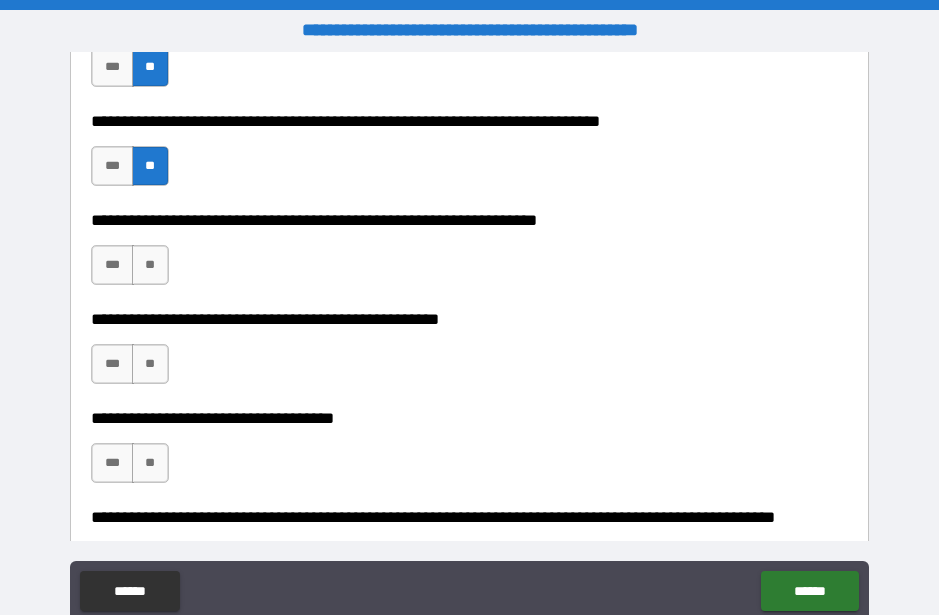 click on "**" at bounding box center (150, 265) 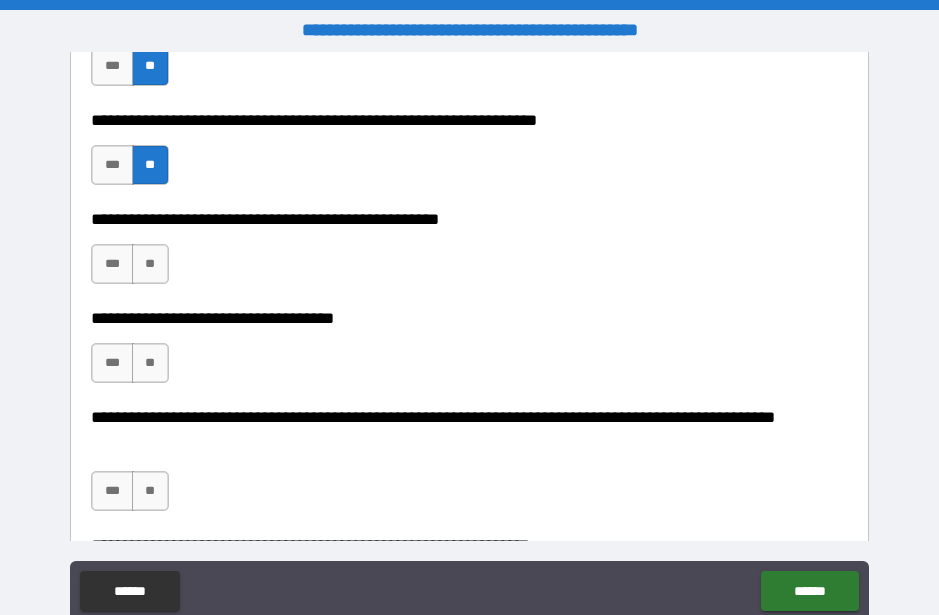 scroll, scrollTop: 616, scrollLeft: 0, axis: vertical 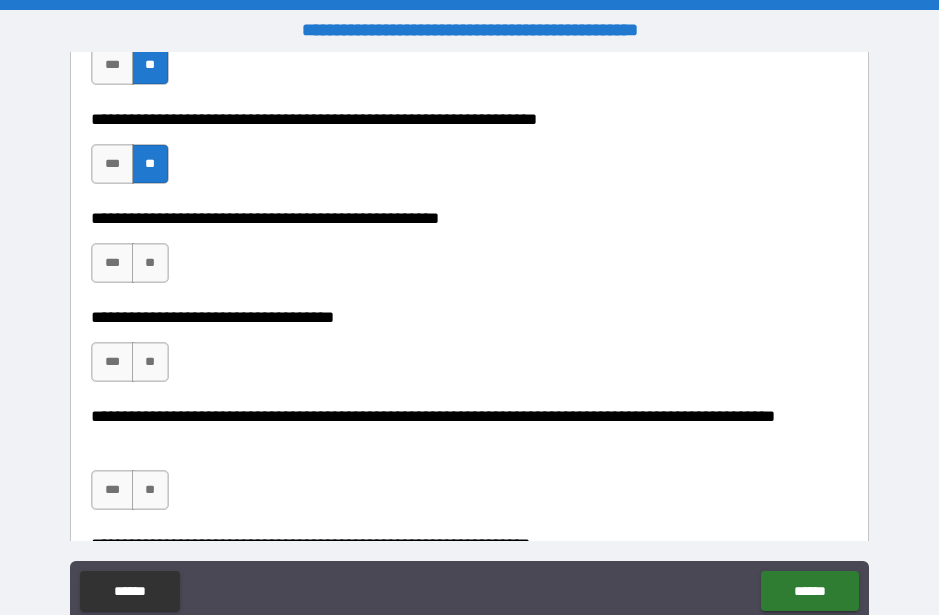 click on "**" at bounding box center (150, 263) 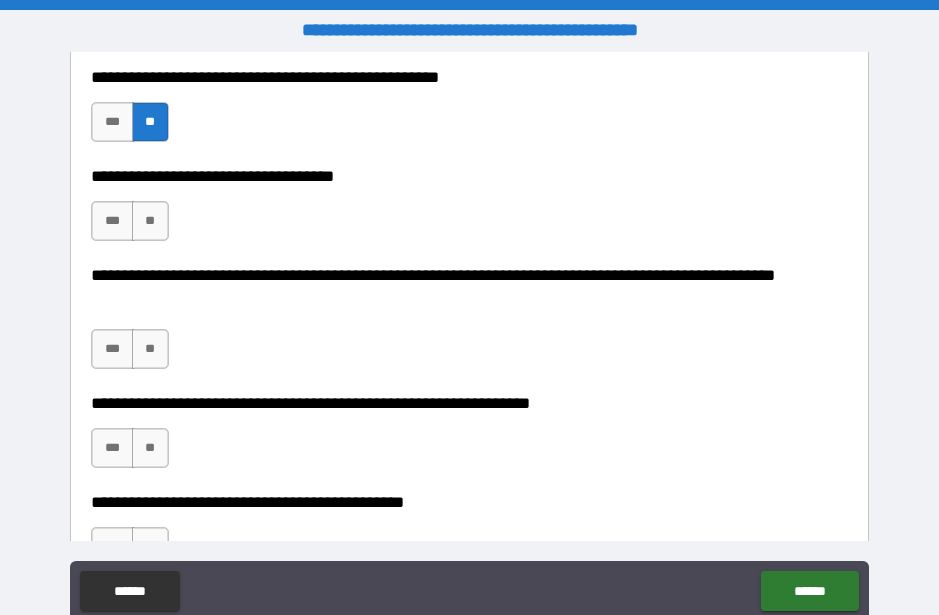 scroll, scrollTop: 759, scrollLeft: 0, axis: vertical 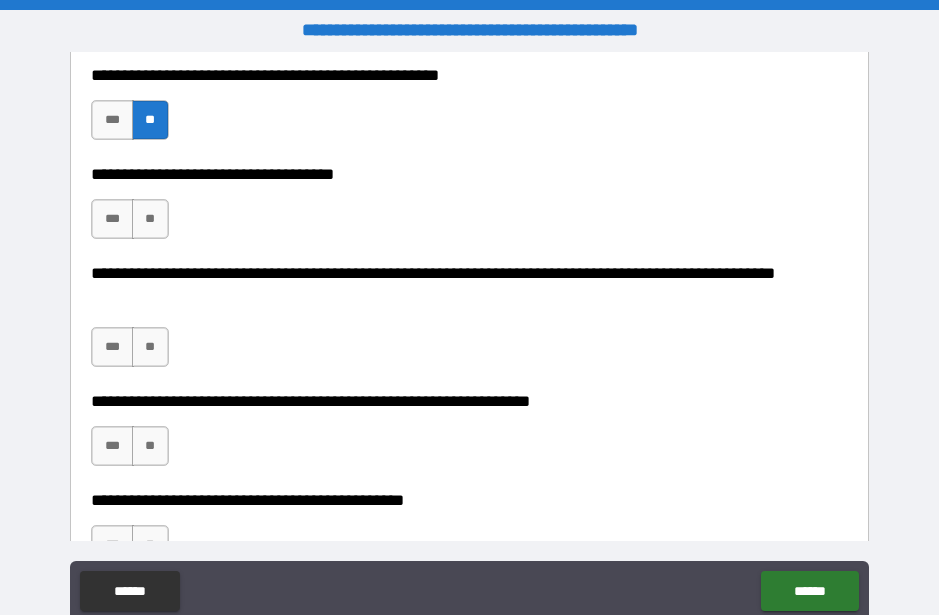 click on "**" at bounding box center (150, 219) 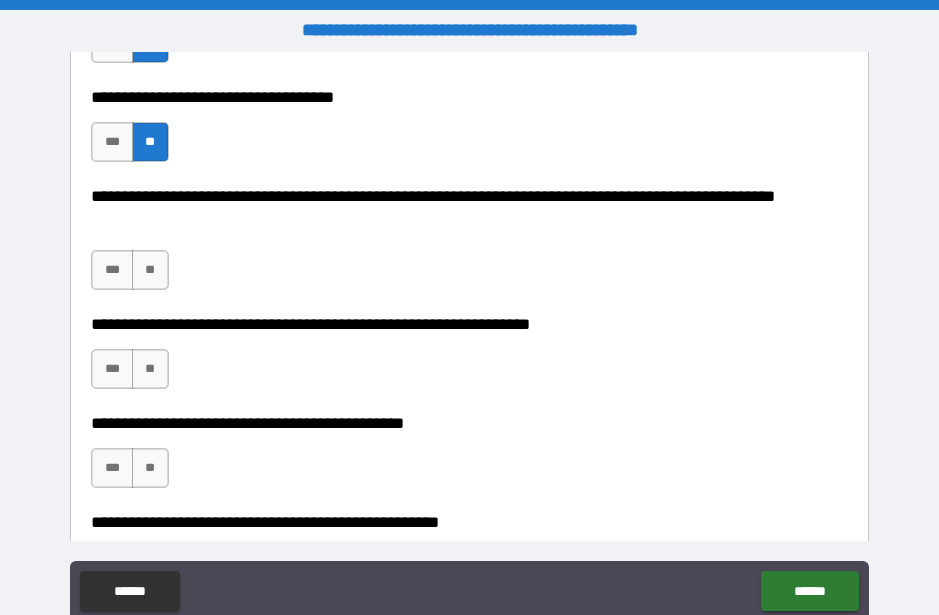 scroll, scrollTop: 850, scrollLeft: 0, axis: vertical 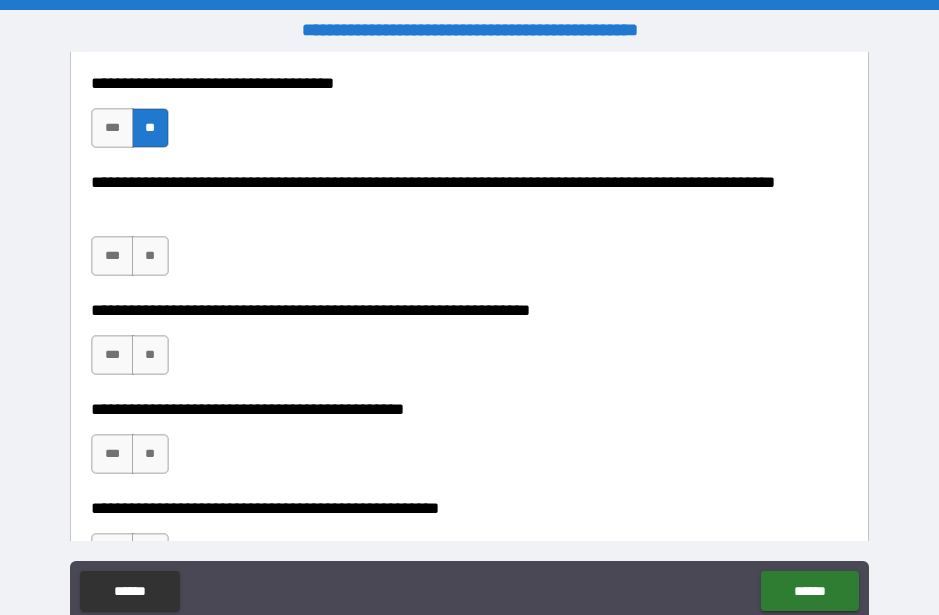 click on "**" at bounding box center (150, 256) 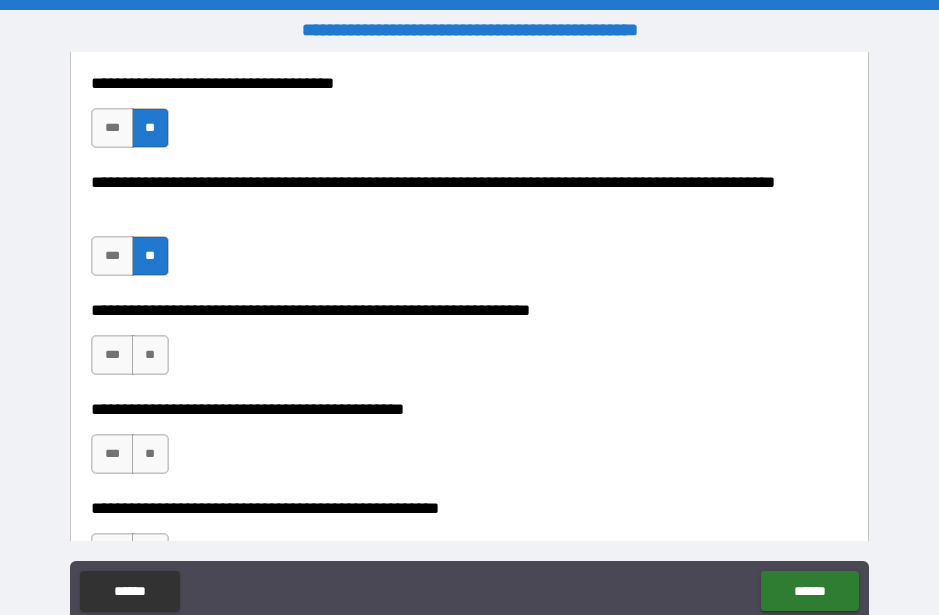 click on "**" at bounding box center (150, 355) 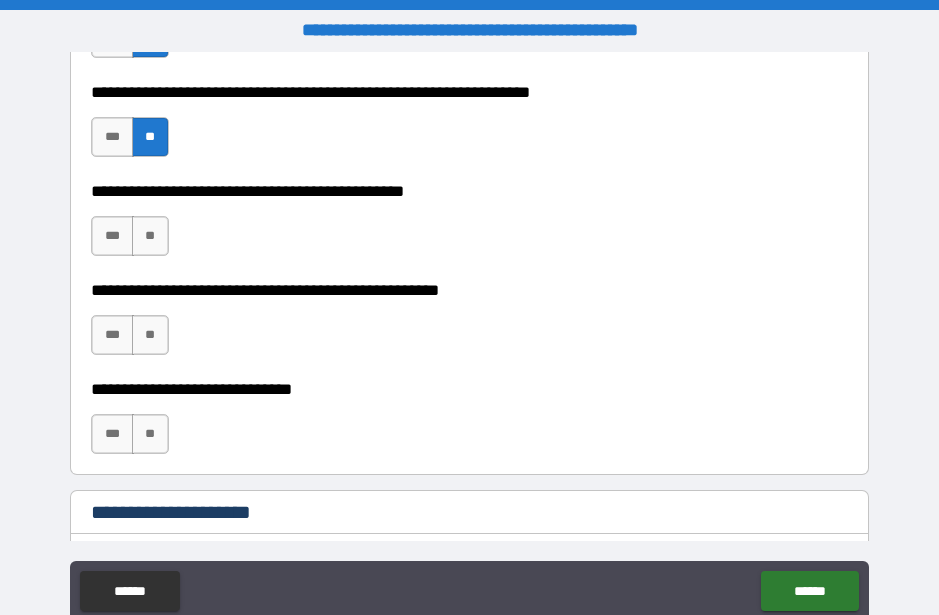 scroll, scrollTop: 1072, scrollLeft: 0, axis: vertical 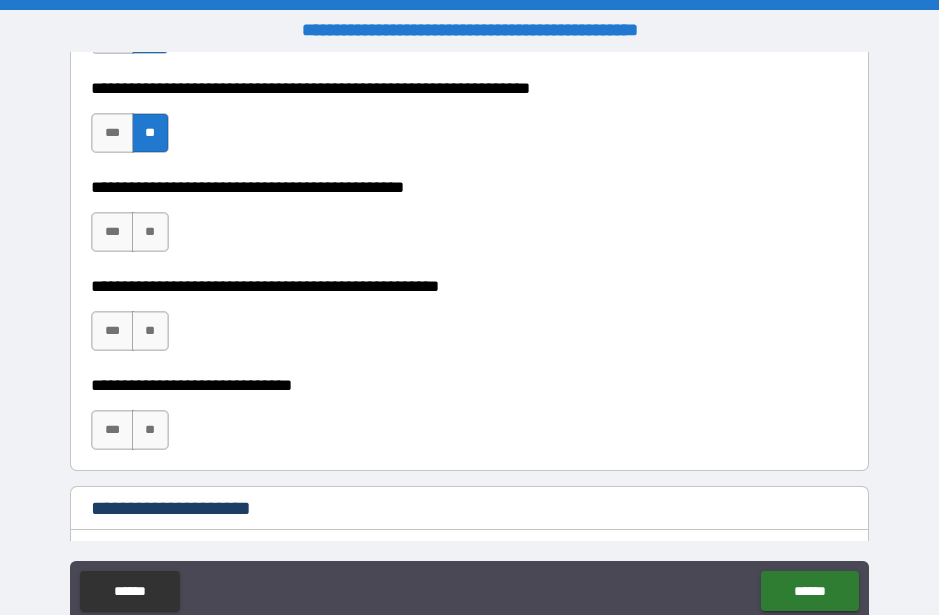 click on "**" at bounding box center (150, 232) 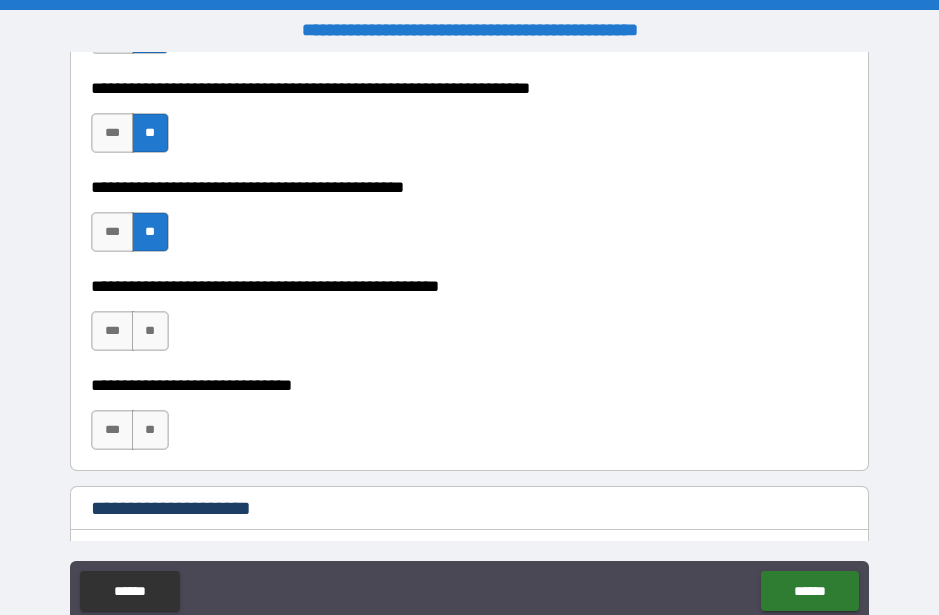 click on "**" at bounding box center [150, 331] 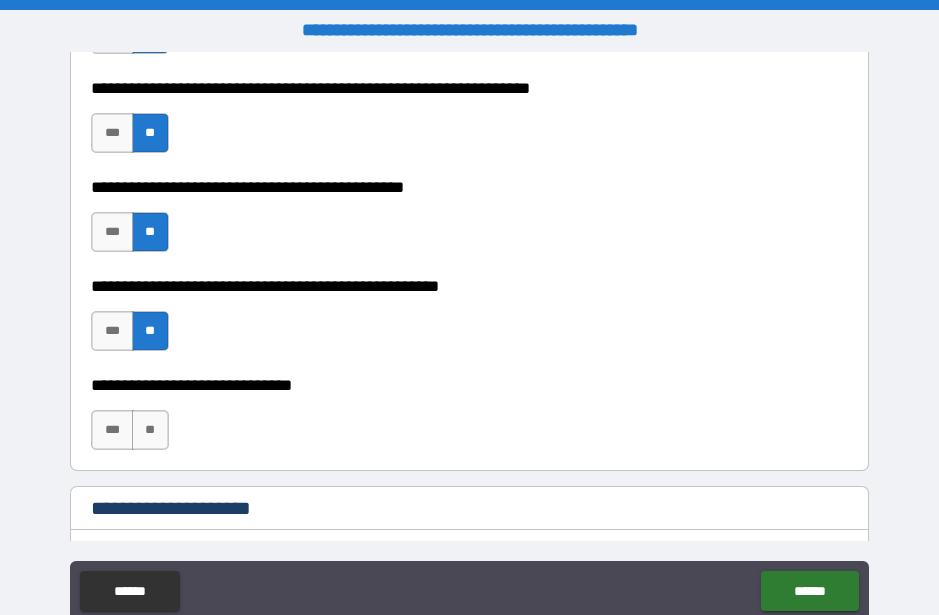 click on "**" at bounding box center (150, 430) 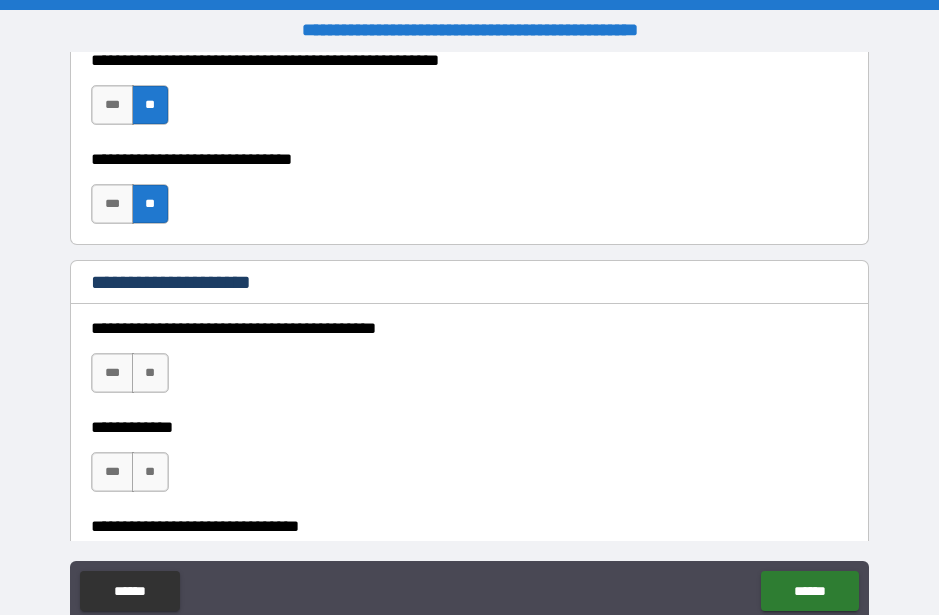scroll, scrollTop: 1305, scrollLeft: 0, axis: vertical 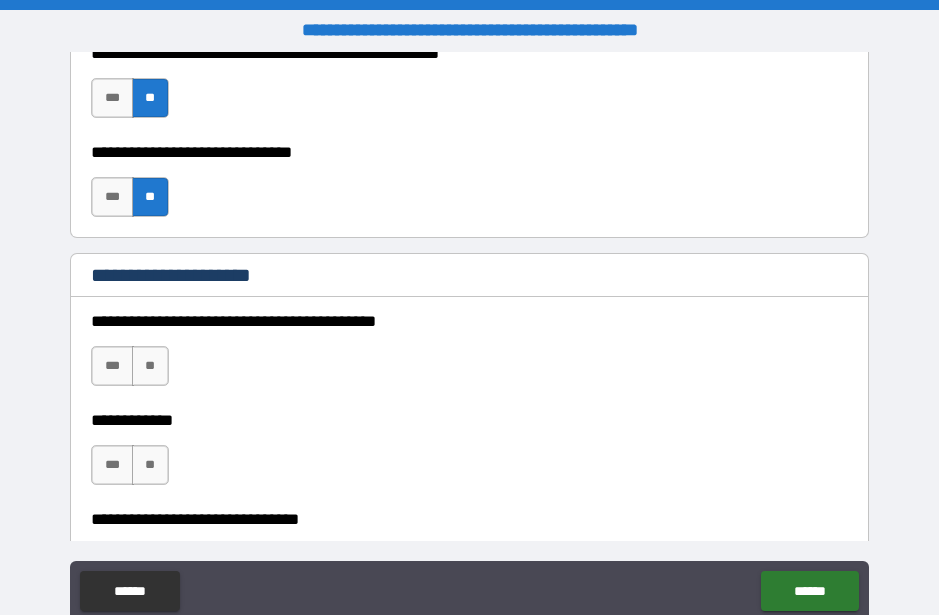 click on "**" at bounding box center [150, 366] 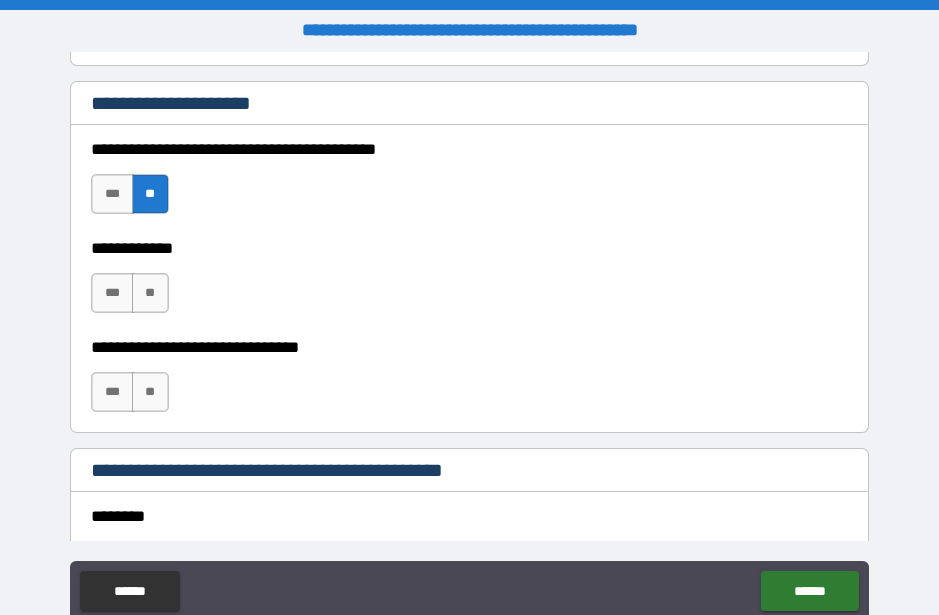 scroll, scrollTop: 1478, scrollLeft: 0, axis: vertical 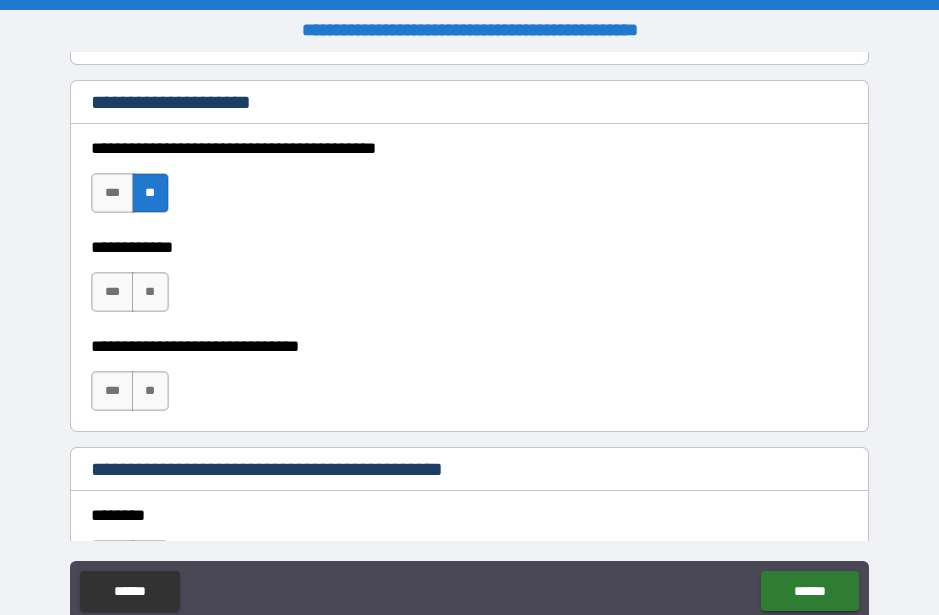click on "**" at bounding box center (150, 292) 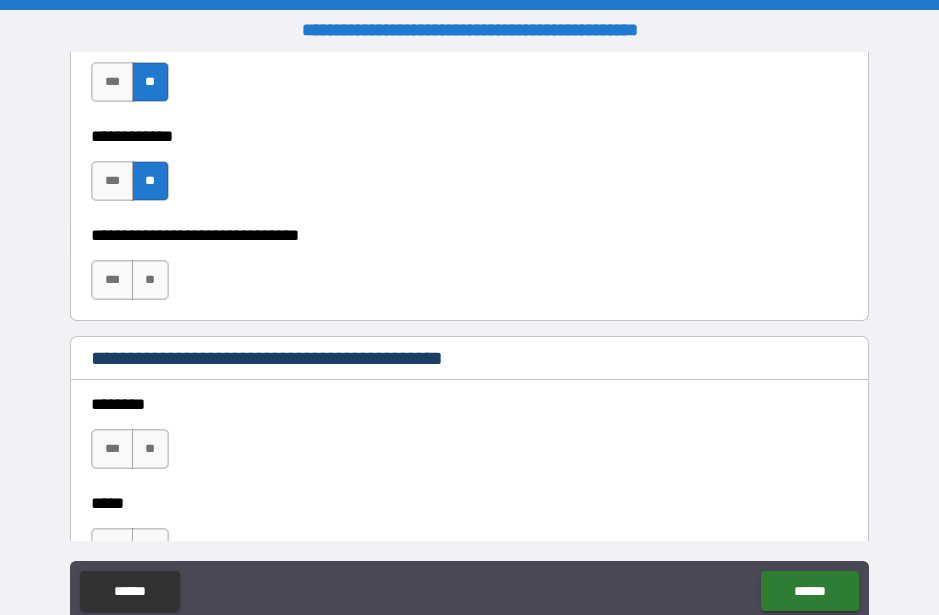 scroll, scrollTop: 1593, scrollLeft: 0, axis: vertical 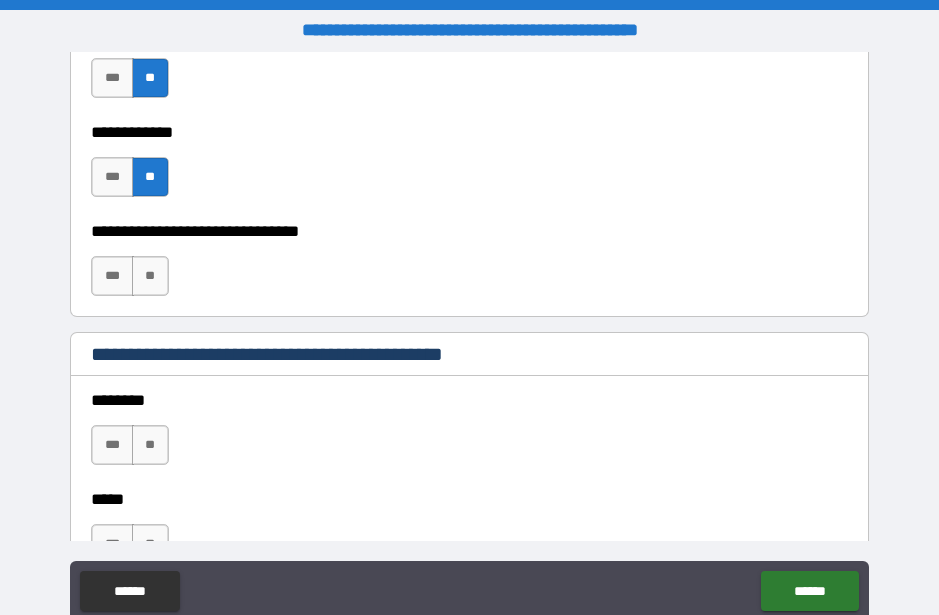 click on "**" at bounding box center [150, 276] 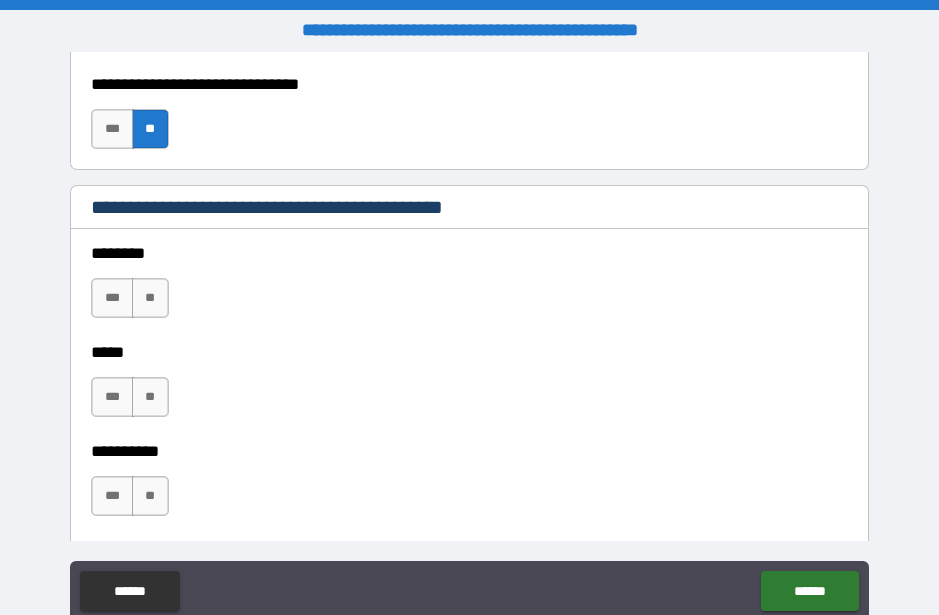 scroll, scrollTop: 1752, scrollLeft: 0, axis: vertical 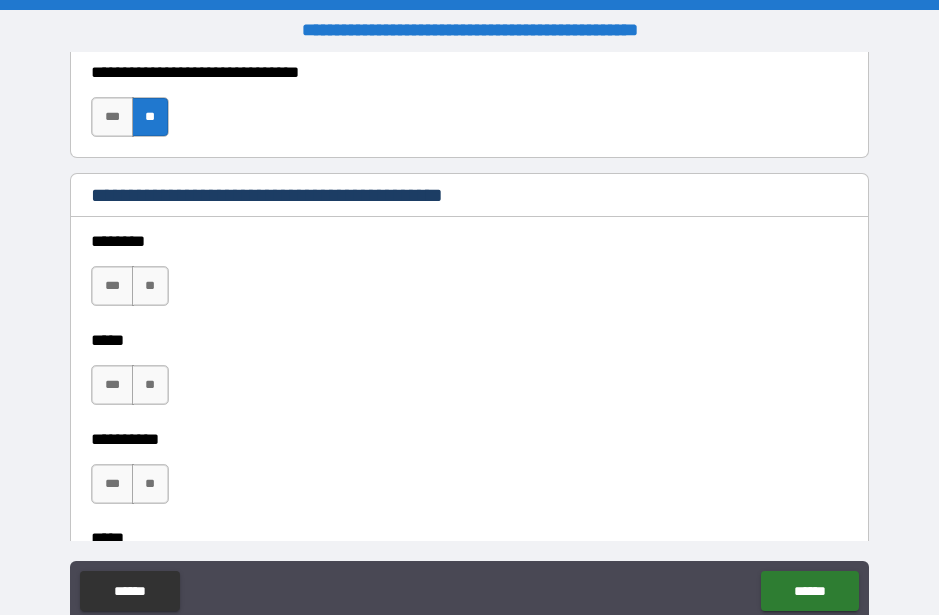 click on "**" at bounding box center [150, 286] 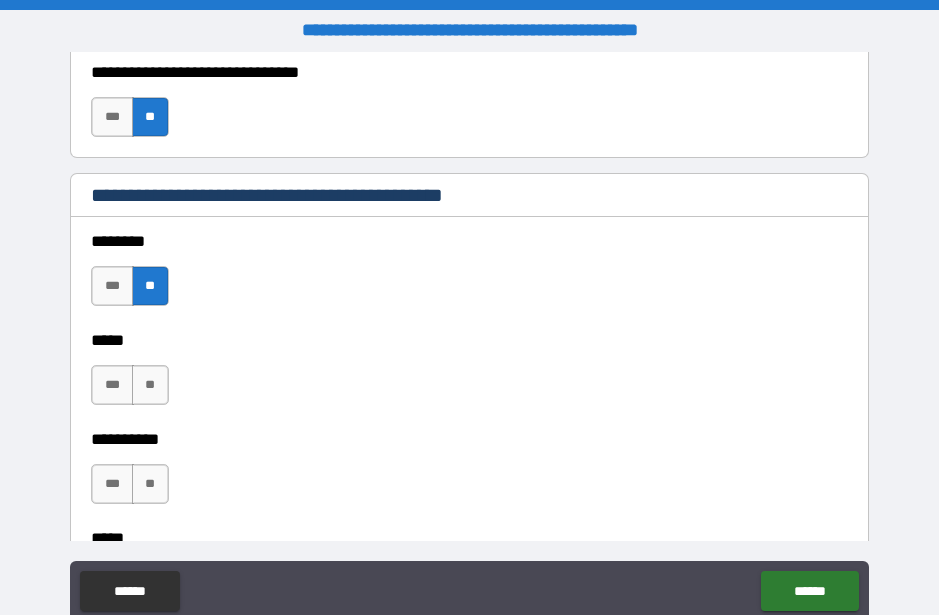 click on "**" at bounding box center [150, 385] 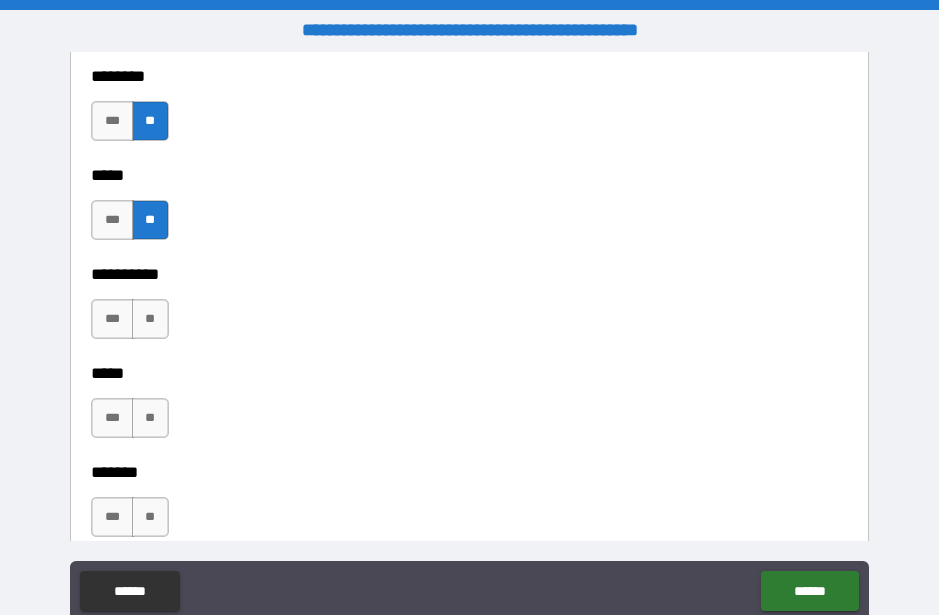 click on "**" at bounding box center (150, 319) 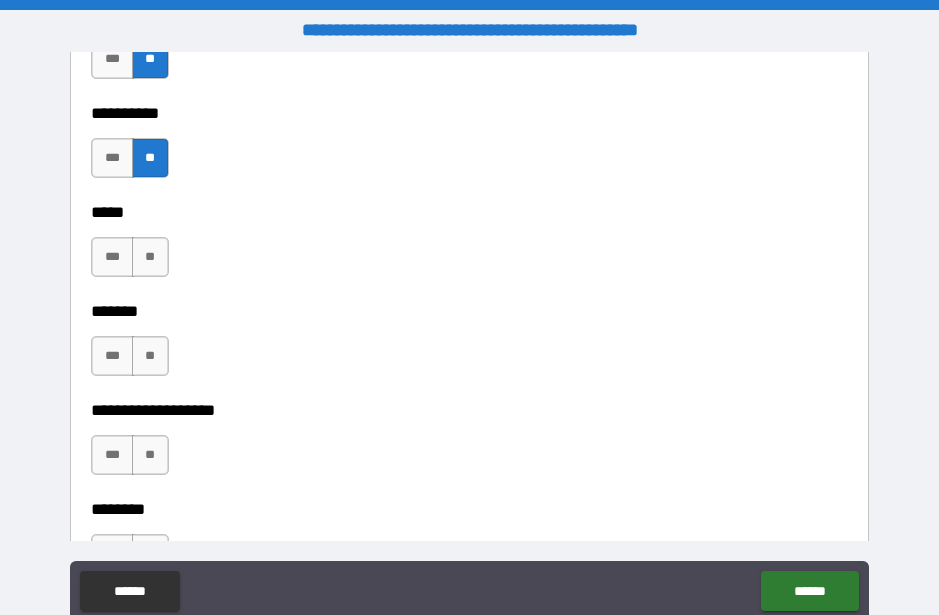 scroll, scrollTop: 2081, scrollLeft: 0, axis: vertical 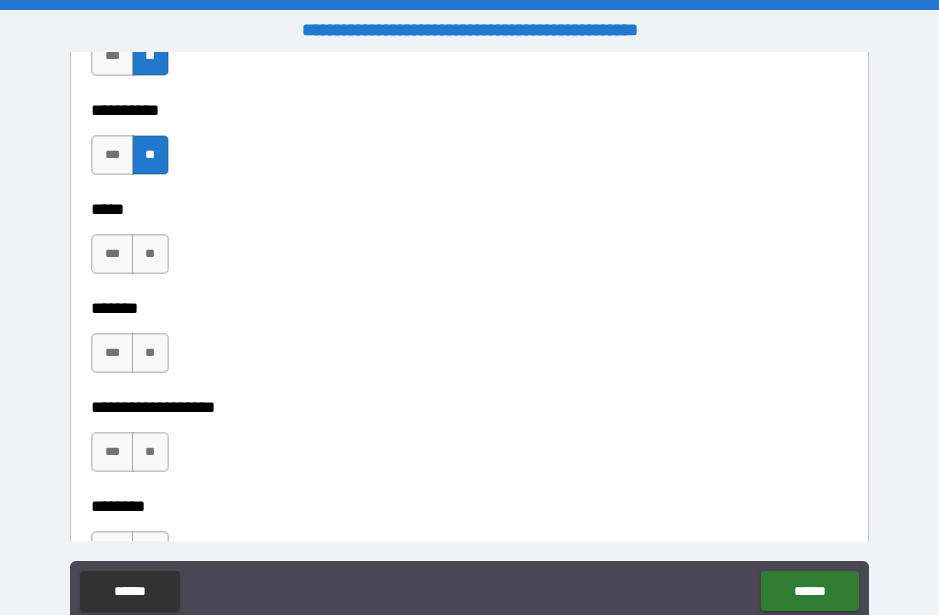 click on "**" at bounding box center (150, 254) 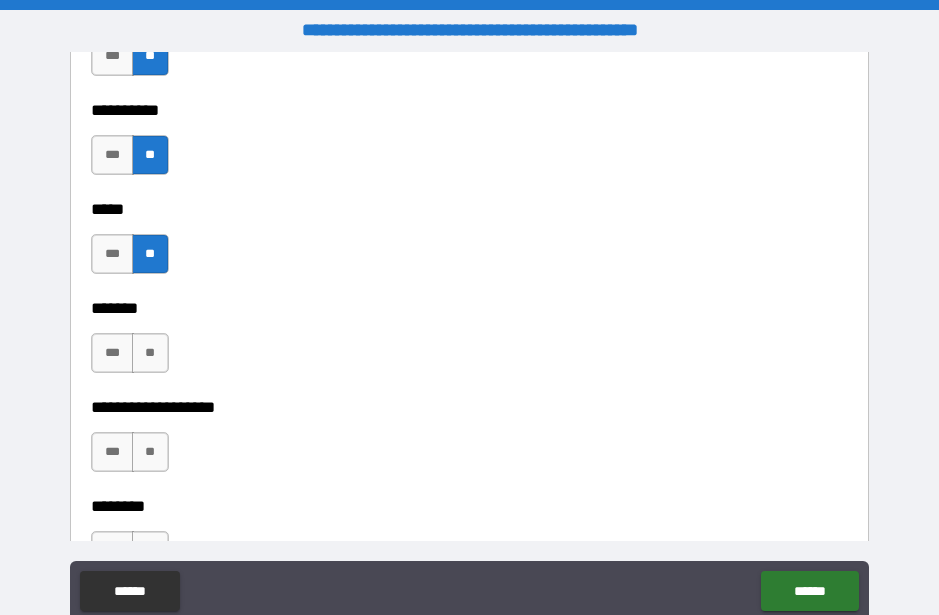 click on "**" at bounding box center [150, 353] 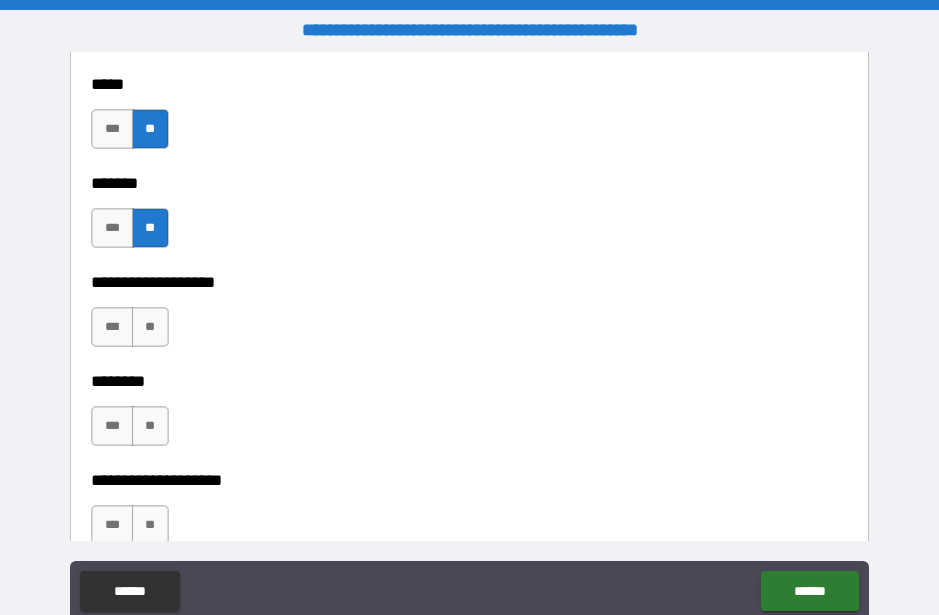 scroll, scrollTop: 2232, scrollLeft: 0, axis: vertical 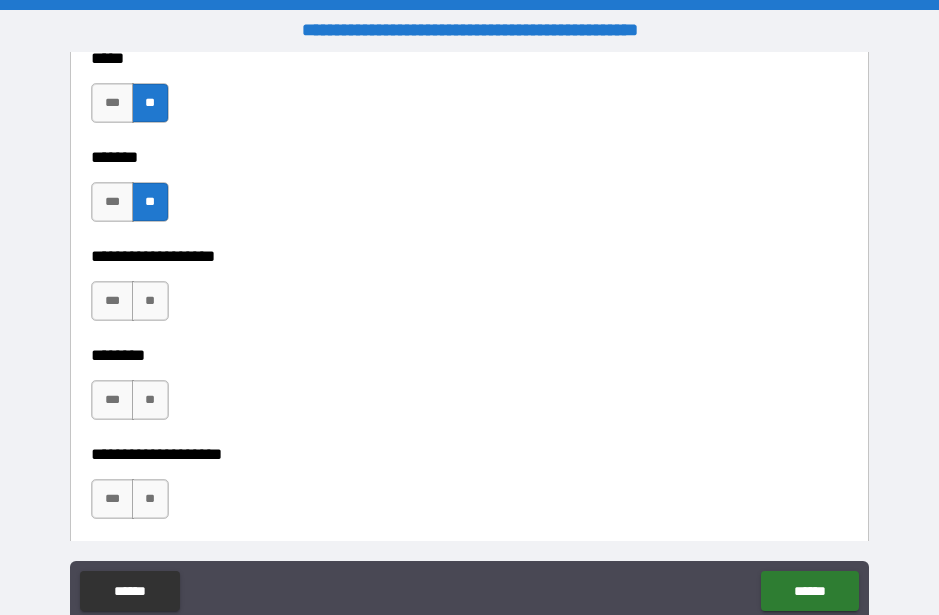 click on "**" at bounding box center (150, 301) 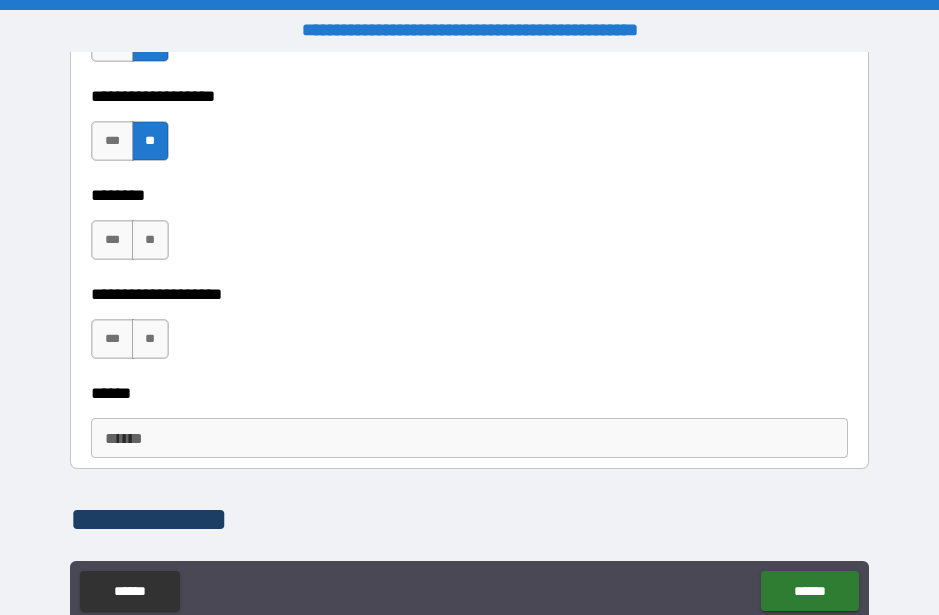 click on "**" at bounding box center [150, 240] 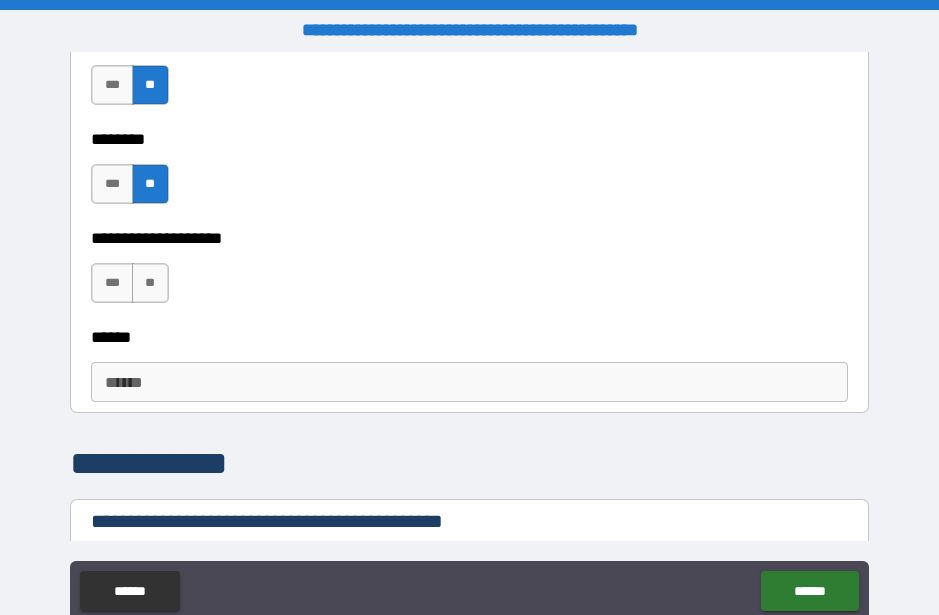 scroll, scrollTop: 2511, scrollLeft: 0, axis: vertical 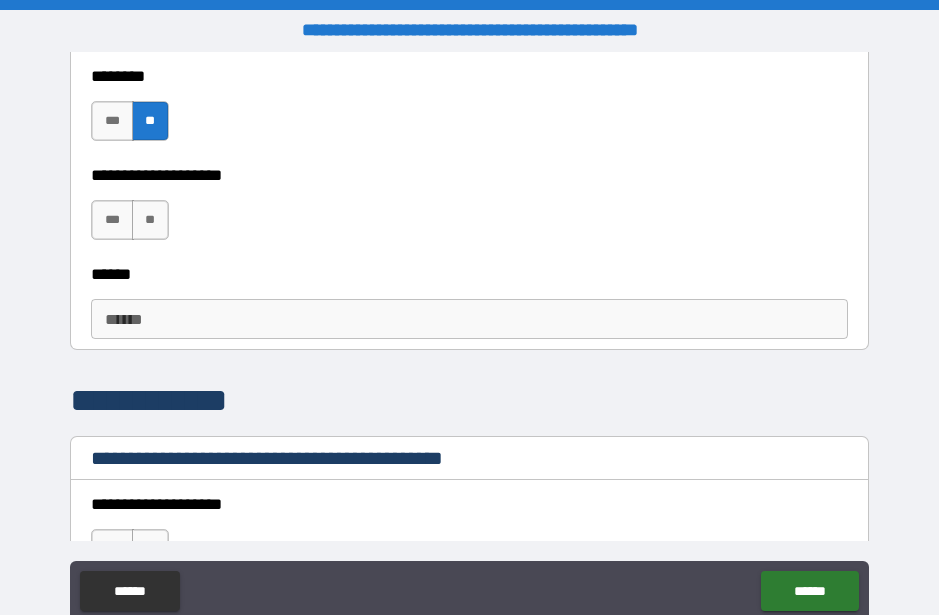 click on "**" at bounding box center (150, 220) 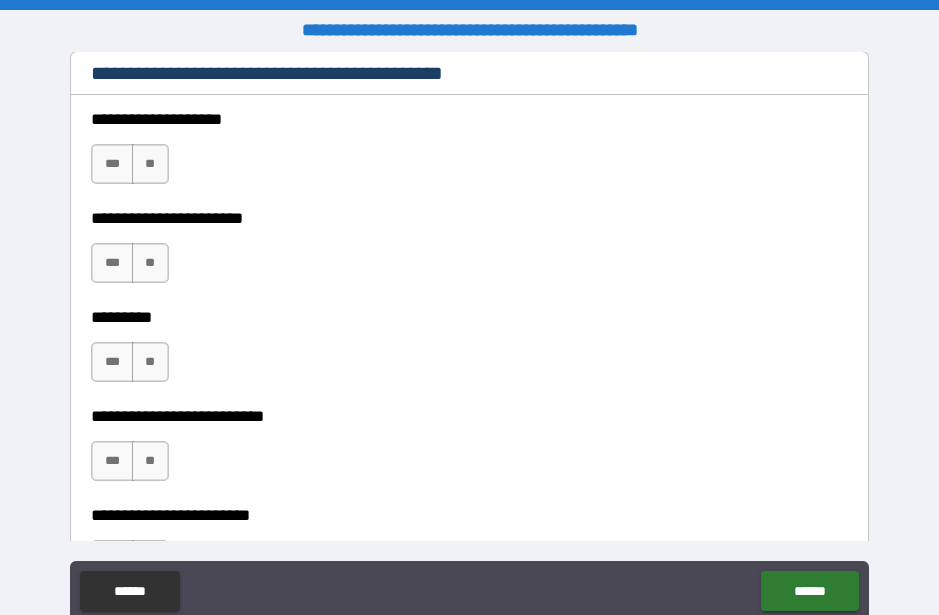 scroll, scrollTop: 2899, scrollLeft: 0, axis: vertical 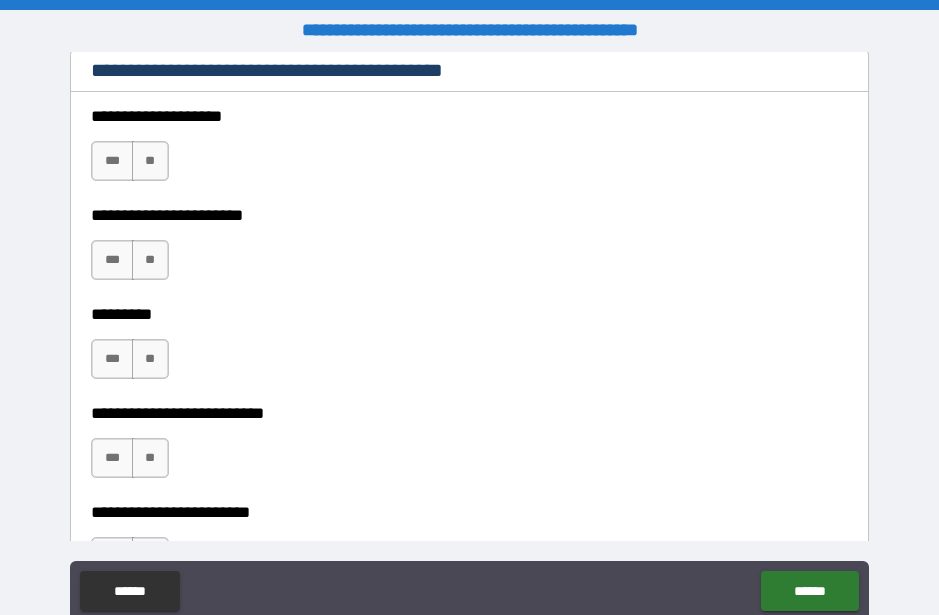 click on "**" at bounding box center [150, 161] 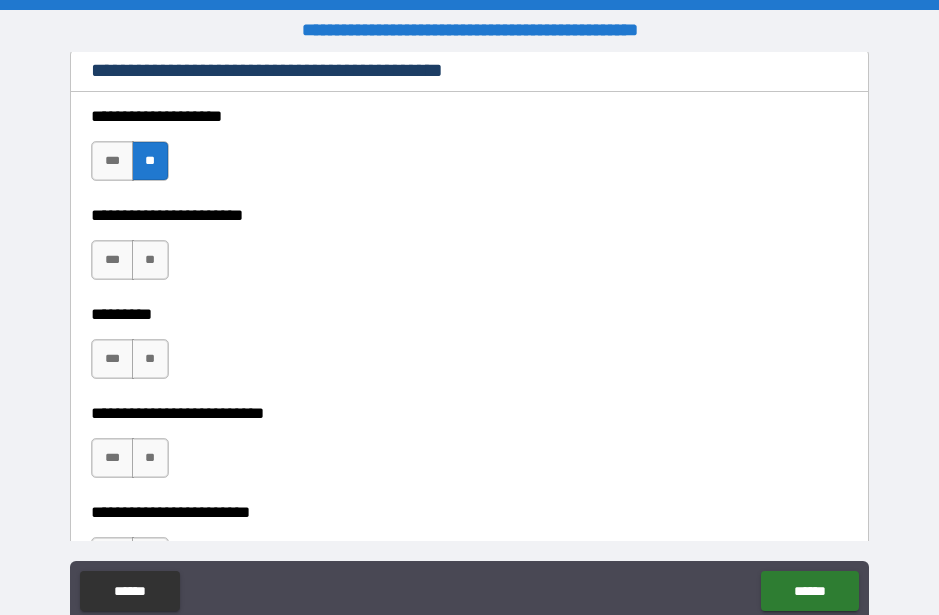 click on "**" at bounding box center [150, 260] 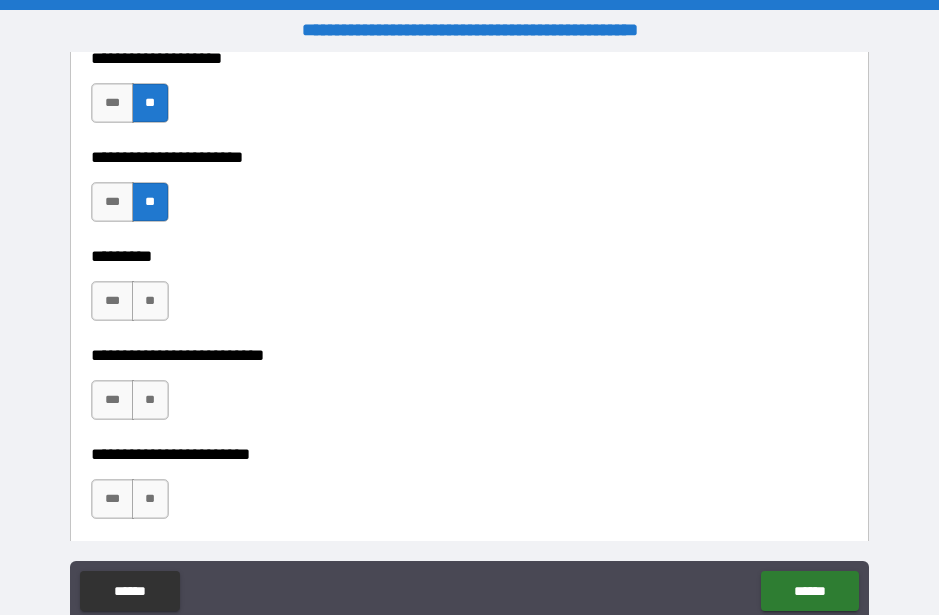 scroll, scrollTop: 3040, scrollLeft: 0, axis: vertical 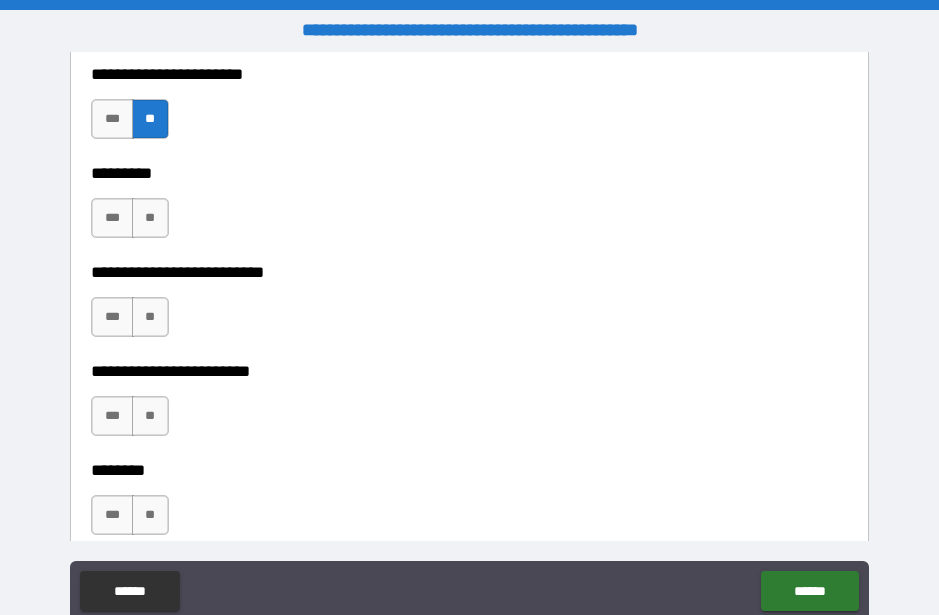 click on "**" at bounding box center (150, 218) 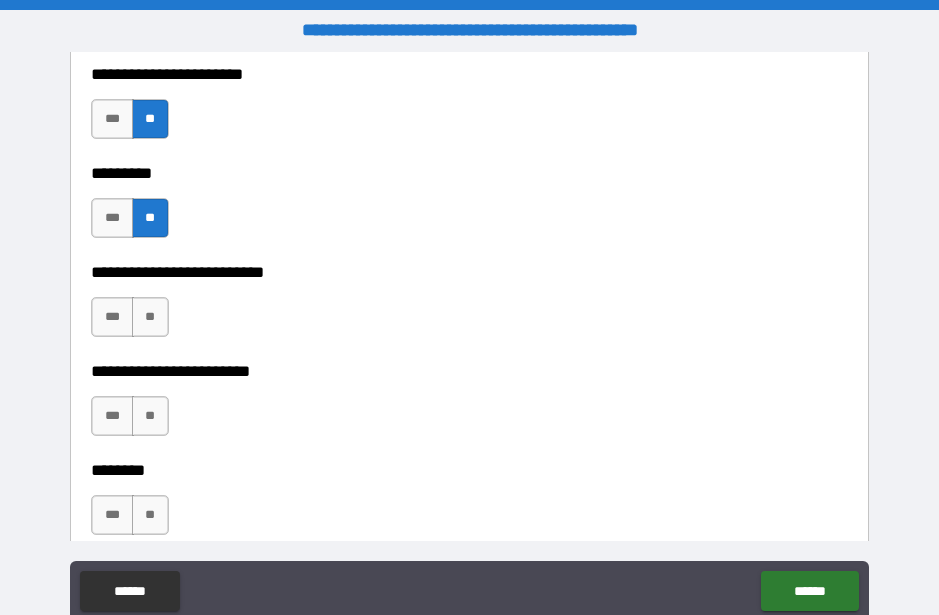 click on "**" at bounding box center (150, 317) 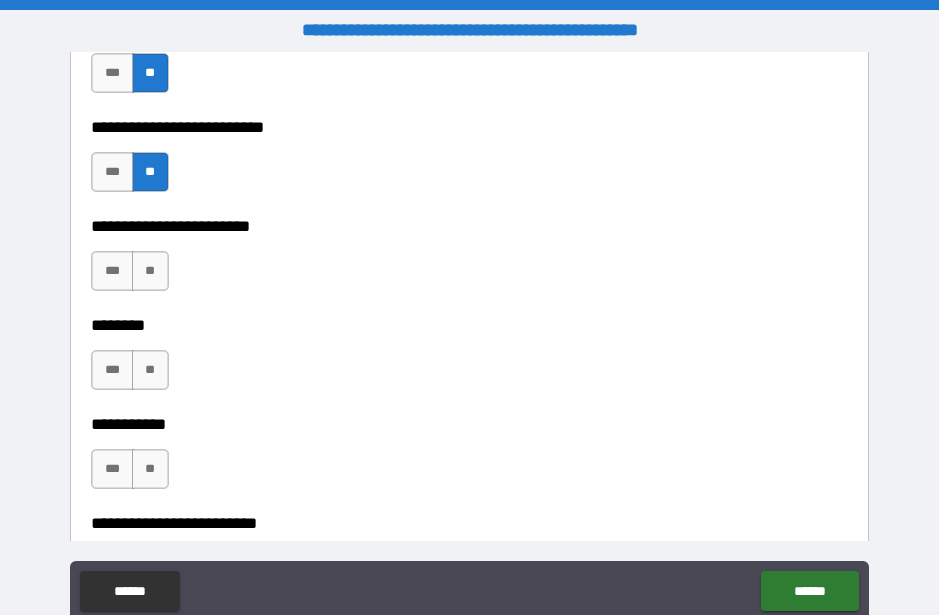 scroll, scrollTop: 3201, scrollLeft: 0, axis: vertical 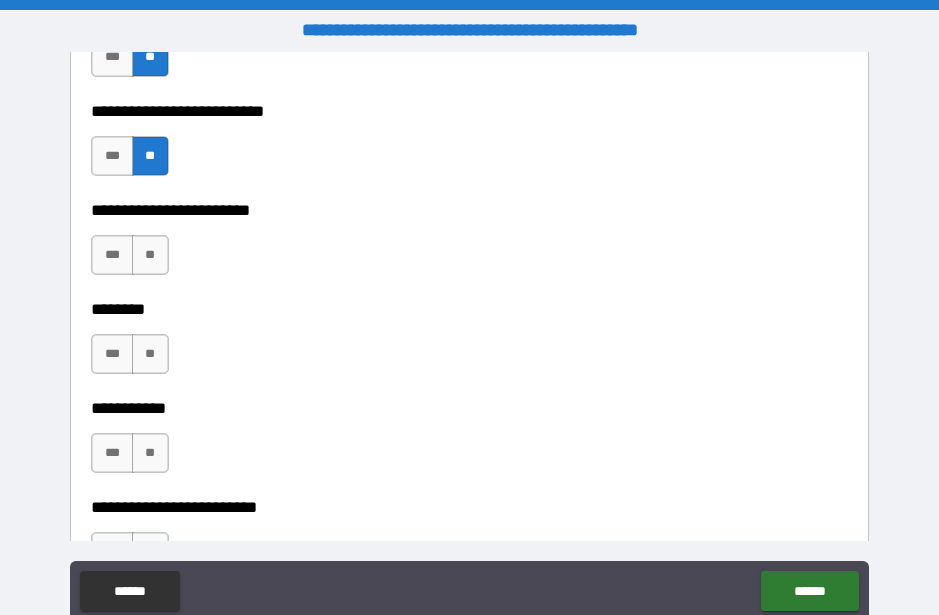 click on "**" at bounding box center (150, 255) 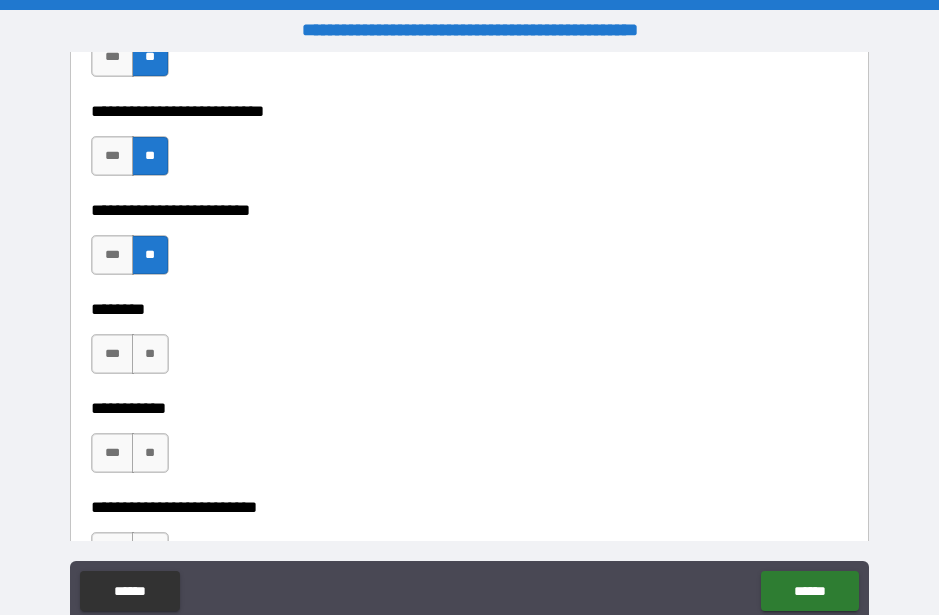 click on "**" at bounding box center [150, 354] 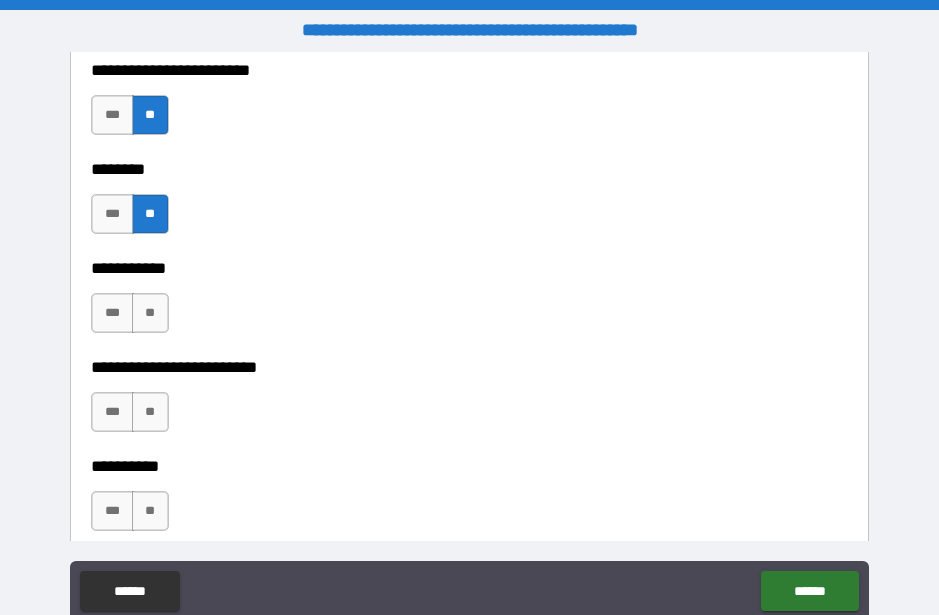 click on "**" at bounding box center (150, 313) 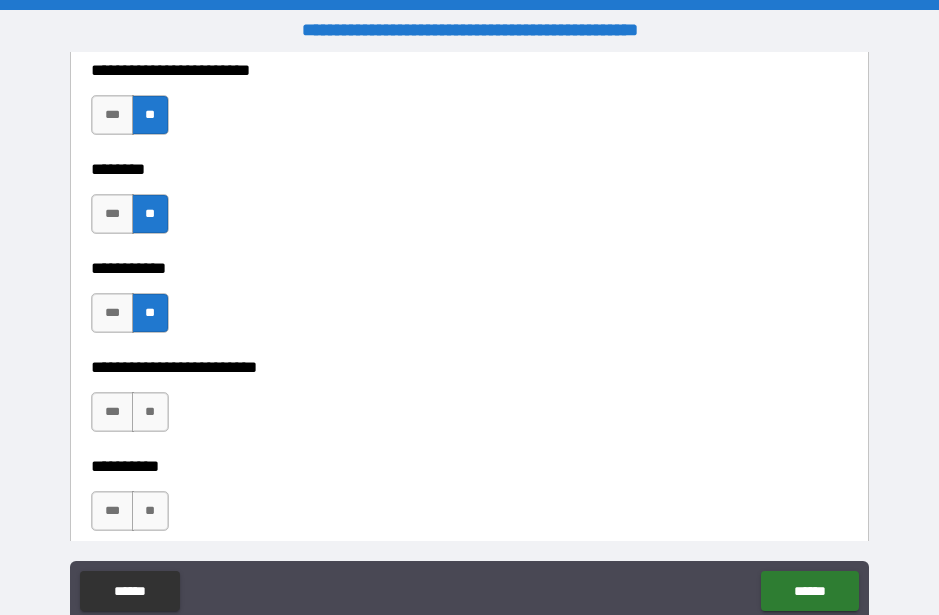 click on "**" at bounding box center (150, 412) 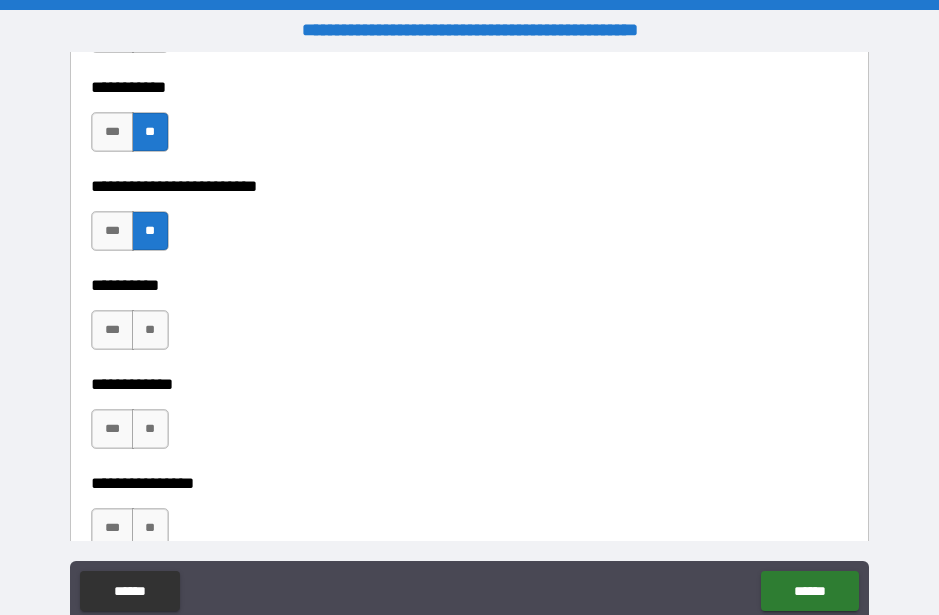 scroll, scrollTop: 3523, scrollLeft: 0, axis: vertical 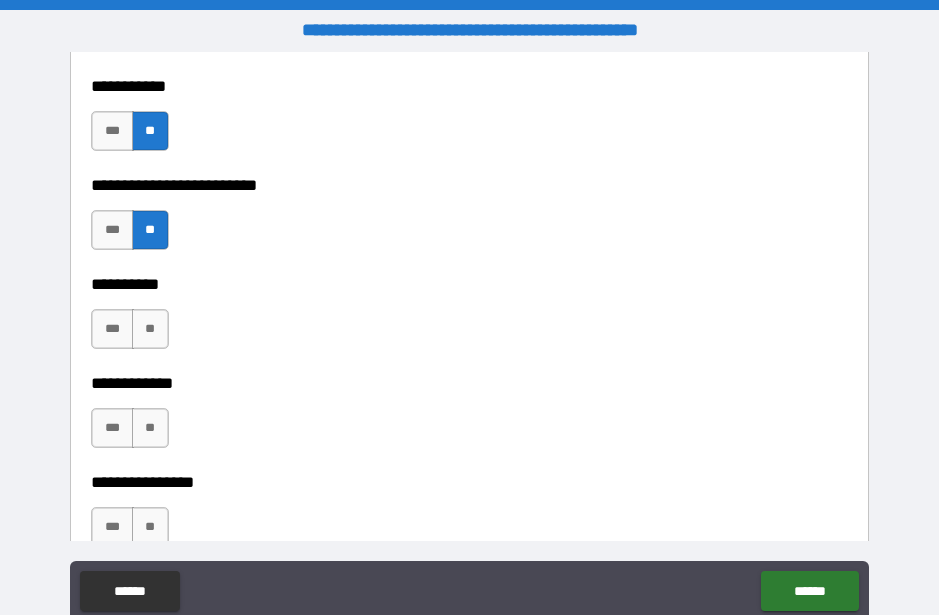 click on "**" at bounding box center [150, 329] 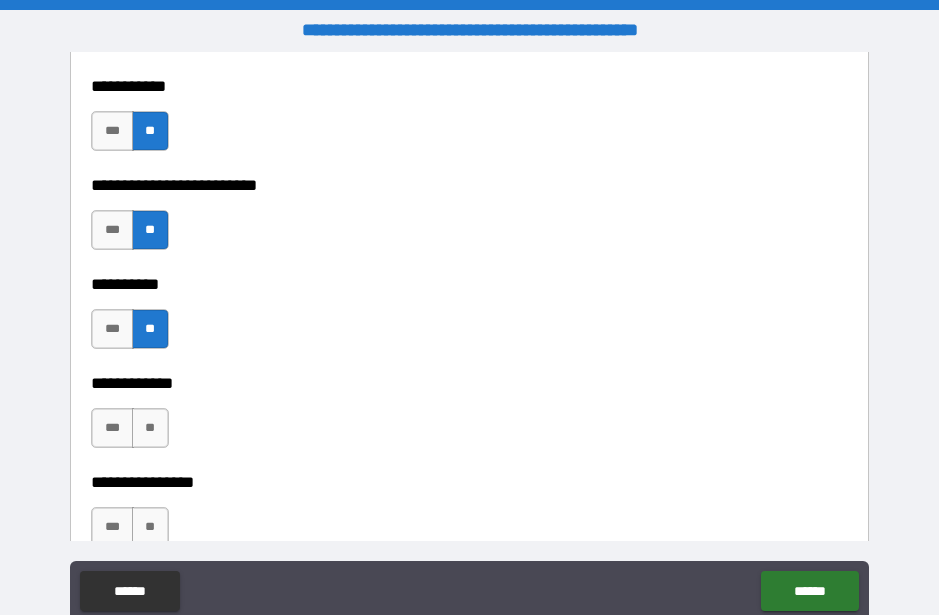 click on "**" at bounding box center [150, 428] 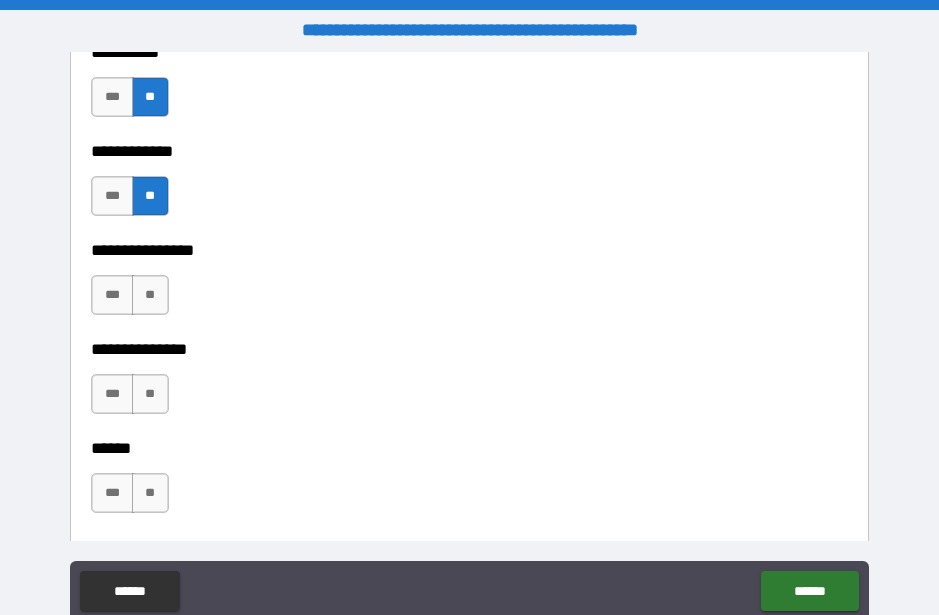 scroll, scrollTop: 3756, scrollLeft: 0, axis: vertical 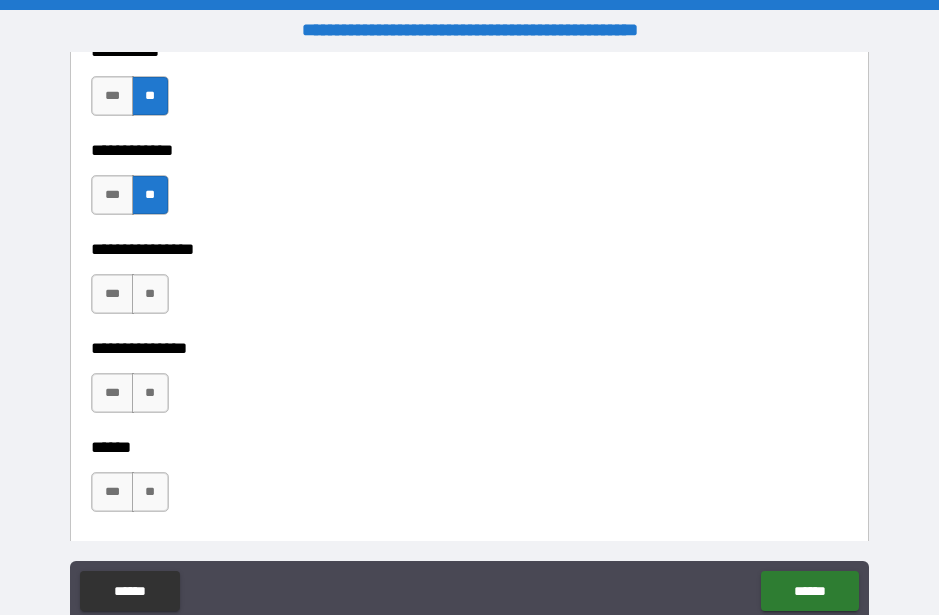 click on "**" at bounding box center [150, 294] 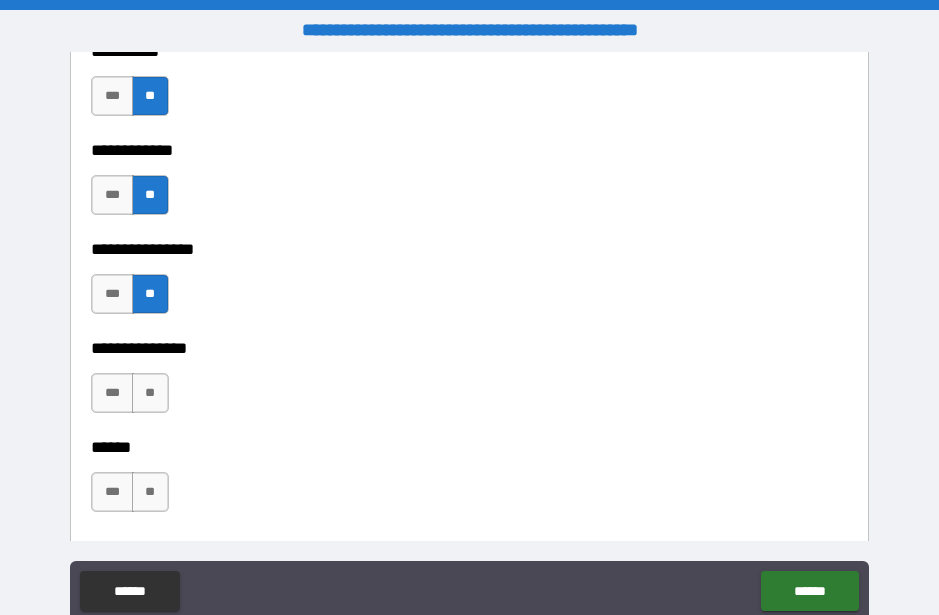 click on "**" at bounding box center [150, 393] 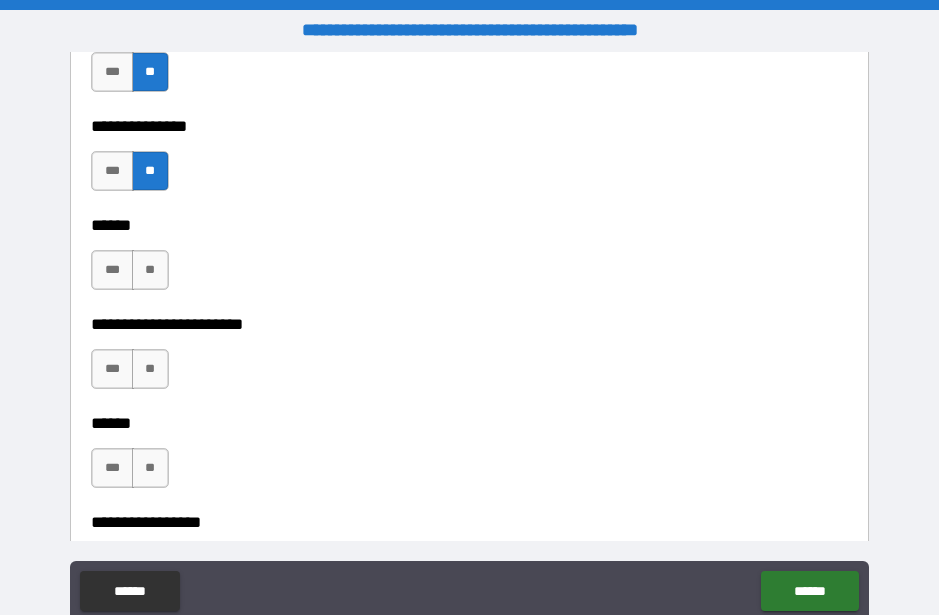 scroll, scrollTop: 3979, scrollLeft: 0, axis: vertical 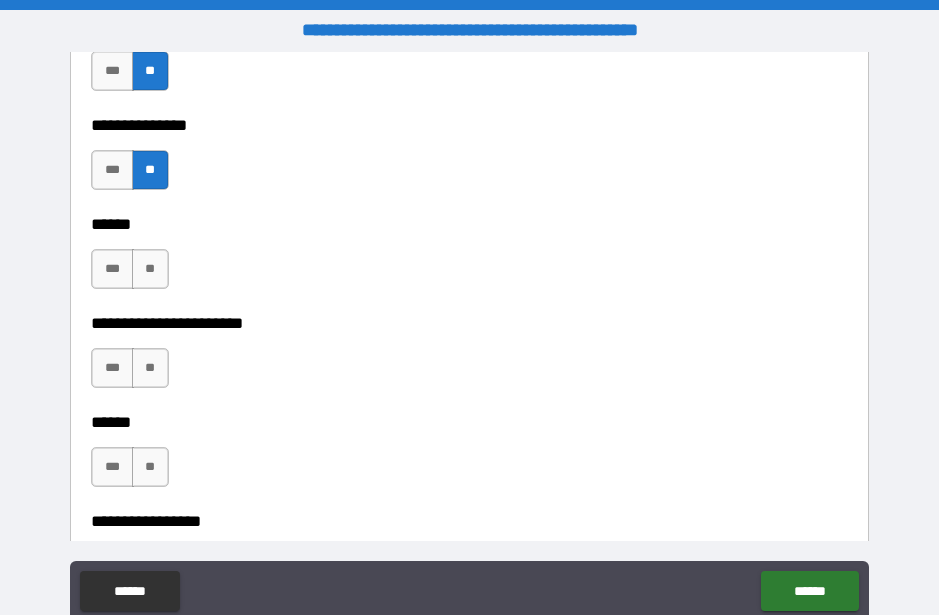 click on "**" at bounding box center [150, 269] 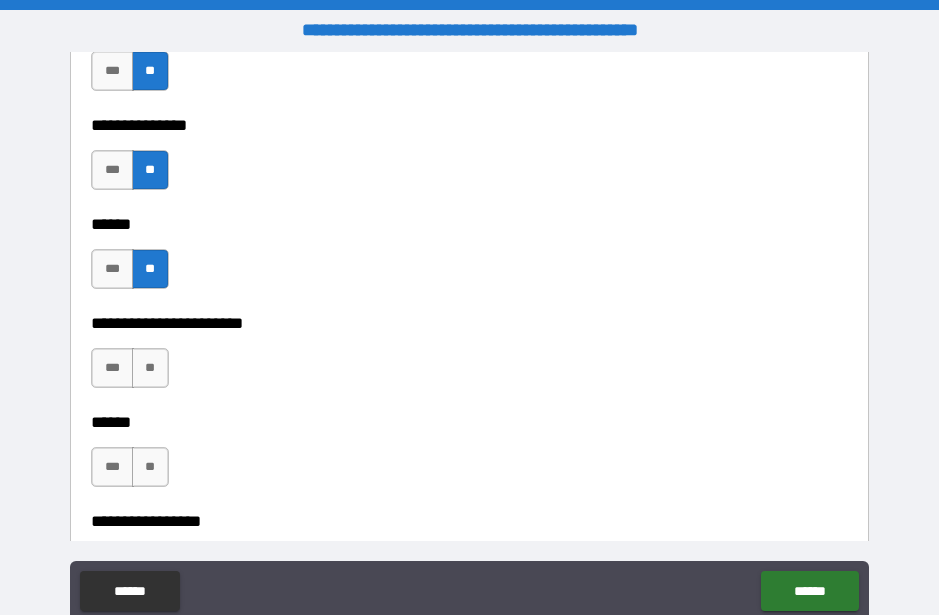 click on "**" at bounding box center (150, 368) 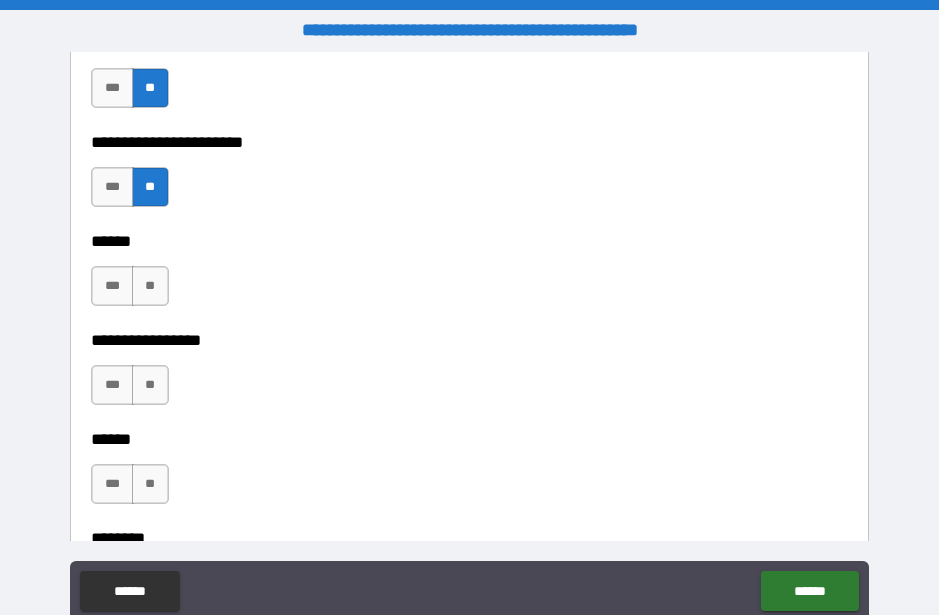 scroll, scrollTop: 4198, scrollLeft: 0, axis: vertical 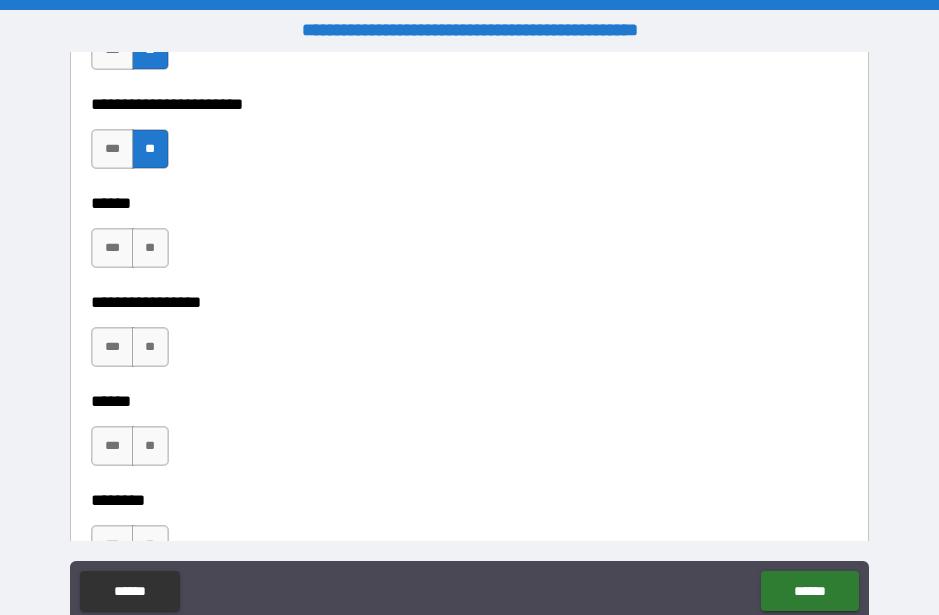 click on "**" at bounding box center [150, 248] 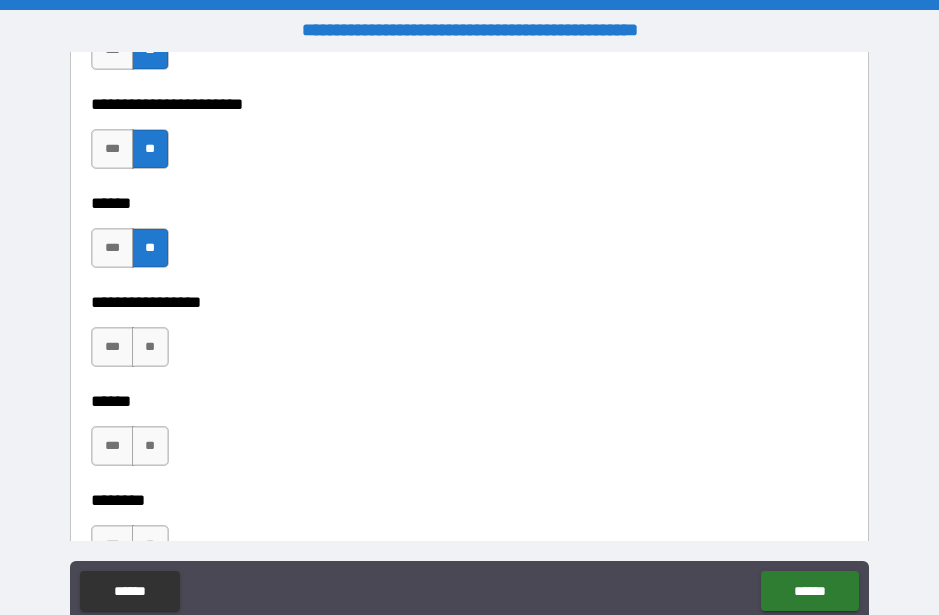 click on "**" at bounding box center [150, 347] 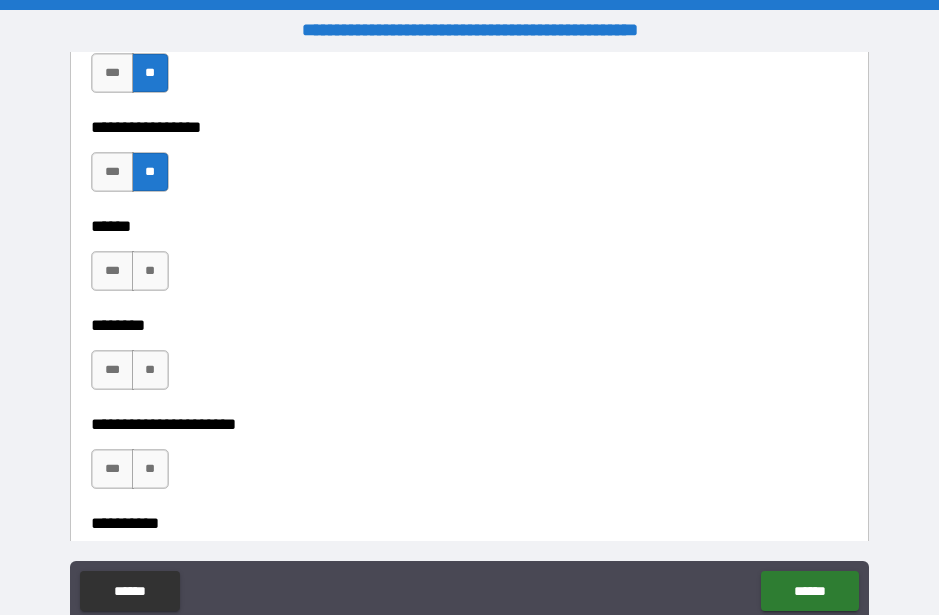 scroll, scrollTop: 4405, scrollLeft: 0, axis: vertical 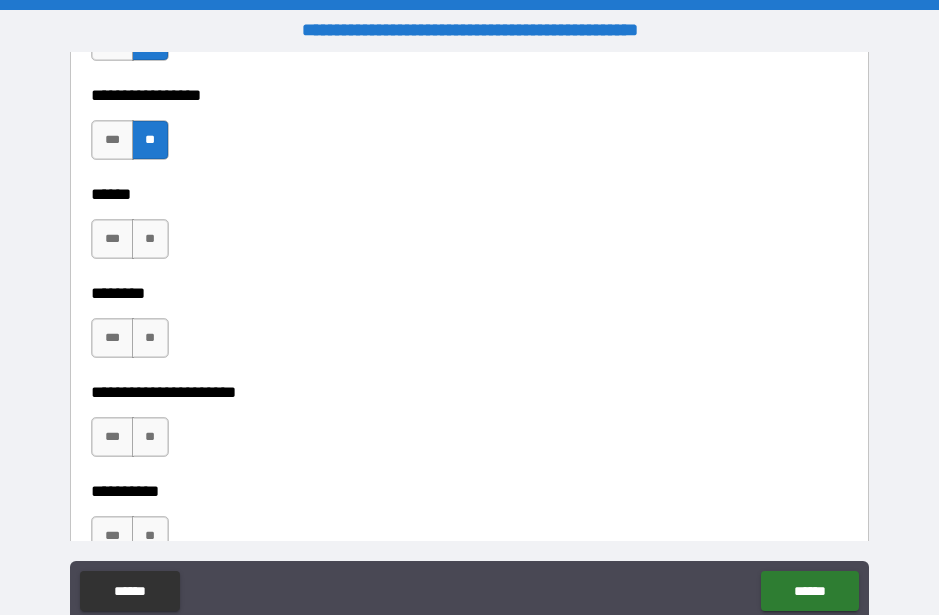 click on "**" at bounding box center [150, 239] 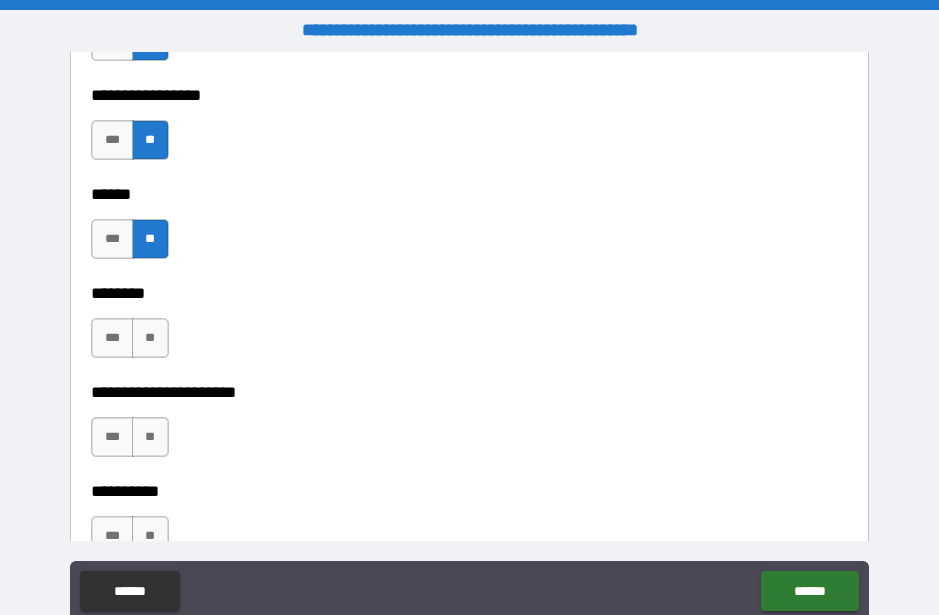 click on "**" at bounding box center (150, 338) 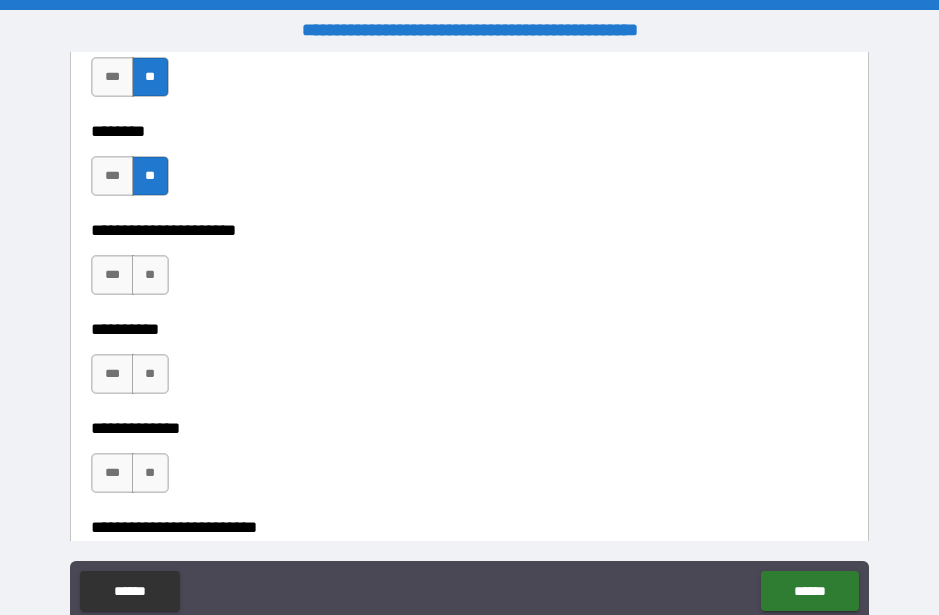 scroll, scrollTop: 4592, scrollLeft: 0, axis: vertical 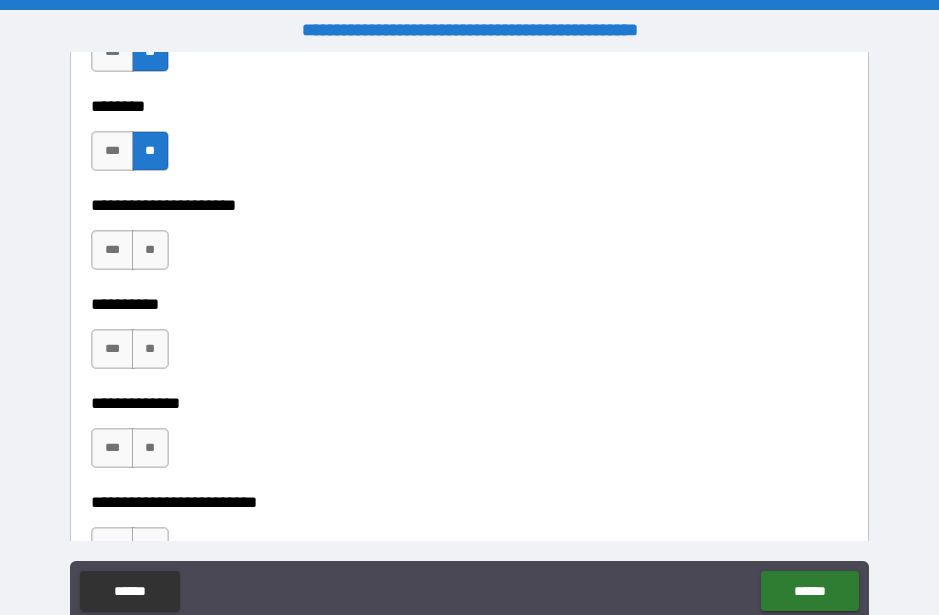 click on "**" at bounding box center [150, 250] 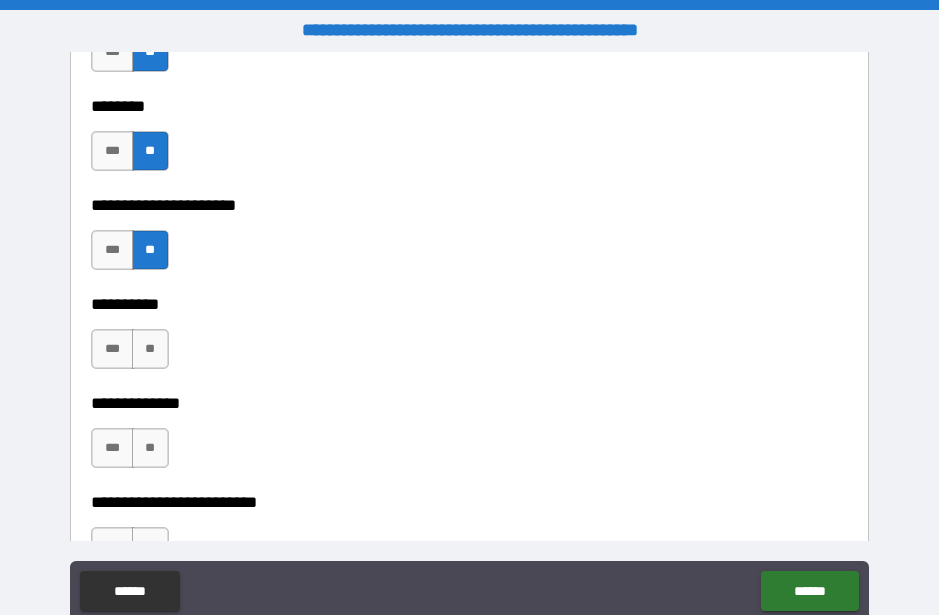 click on "**" at bounding box center (150, 349) 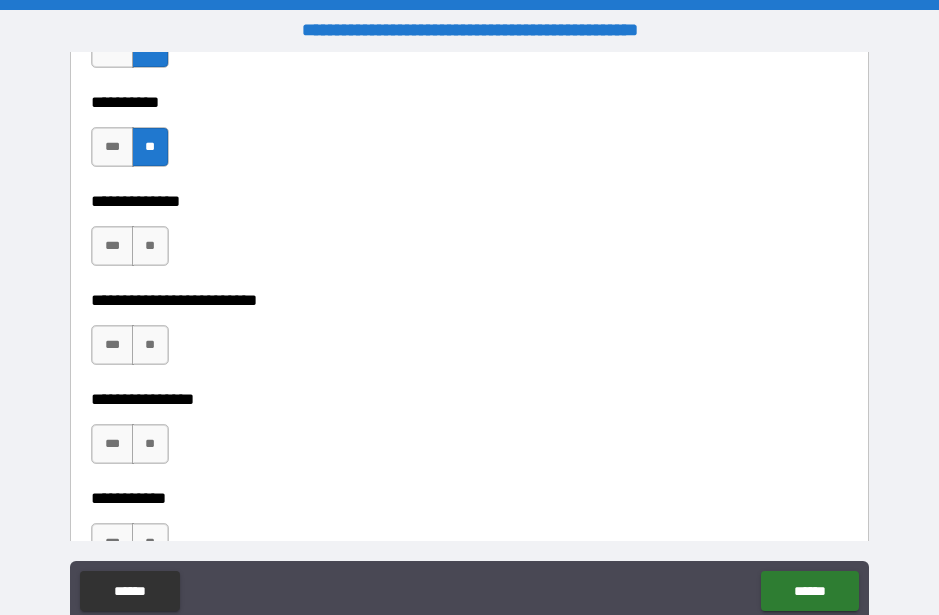 scroll, scrollTop: 4800, scrollLeft: 0, axis: vertical 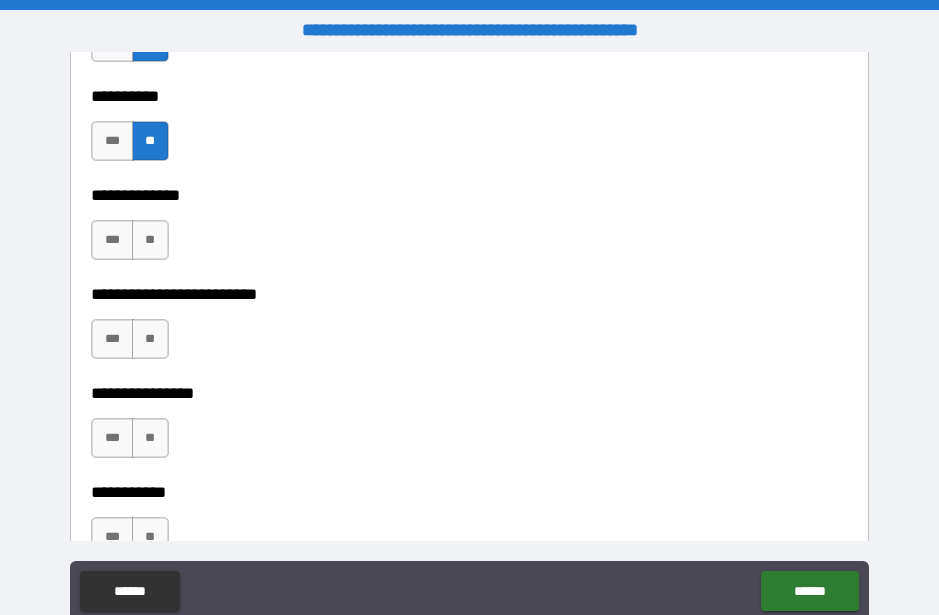 click on "**" at bounding box center (150, 240) 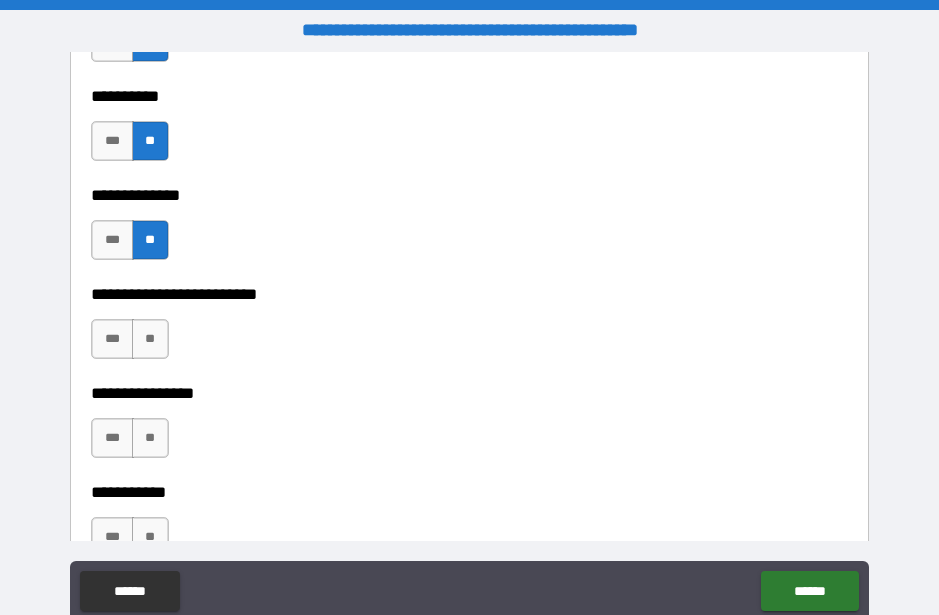 click on "**" at bounding box center [150, 339] 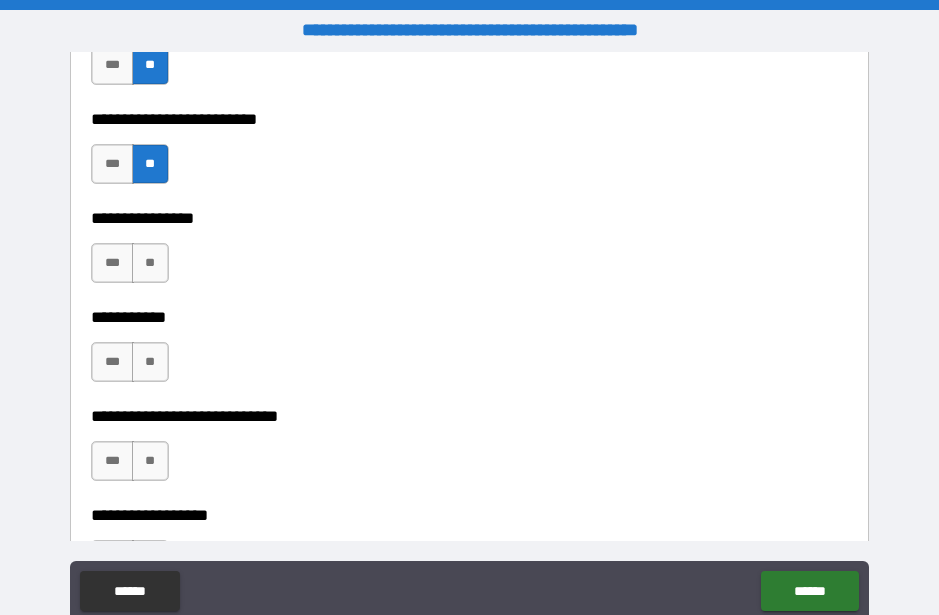 scroll, scrollTop: 4983, scrollLeft: 0, axis: vertical 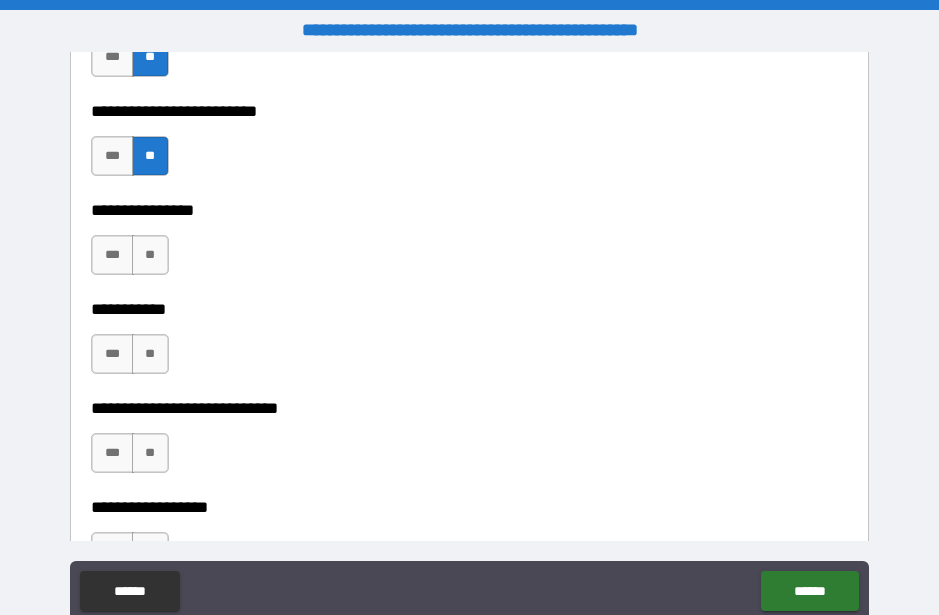 click on "**" at bounding box center [150, 255] 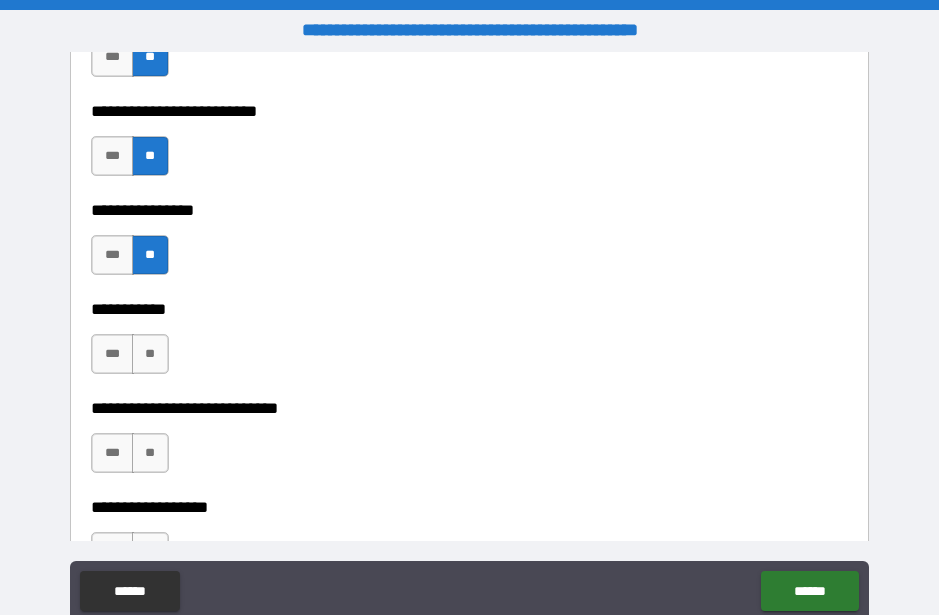 click on "**" at bounding box center (150, 354) 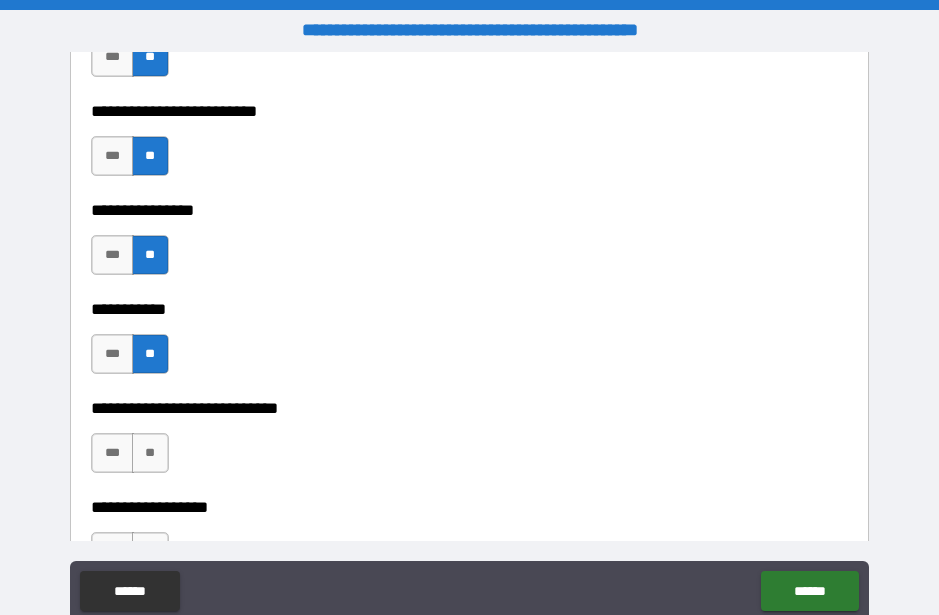 click on "**" at bounding box center [150, 453] 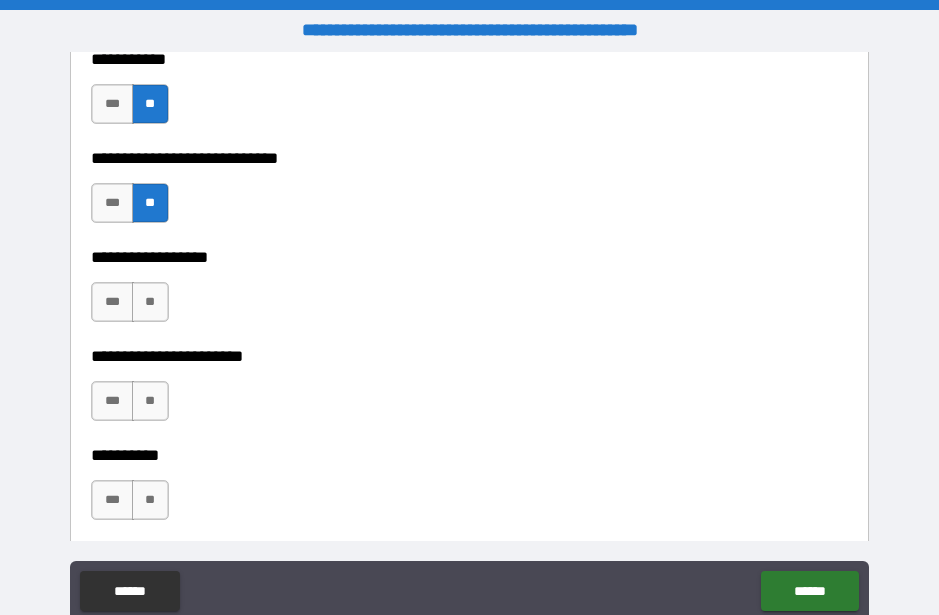 scroll, scrollTop: 5244, scrollLeft: 0, axis: vertical 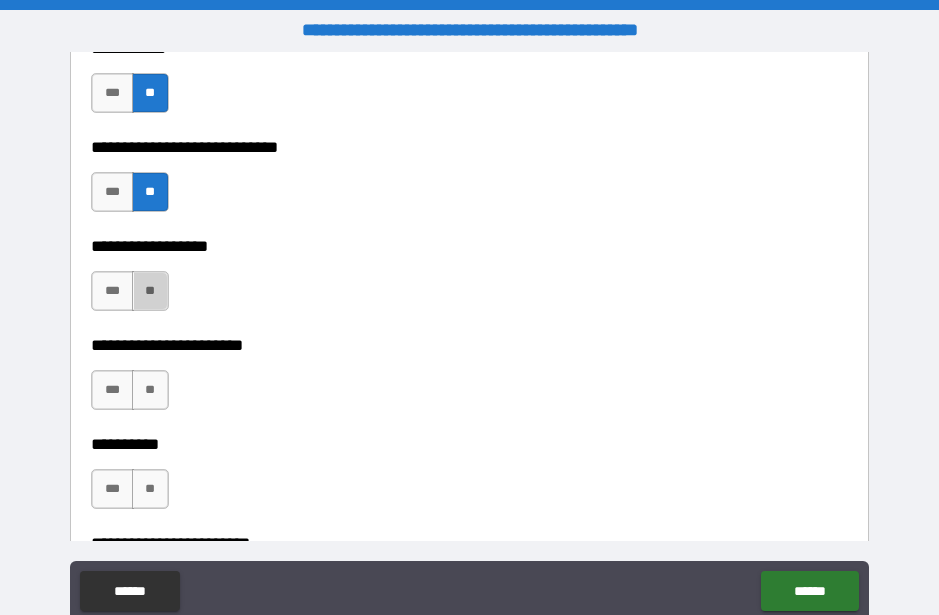 click on "**" at bounding box center (150, 291) 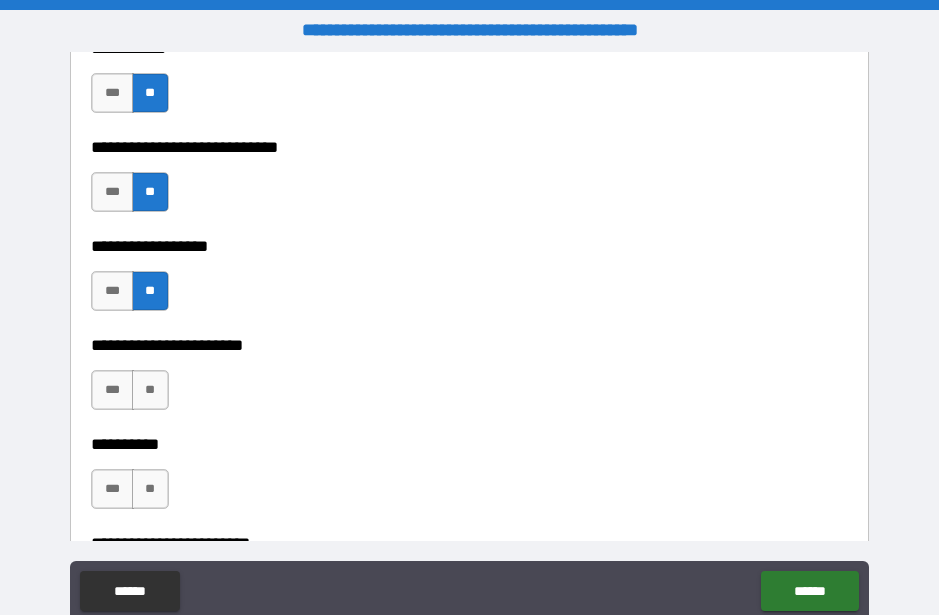 click on "**" at bounding box center [150, 390] 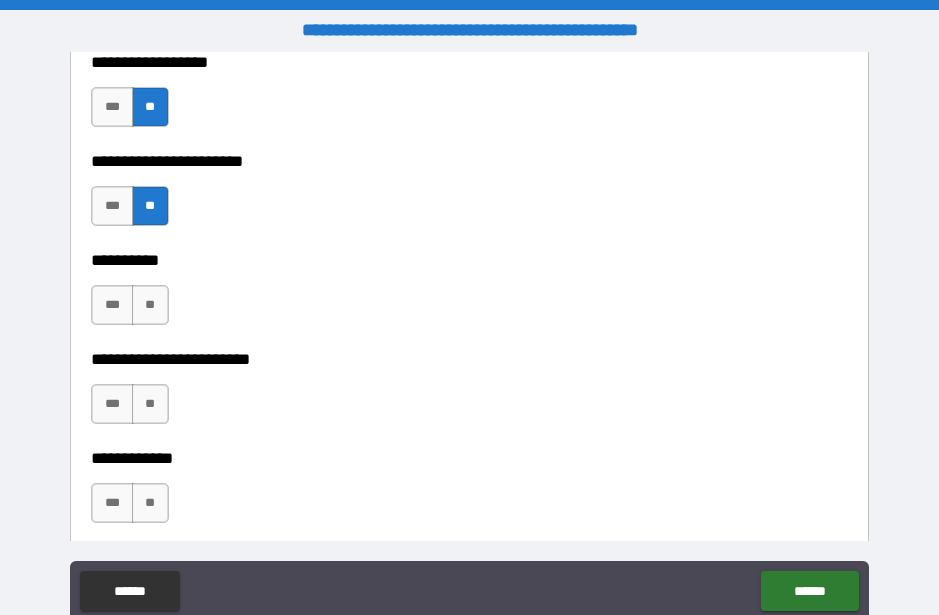 scroll, scrollTop: 5438, scrollLeft: 0, axis: vertical 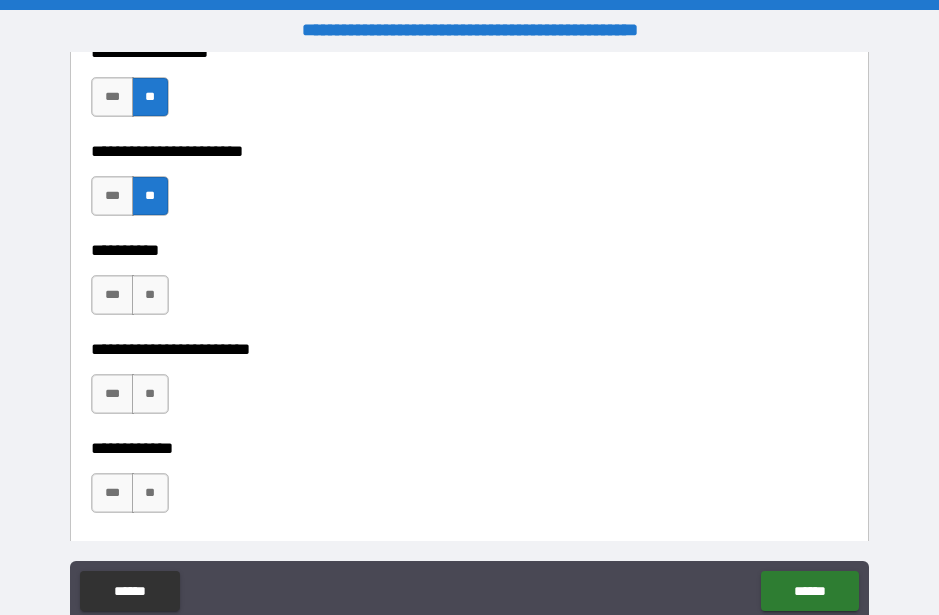 click on "**" at bounding box center (150, 295) 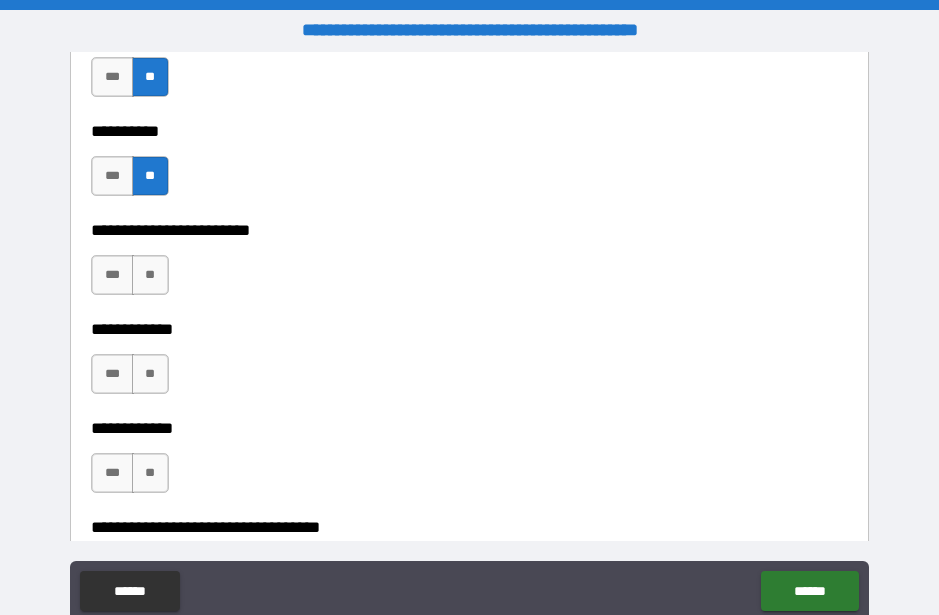 scroll, scrollTop: 5589, scrollLeft: 0, axis: vertical 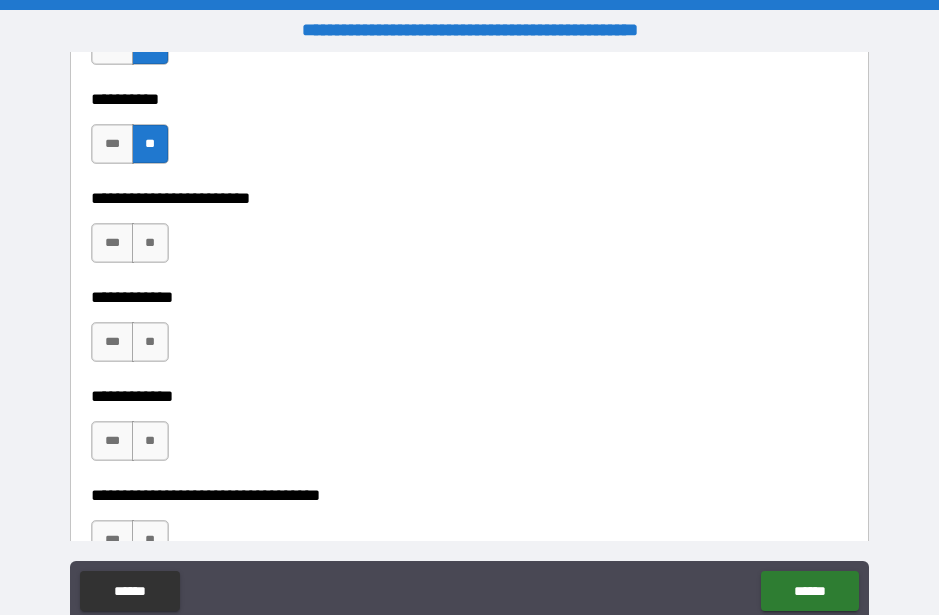 click on "**" at bounding box center (150, 243) 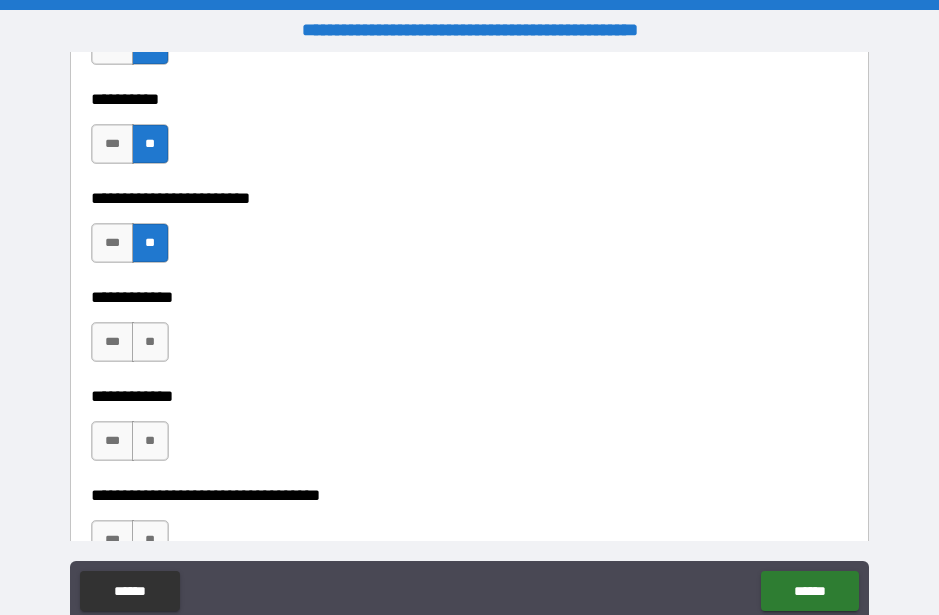 click on "**" at bounding box center (150, 342) 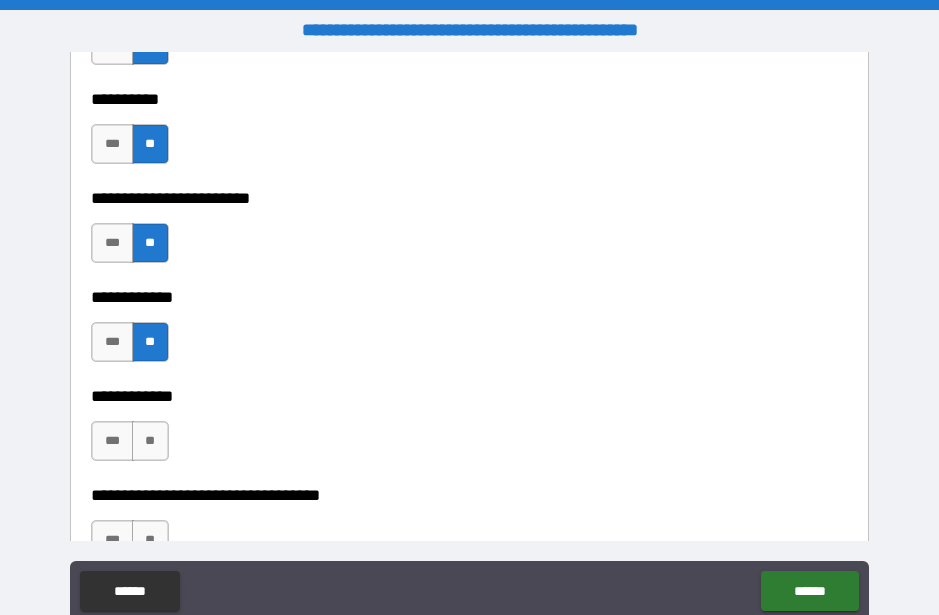 click on "**" at bounding box center (150, 441) 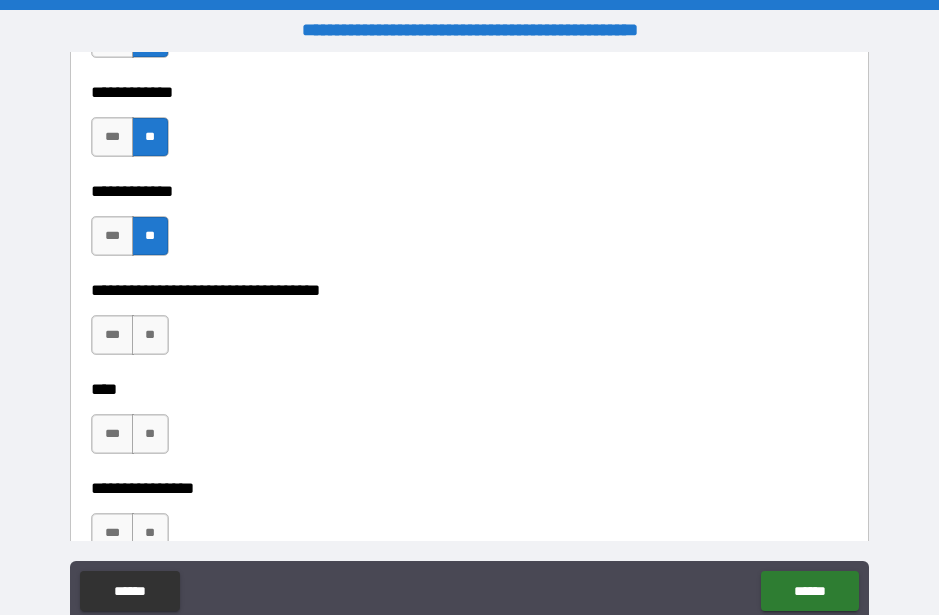 scroll, scrollTop: 5835, scrollLeft: 0, axis: vertical 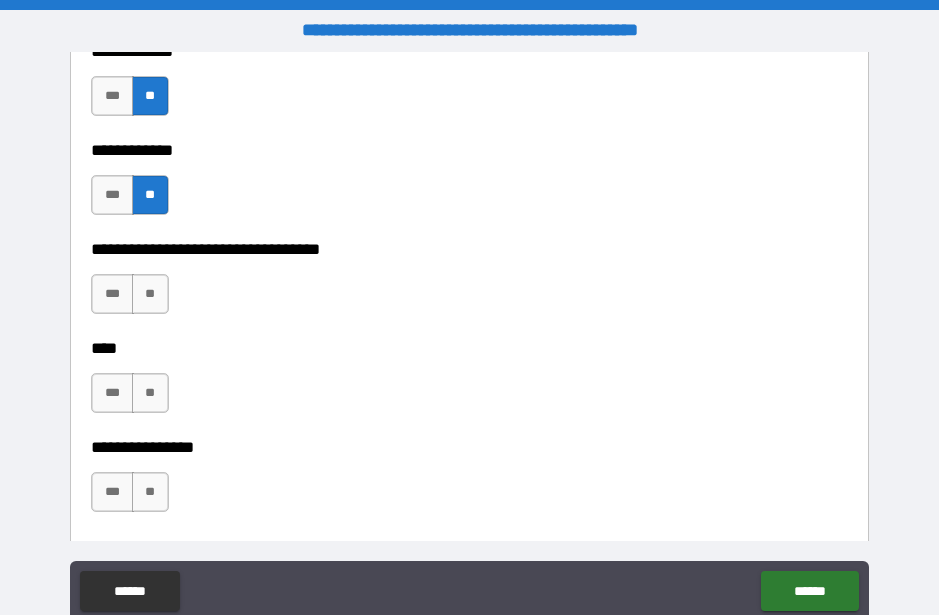 click on "**" at bounding box center [150, 294] 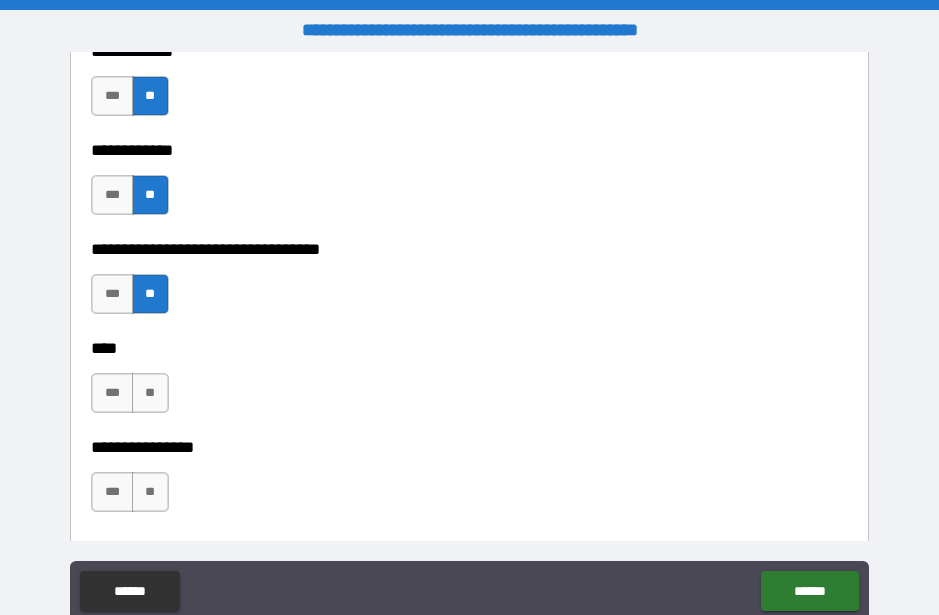 click on "**" at bounding box center (150, 393) 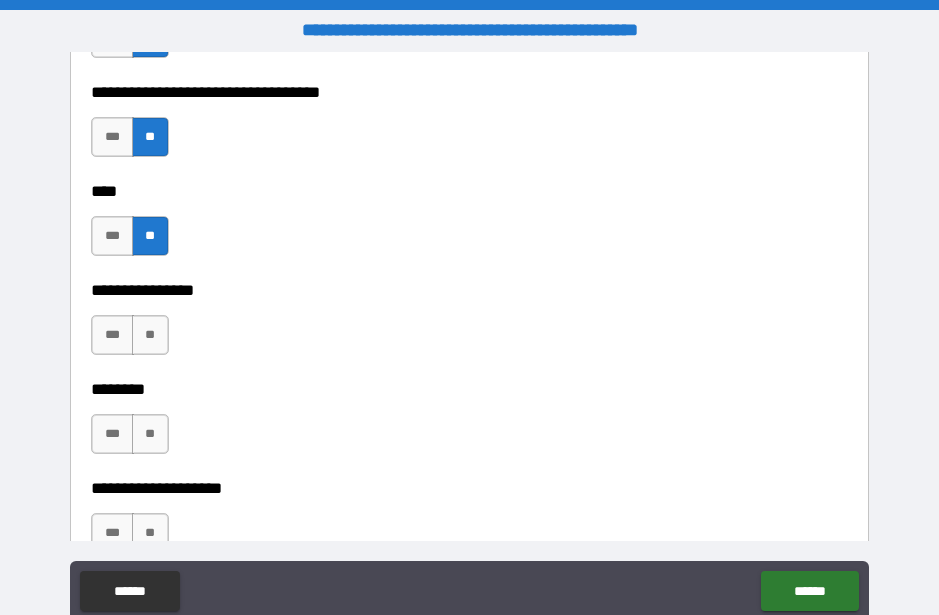 scroll, scrollTop: 6009, scrollLeft: 0, axis: vertical 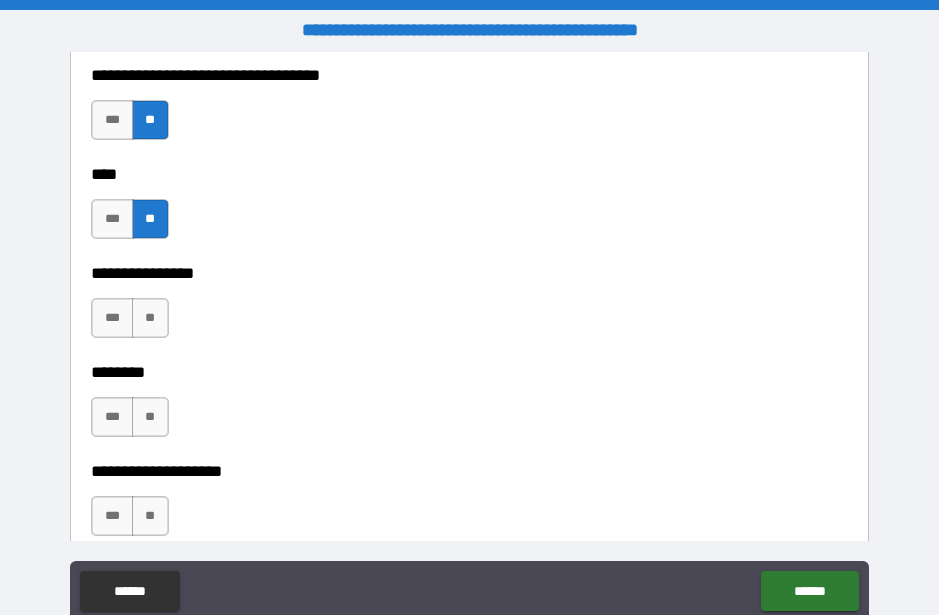 click on "**" at bounding box center [150, 318] 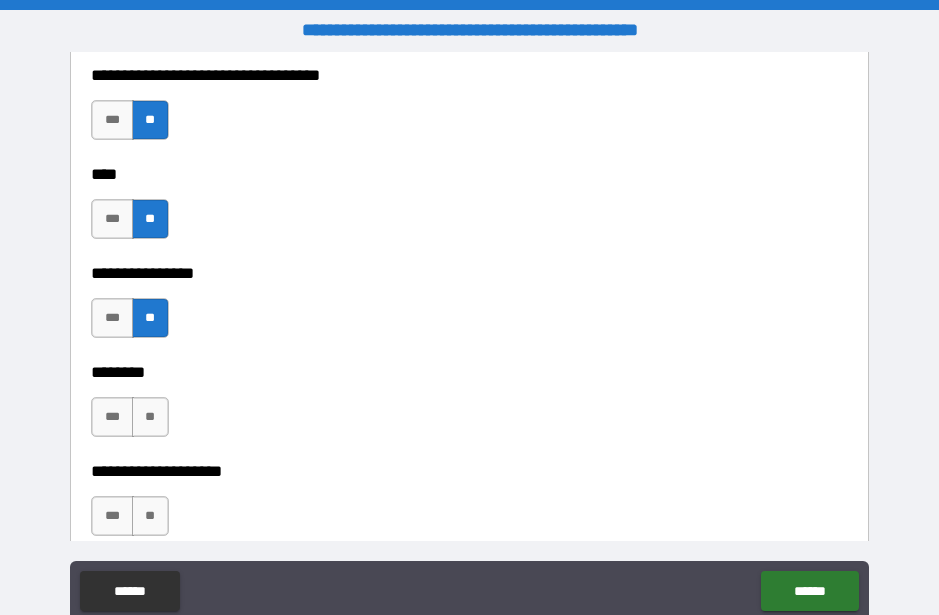 click on "**" at bounding box center [150, 417] 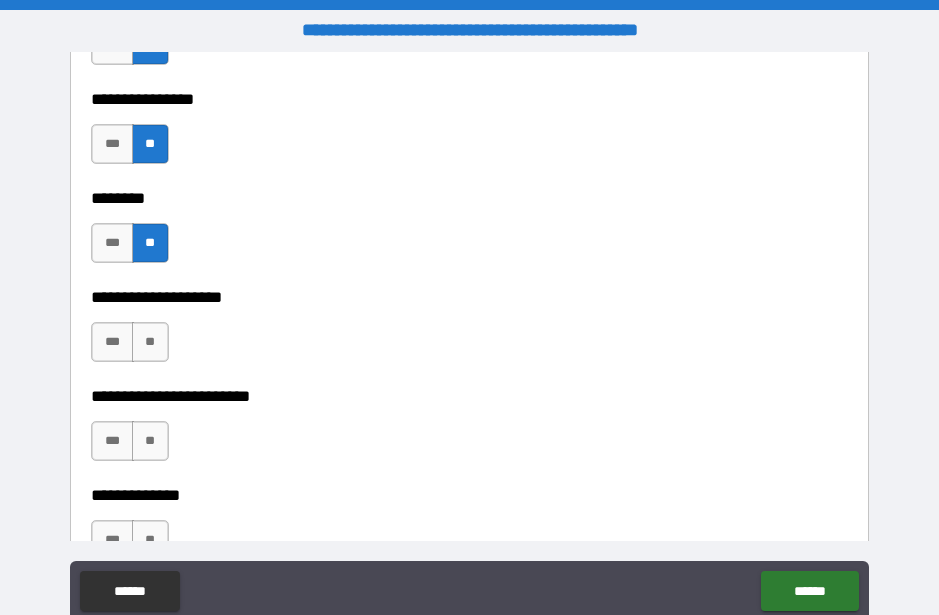 scroll, scrollTop: 6207, scrollLeft: 0, axis: vertical 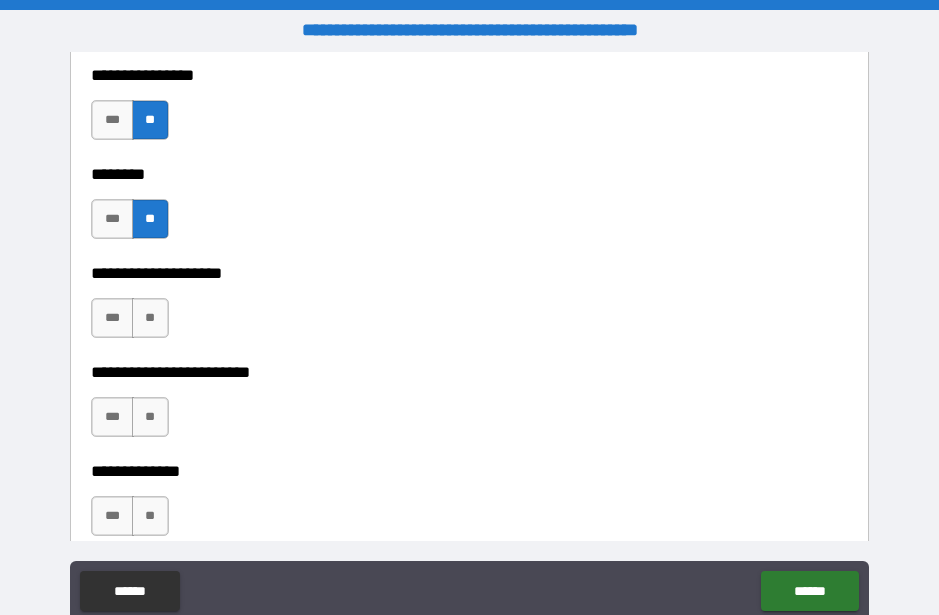 click on "**" at bounding box center [150, 318] 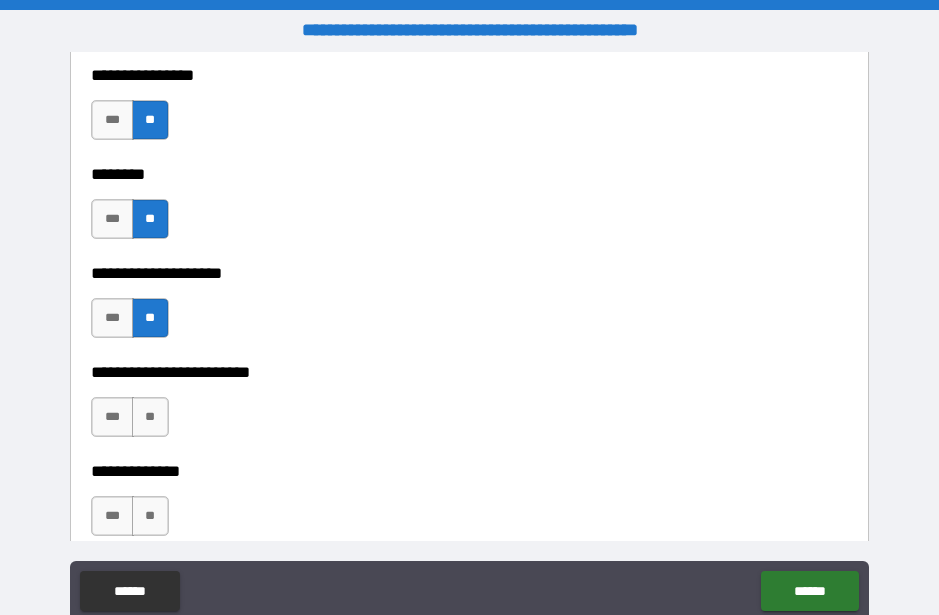click on "**" at bounding box center [150, 417] 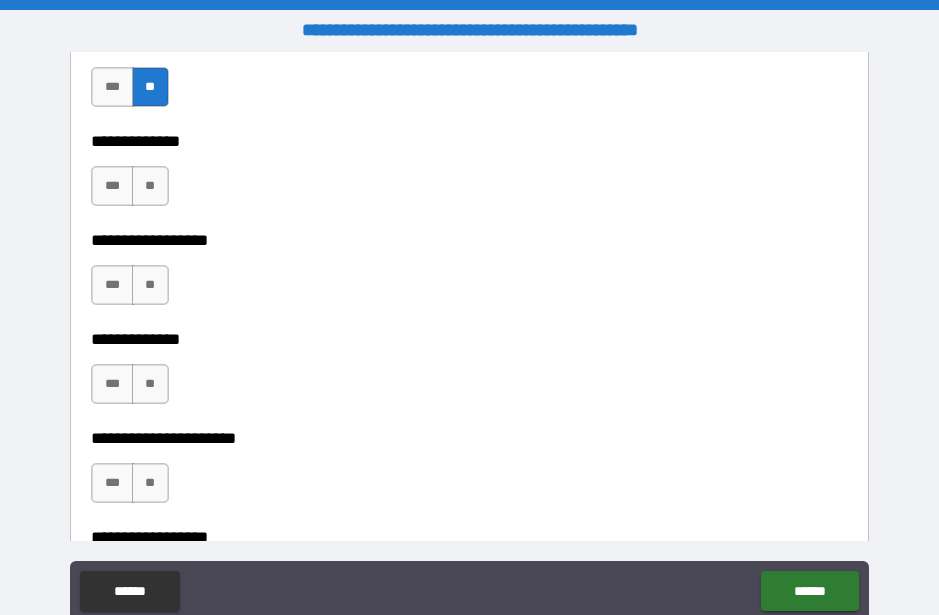 scroll, scrollTop: 6541, scrollLeft: 0, axis: vertical 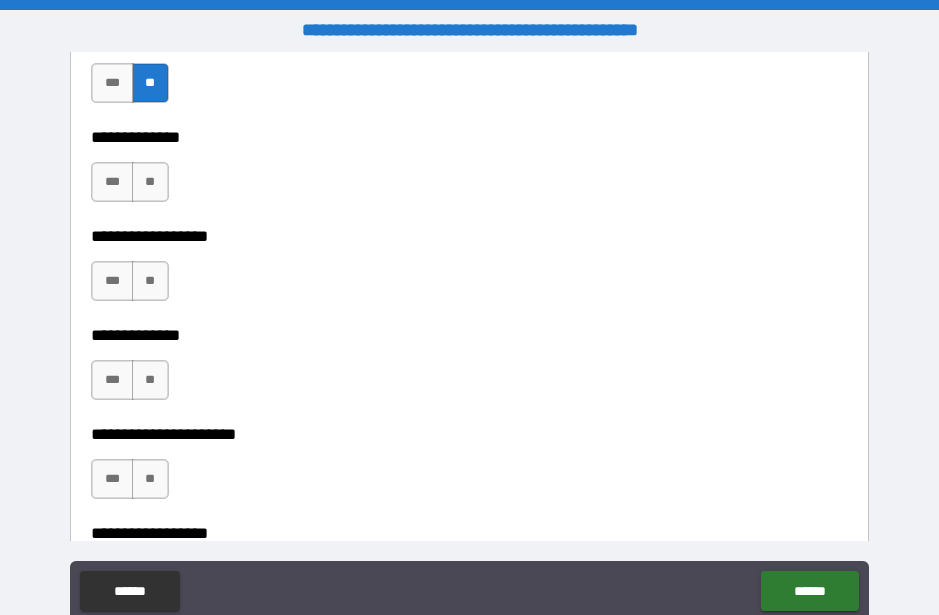 click on "**" at bounding box center (150, 182) 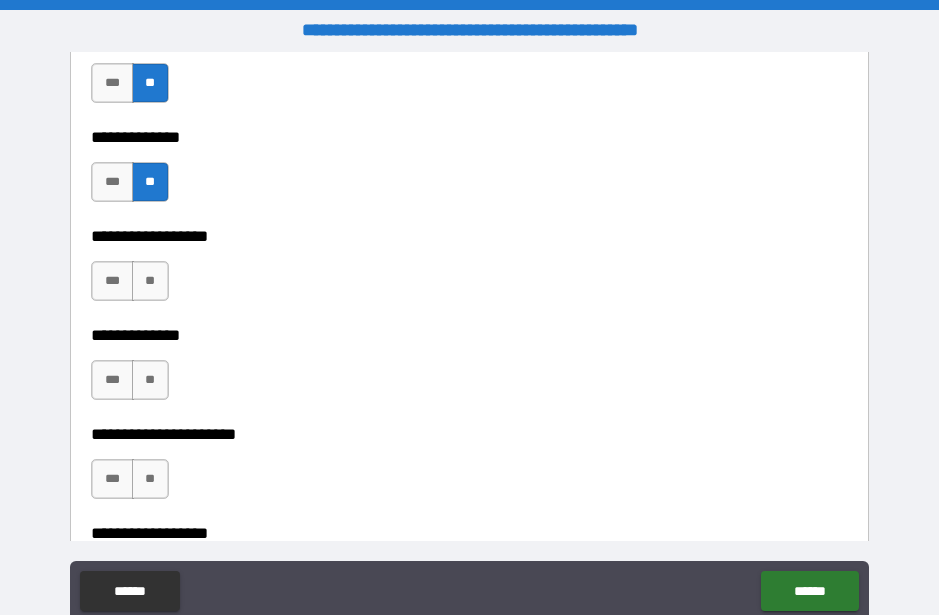 click on "**" at bounding box center (150, 281) 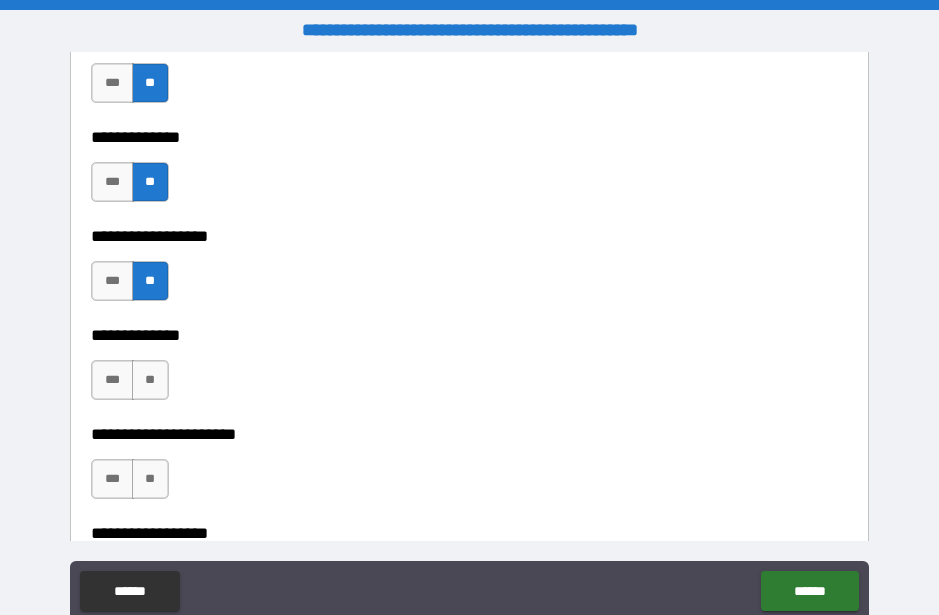 click on "**" at bounding box center [150, 380] 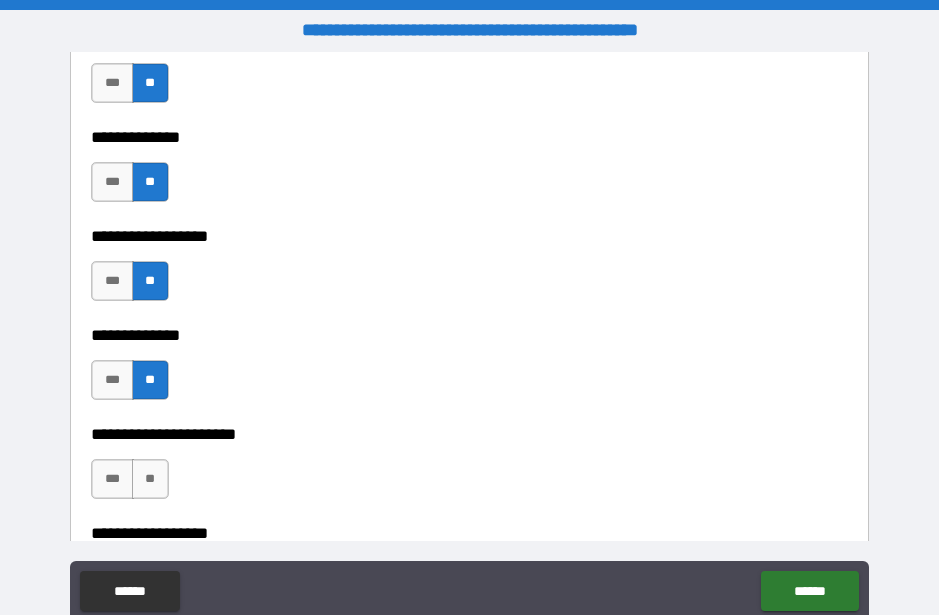 click on "**" at bounding box center [150, 479] 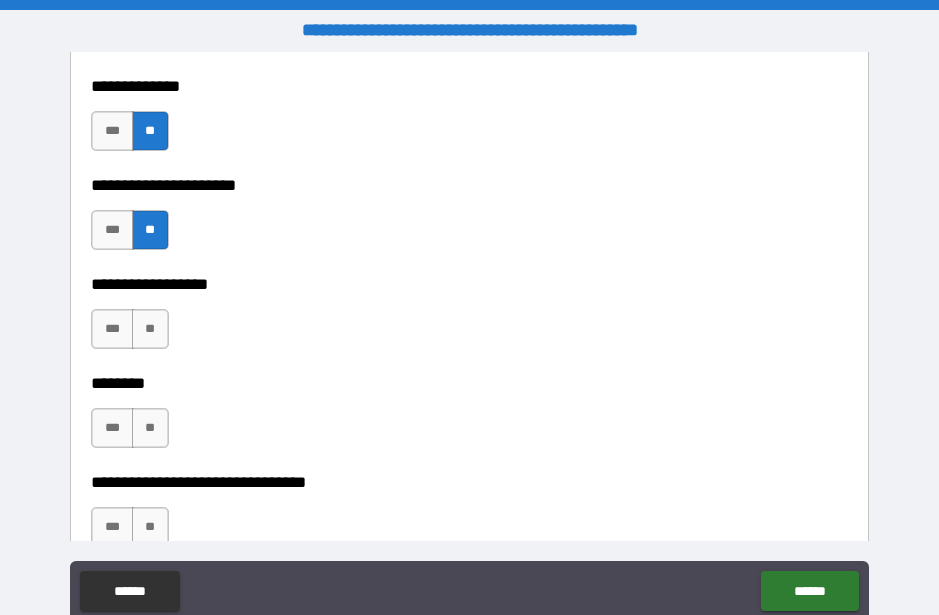 scroll, scrollTop: 6800, scrollLeft: 0, axis: vertical 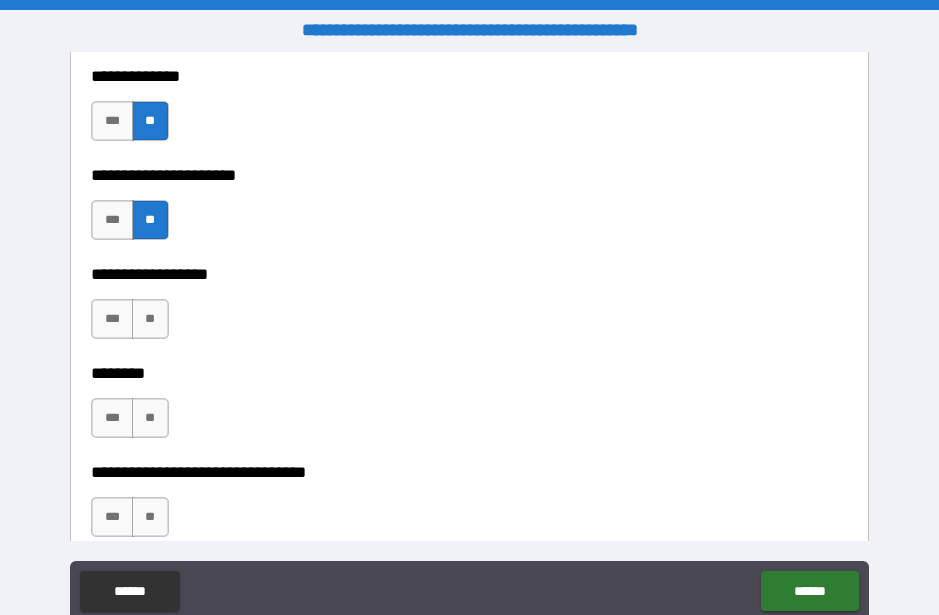 click on "**" at bounding box center (150, 319) 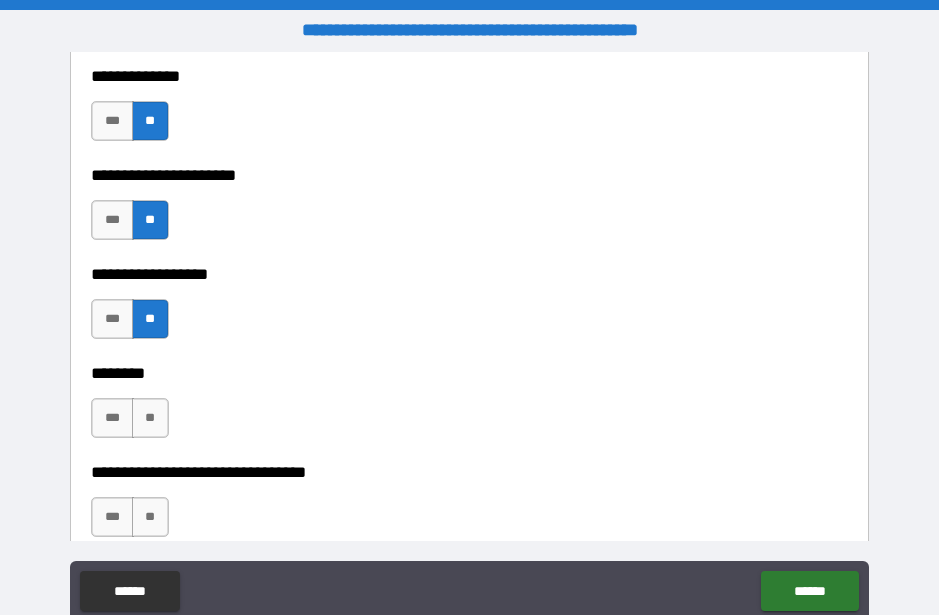 click on "**" at bounding box center [150, 418] 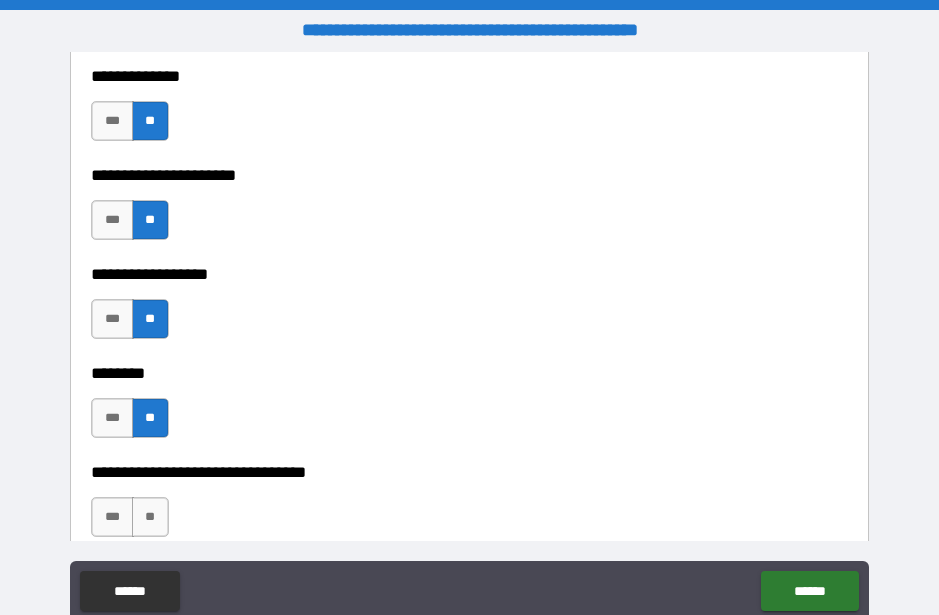 click on "**" at bounding box center [150, 517] 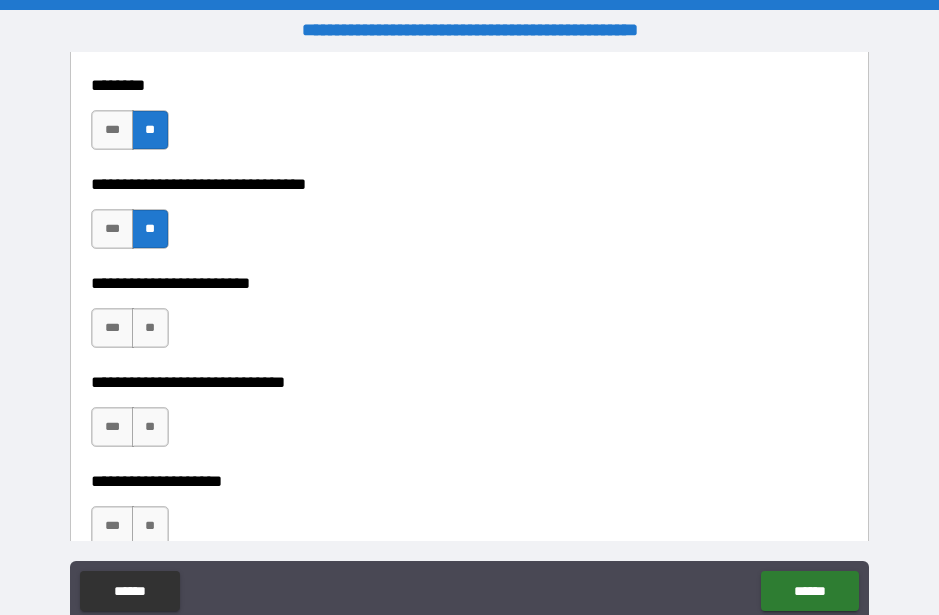 scroll, scrollTop: 7090, scrollLeft: 0, axis: vertical 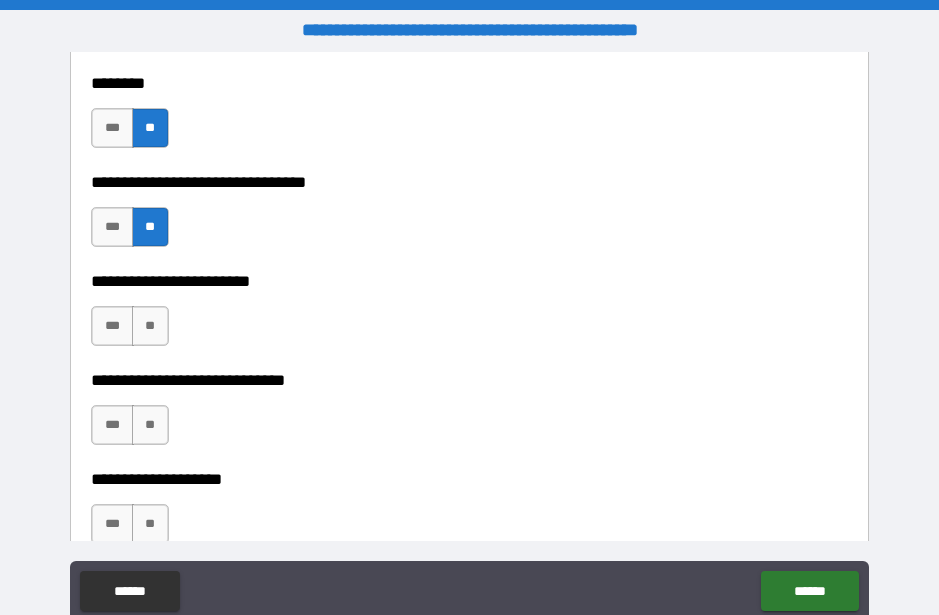 click on "**" at bounding box center [150, 326] 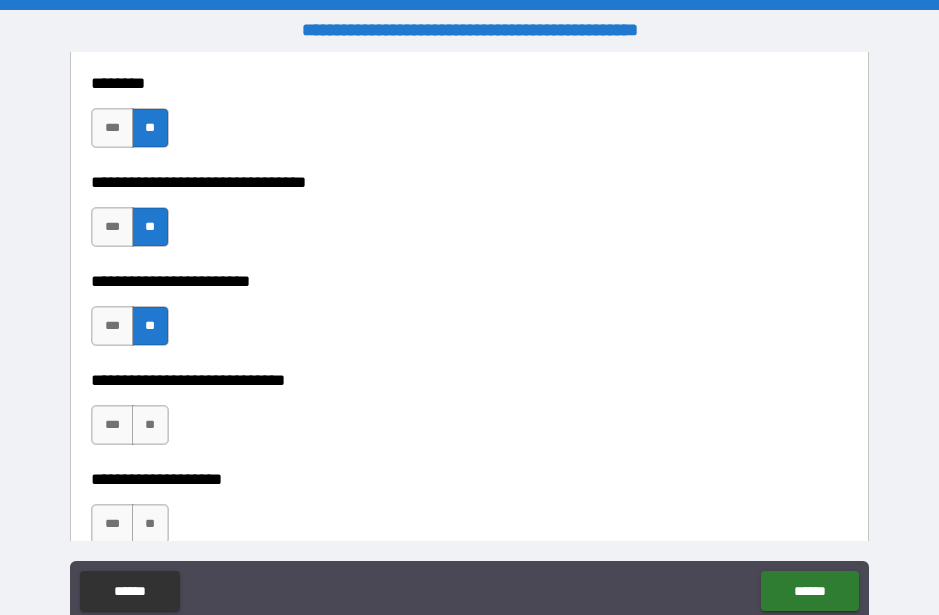 click on "**" at bounding box center [150, 425] 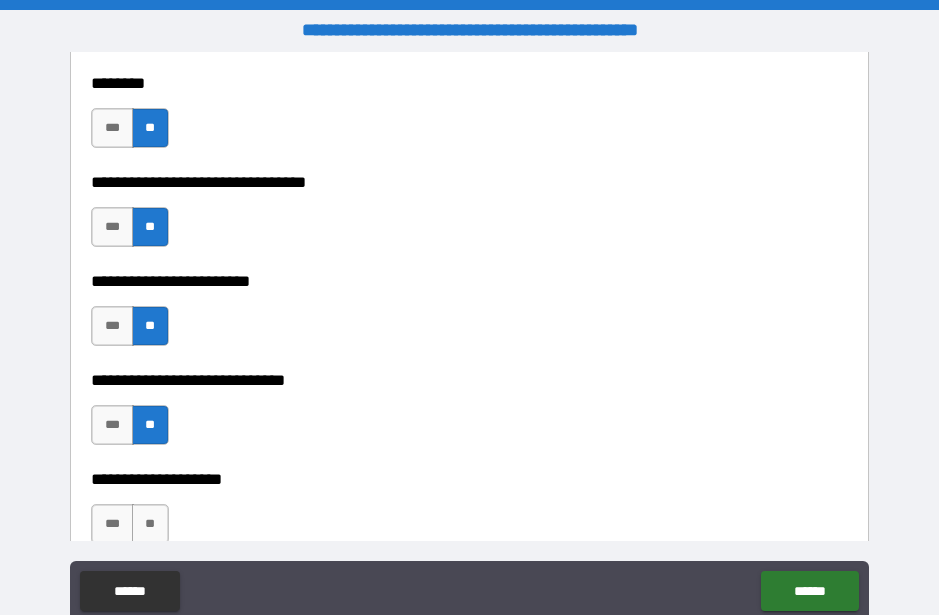 click on "**" at bounding box center [150, 524] 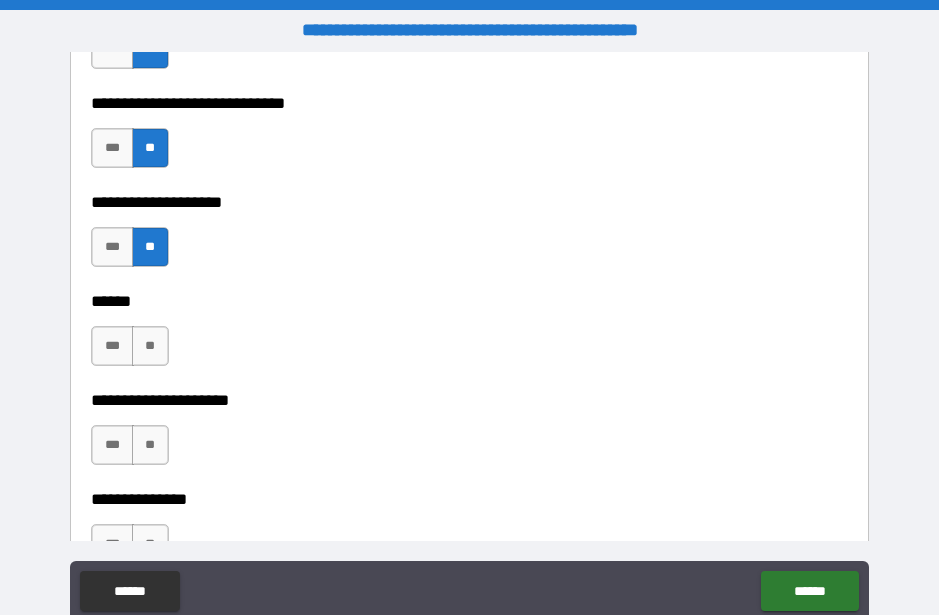 scroll, scrollTop: 7377, scrollLeft: 0, axis: vertical 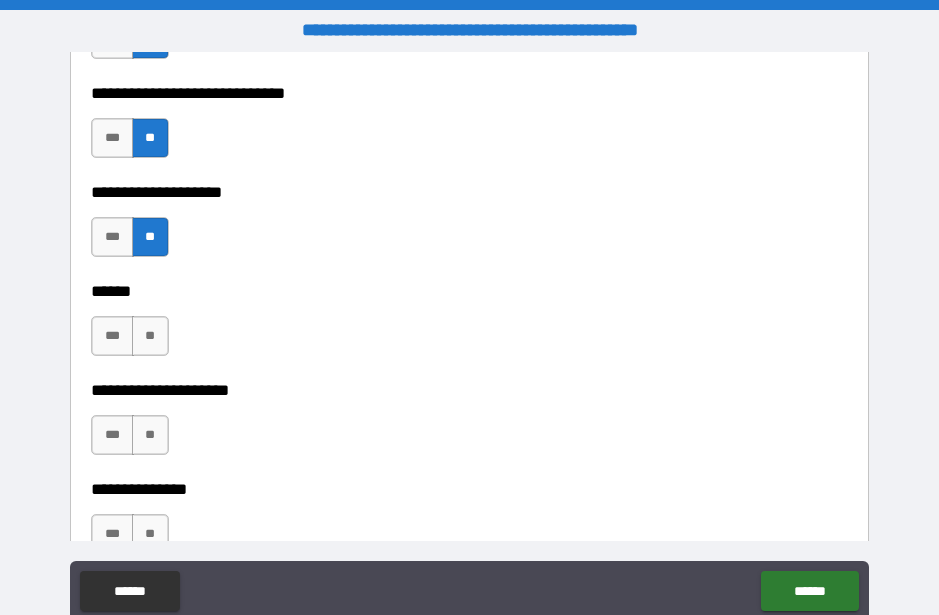 click on "**" at bounding box center [150, 336] 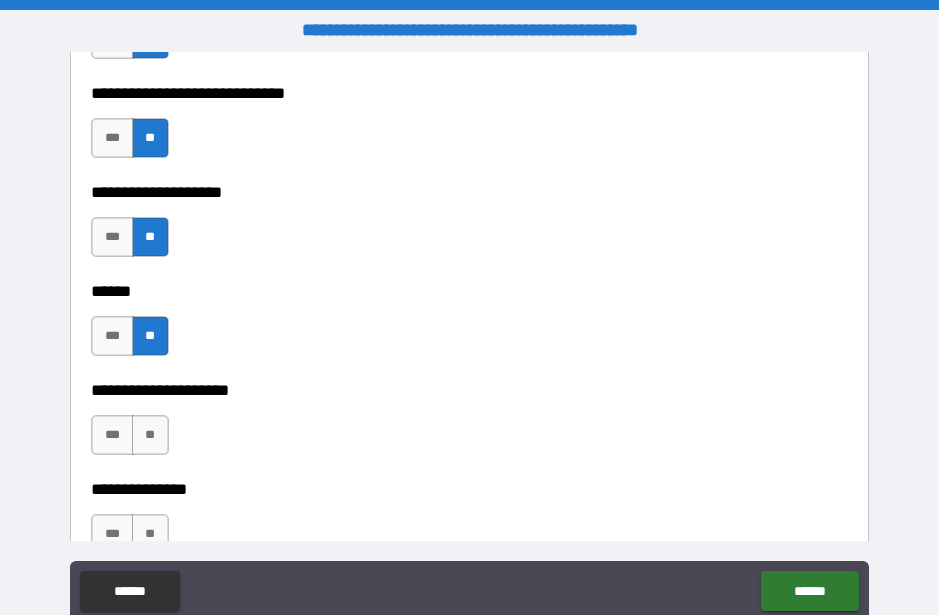 click on "**" at bounding box center [150, 435] 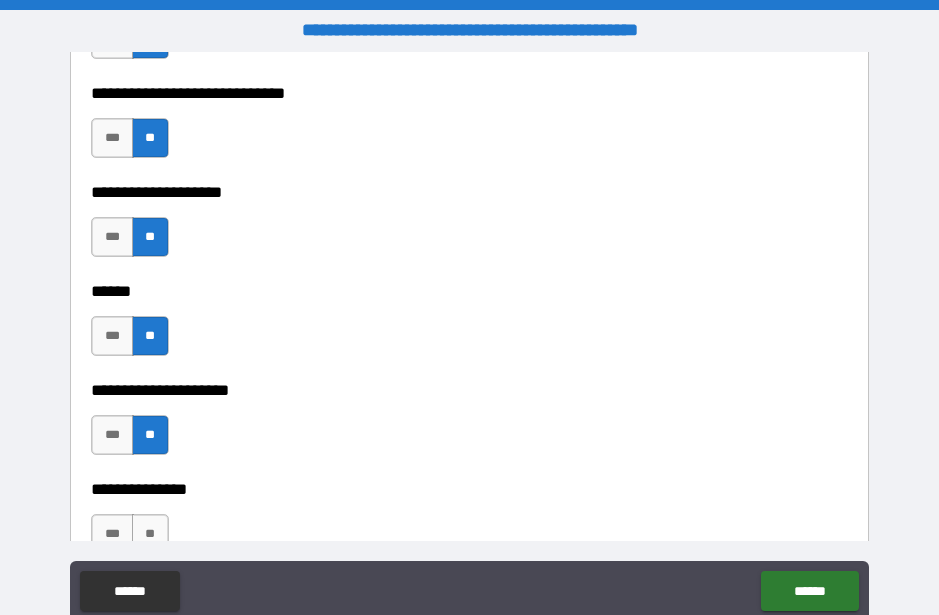 click on "**" at bounding box center [150, 534] 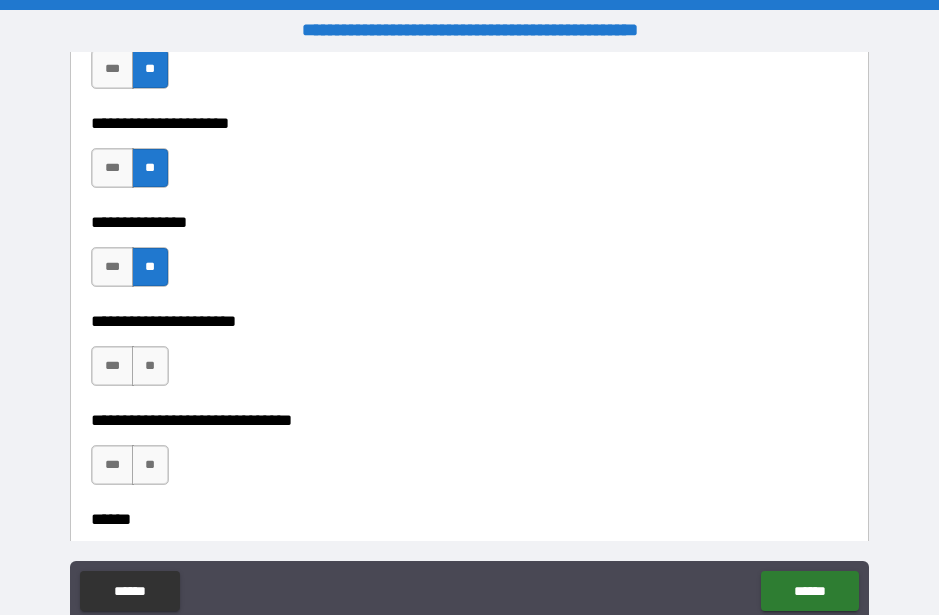 scroll, scrollTop: 7673, scrollLeft: 0, axis: vertical 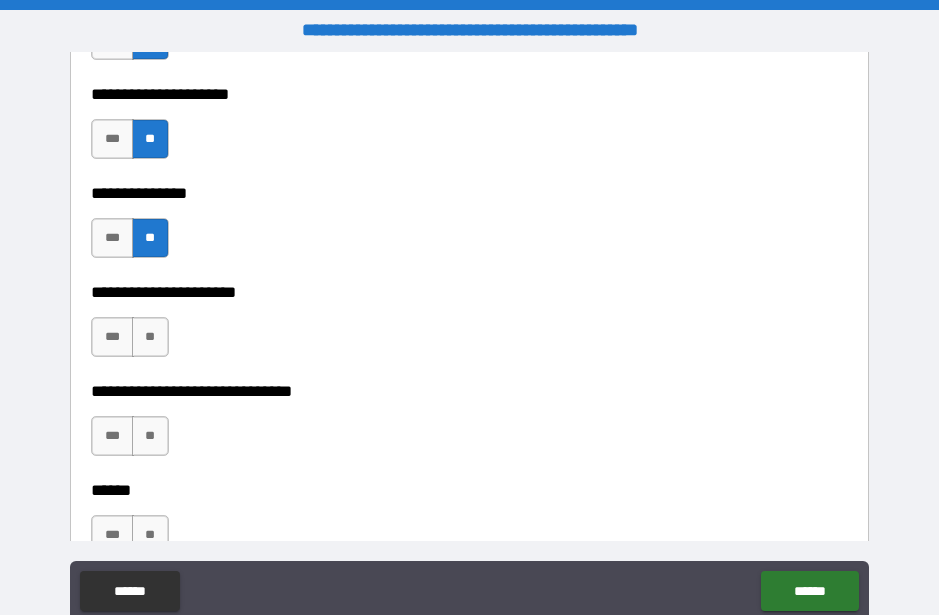 click on "**" at bounding box center [150, 337] 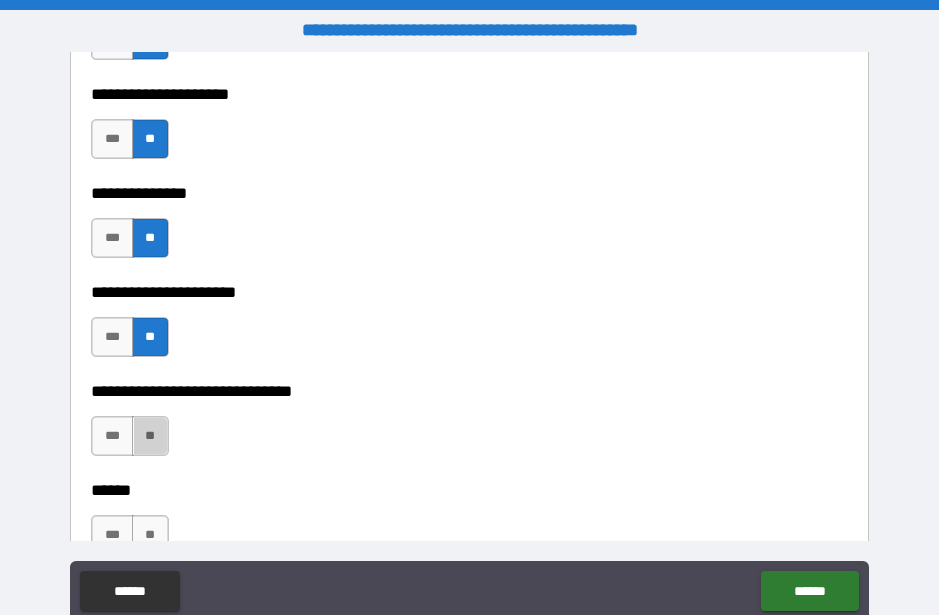 click on "**" at bounding box center [150, 436] 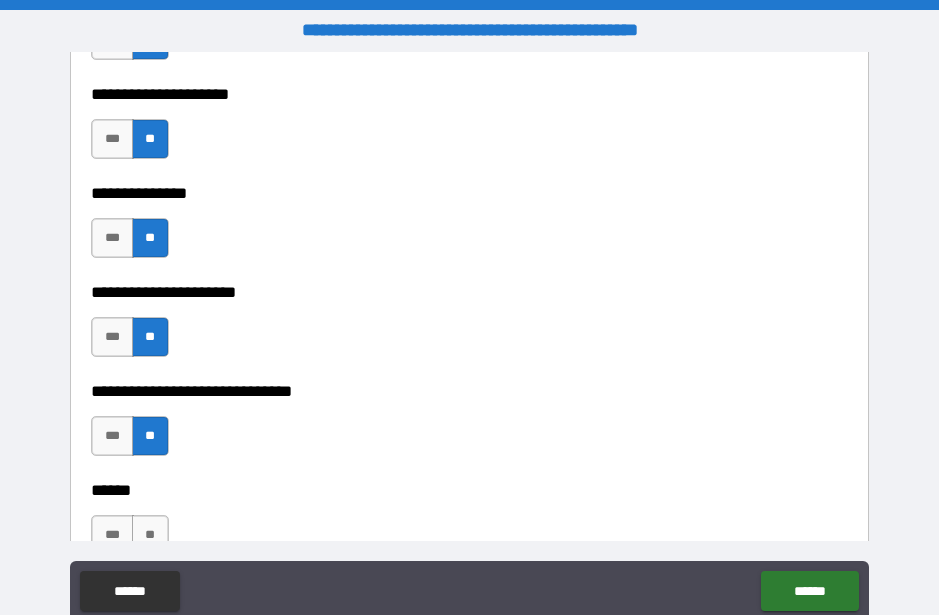 click on "**" at bounding box center [150, 535] 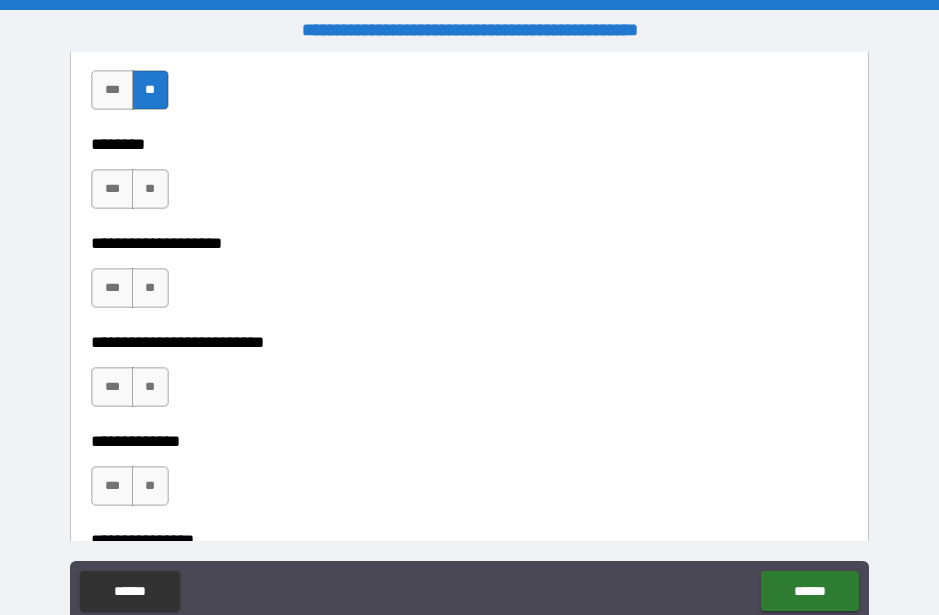 scroll, scrollTop: 8122, scrollLeft: 0, axis: vertical 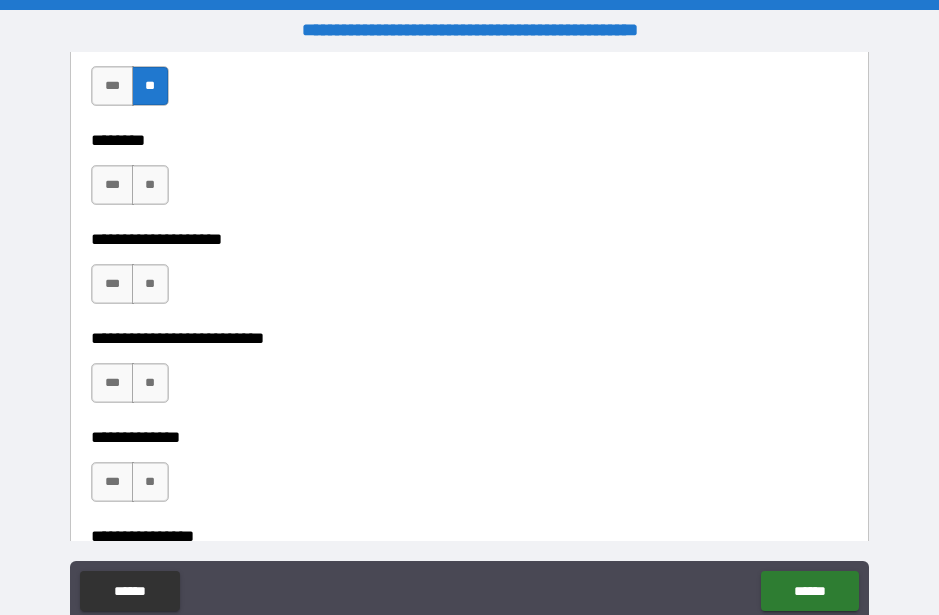 click on "**" at bounding box center (150, 284) 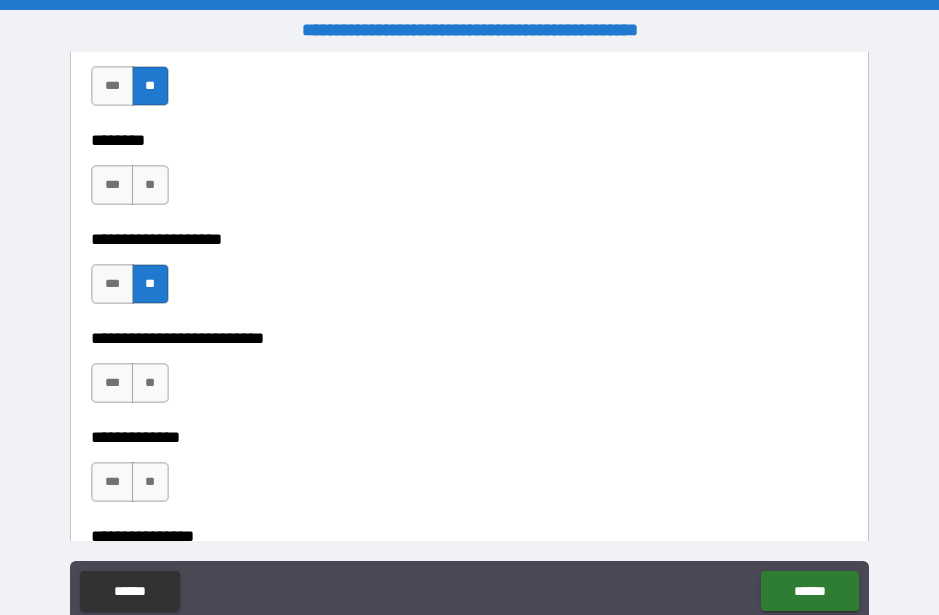 click on "**" at bounding box center (150, 185) 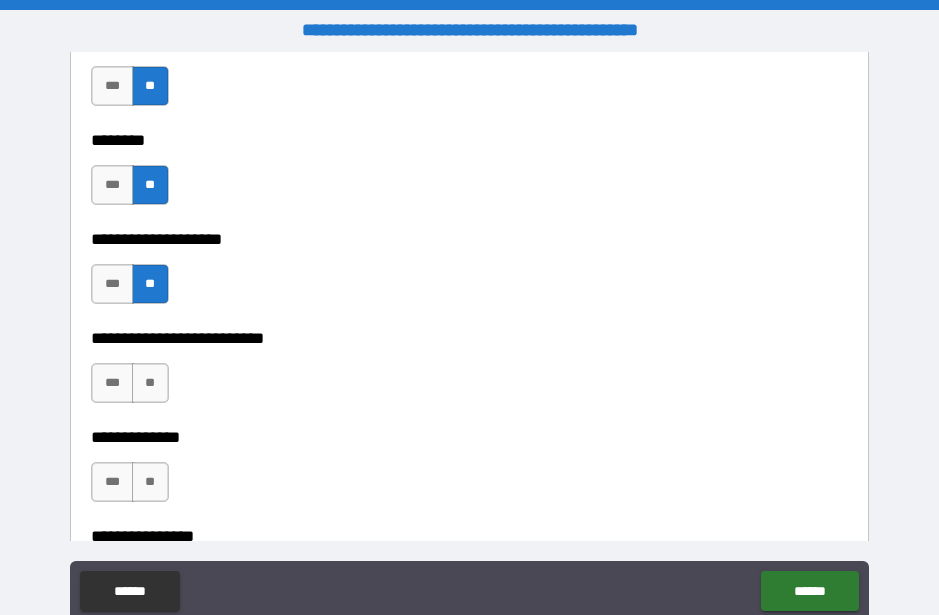 click on "**" at bounding box center (150, 383) 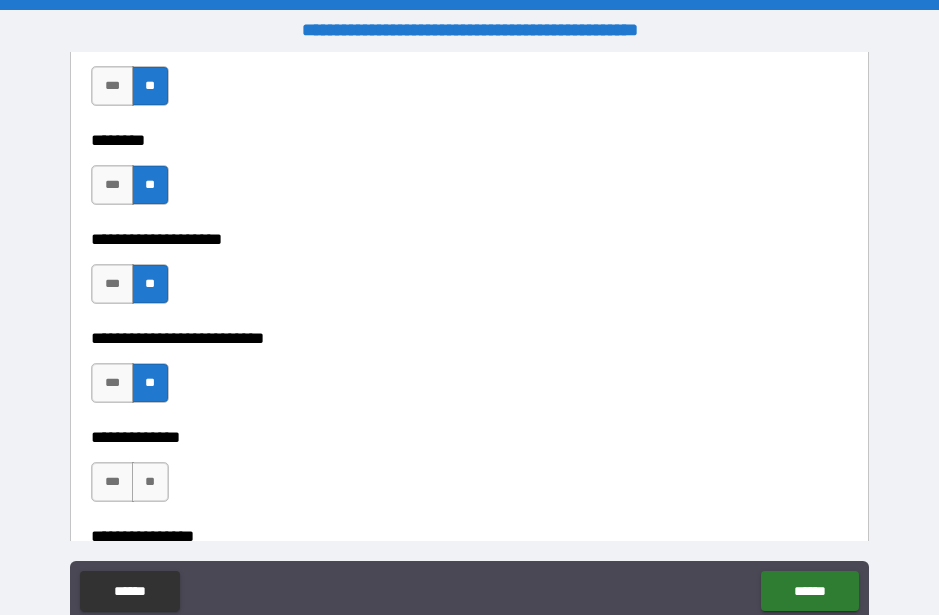 click on "**" at bounding box center [150, 482] 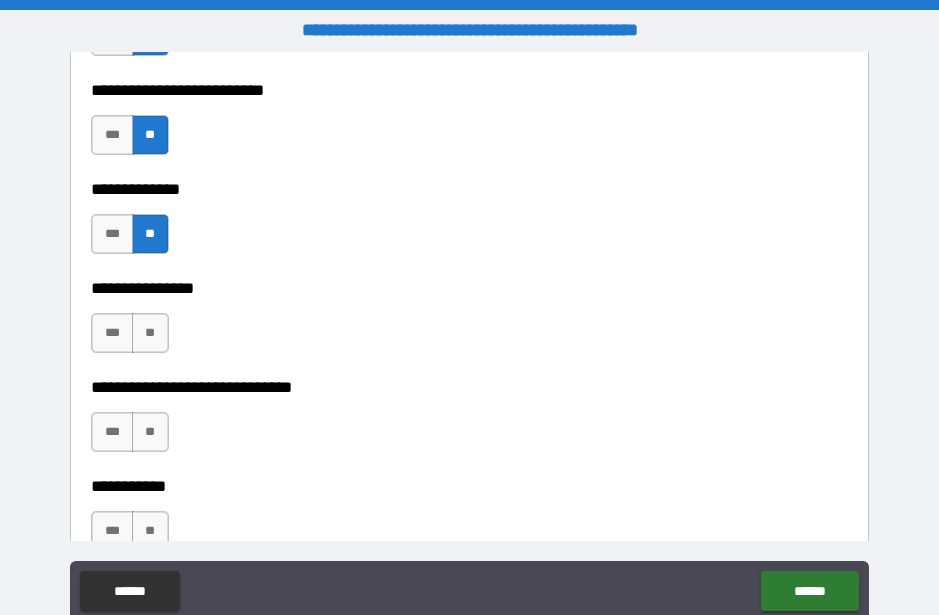 scroll, scrollTop: 8373, scrollLeft: 0, axis: vertical 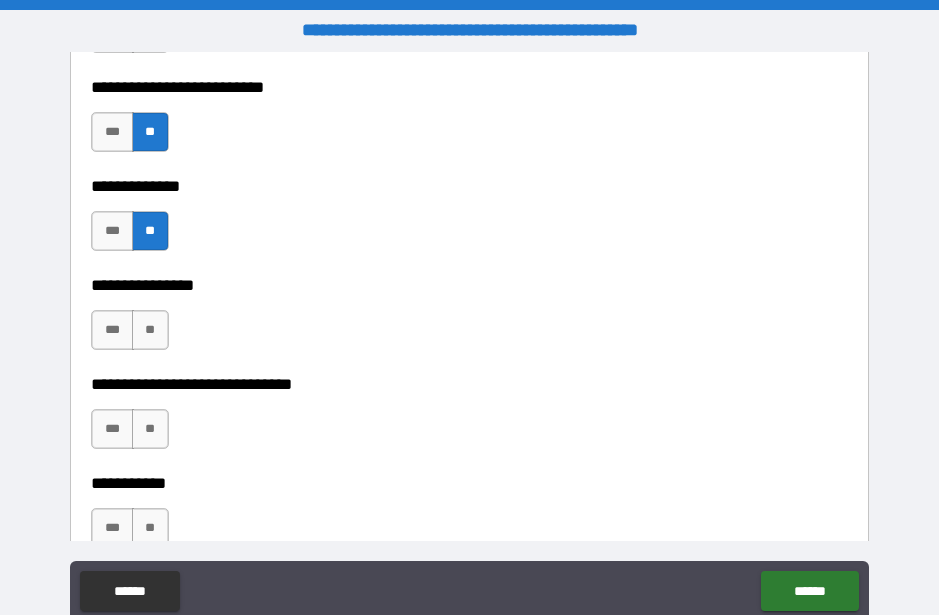 click on "**" at bounding box center (150, 330) 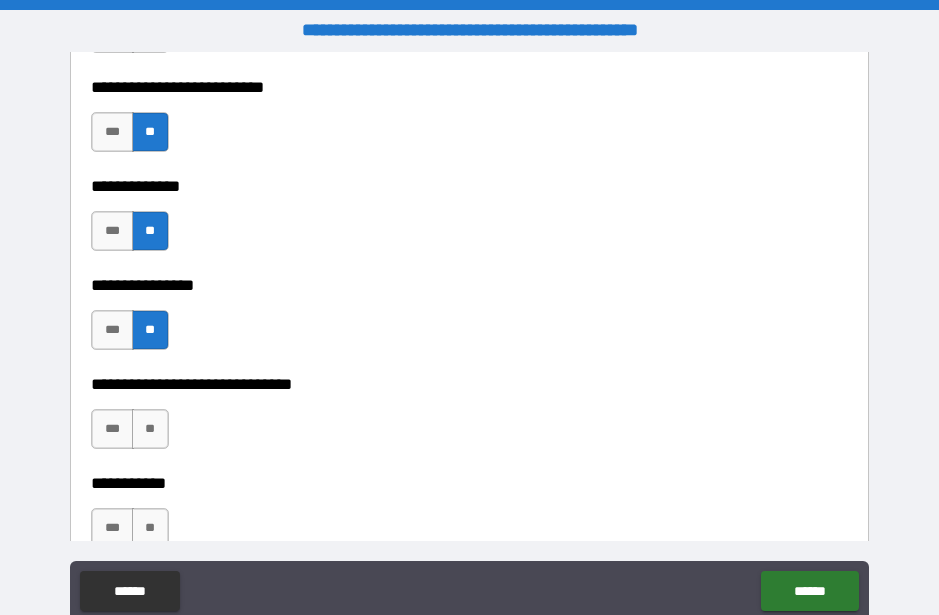 click on "**" at bounding box center [150, 429] 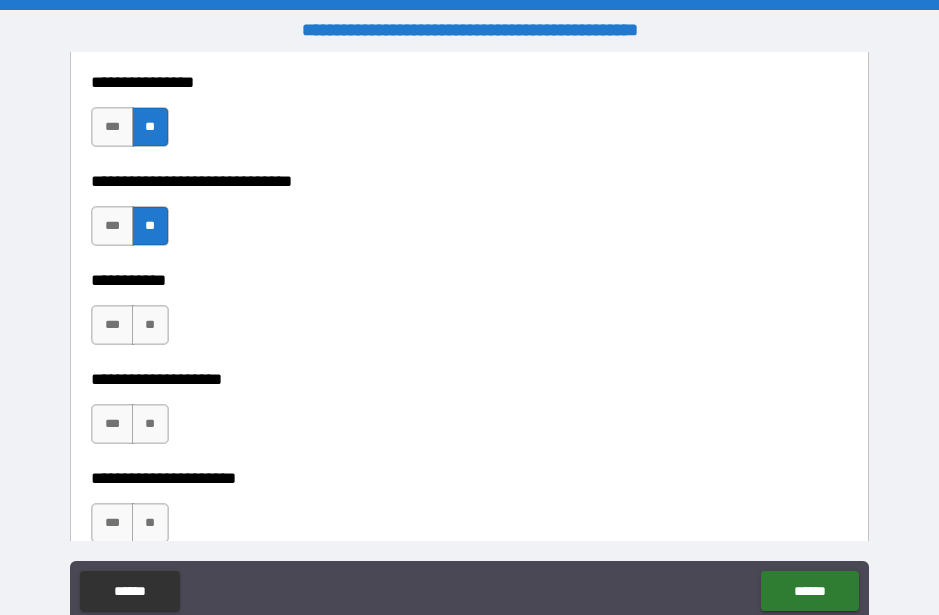 scroll, scrollTop: 8610, scrollLeft: 0, axis: vertical 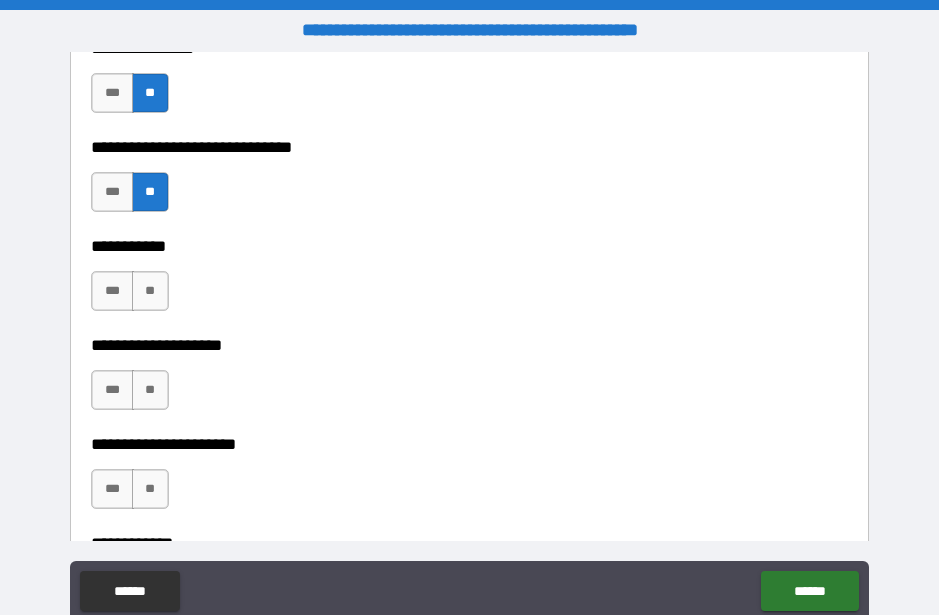 click on "**" at bounding box center [150, 291] 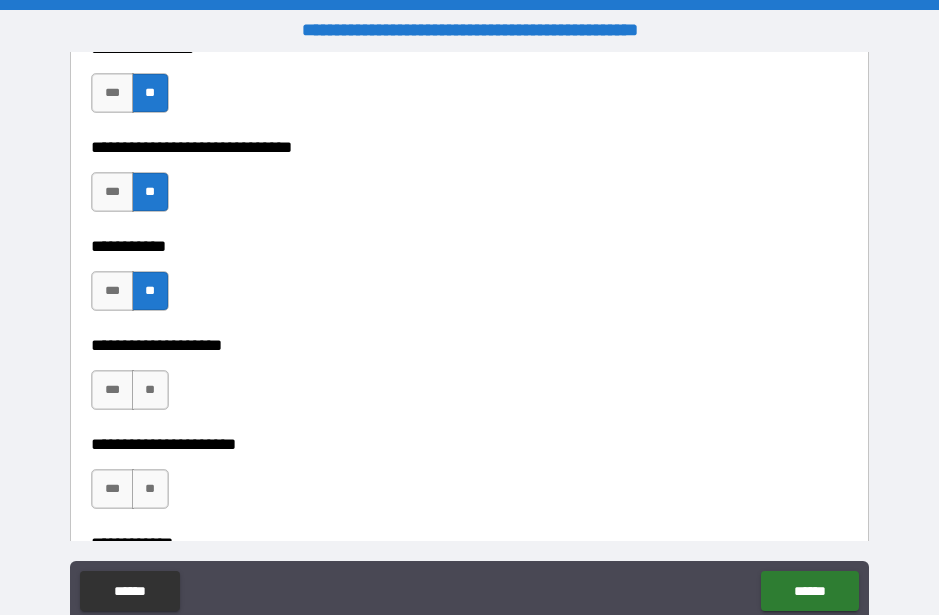 click on "**" at bounding box center [150, 390] 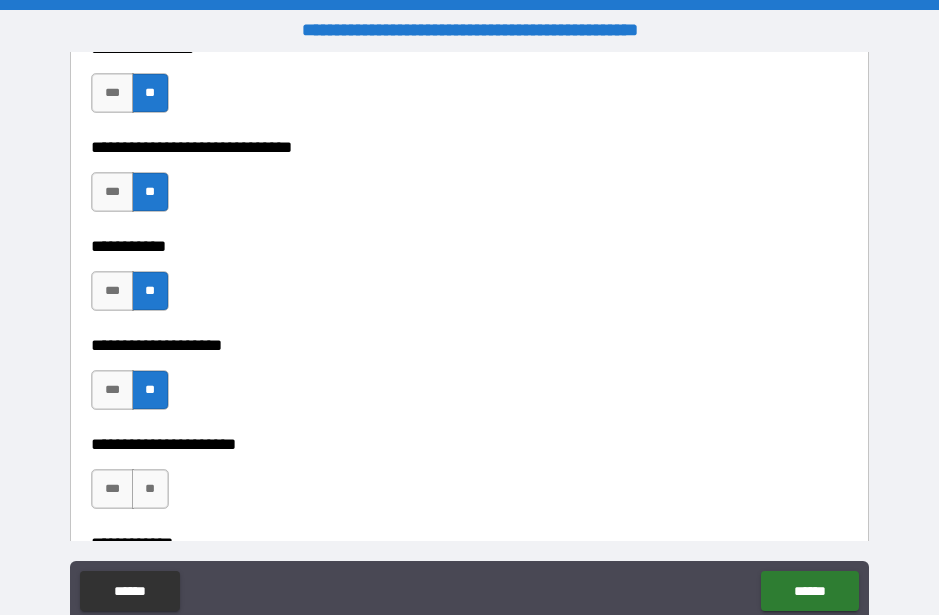click on "**" at bounding box center [150, 489] 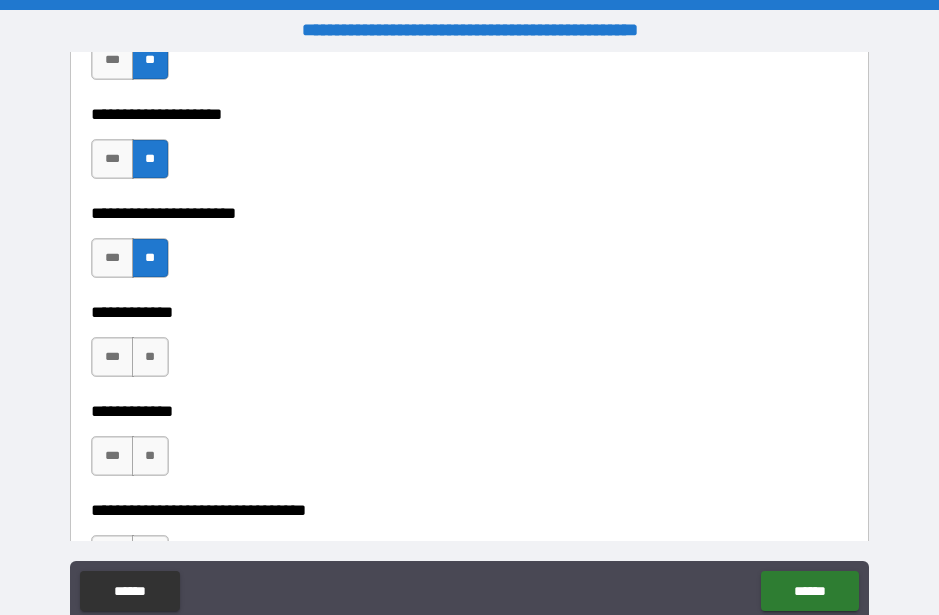 scroll 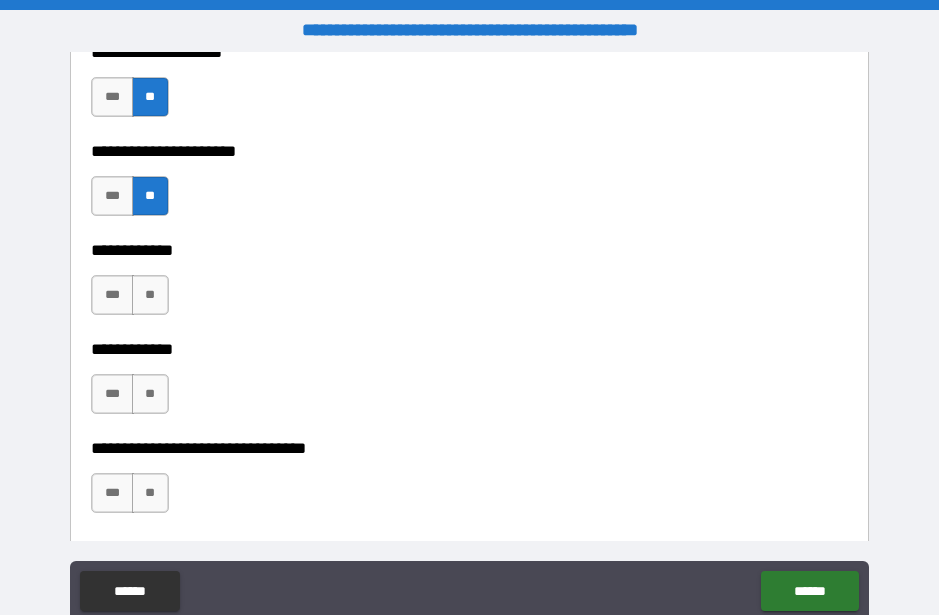click on "**" at bounding box center [150, 295] 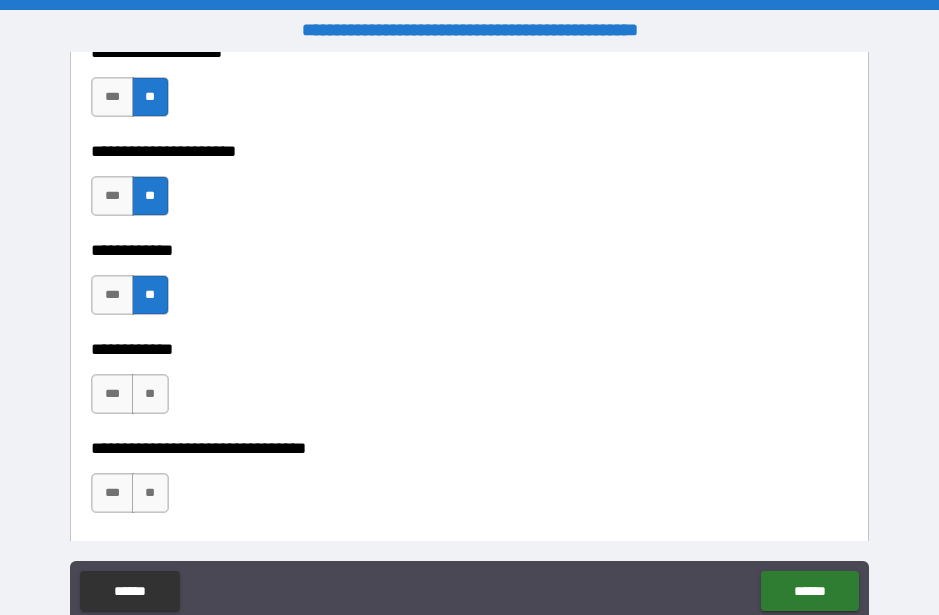 click on "**" at bounding box center [150, 394] 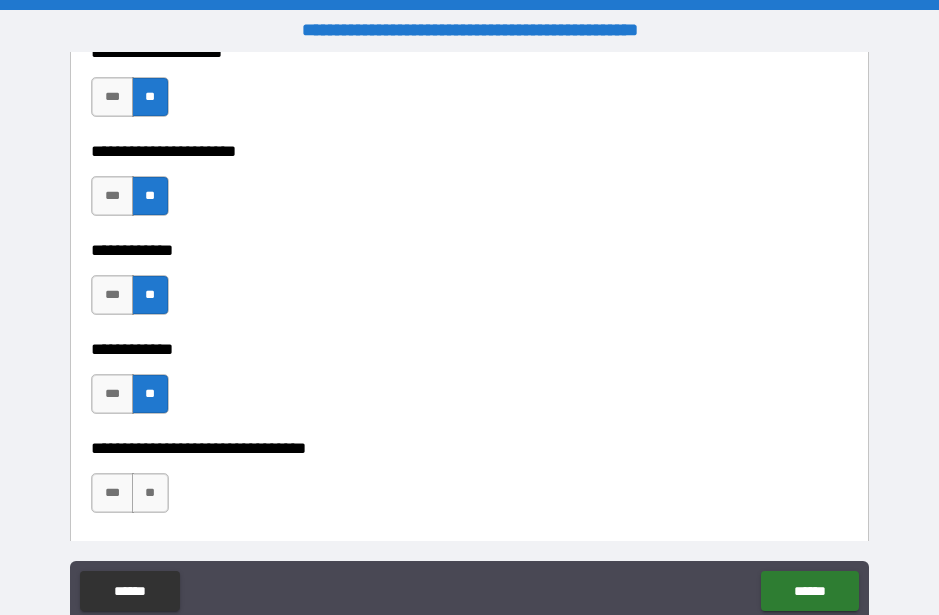 click on "**" at bounding box center (150, 493) 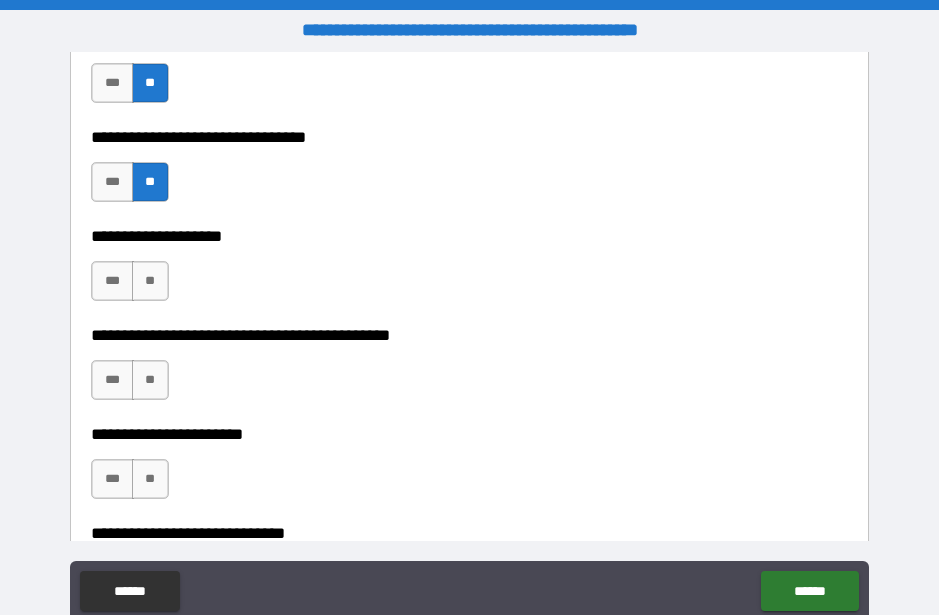 scroll, scrollTop: 9223, scrollLeft: 0, axis: vertical 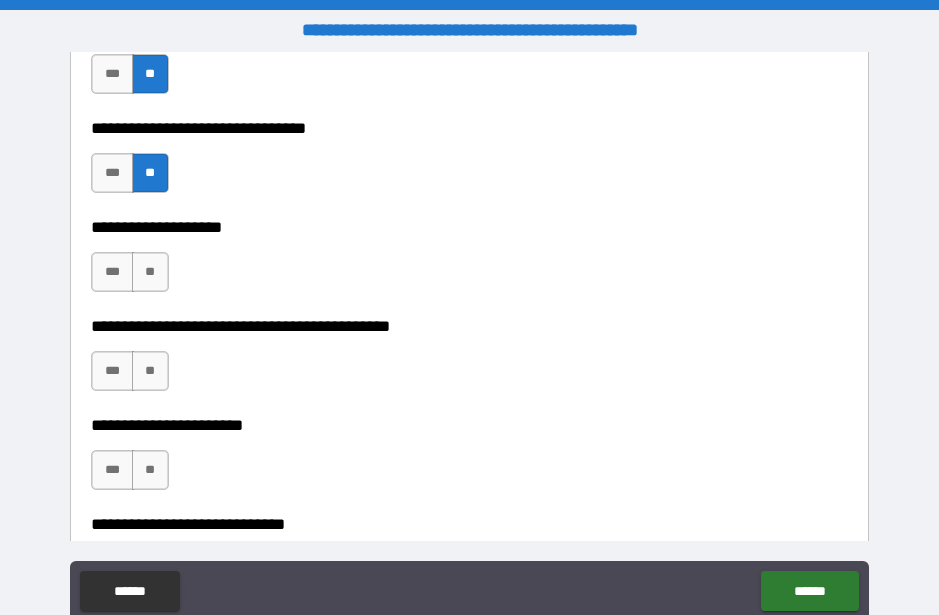 click on "**" at bounding box center (150, 272) 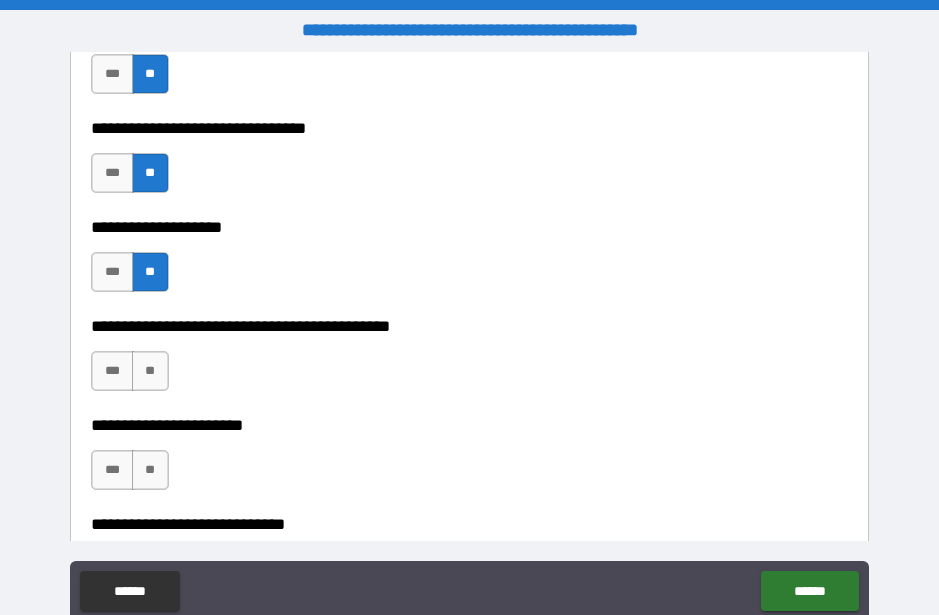 click on "**" at bounding box center [150, 371] 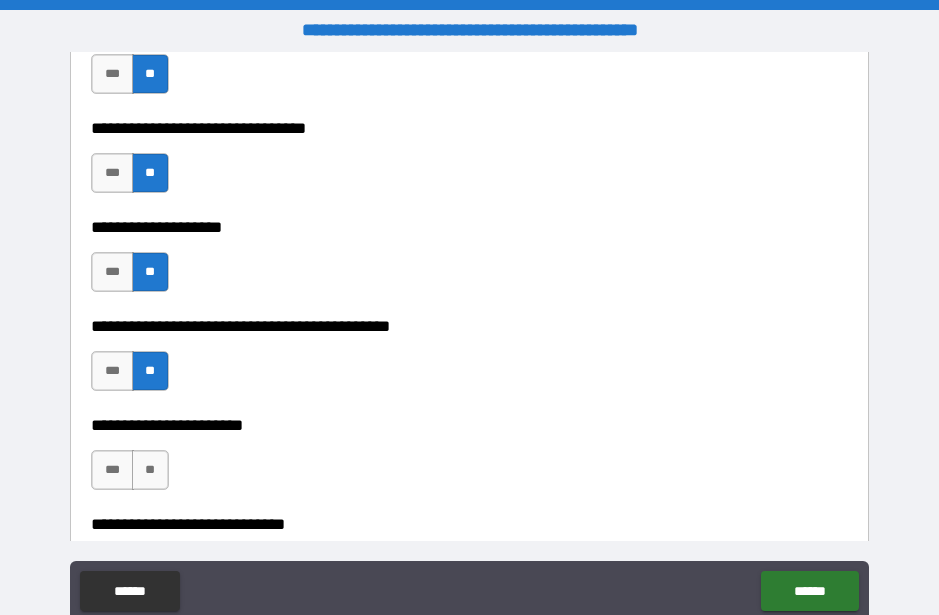 click on "**" at bounding box center [150, 470] 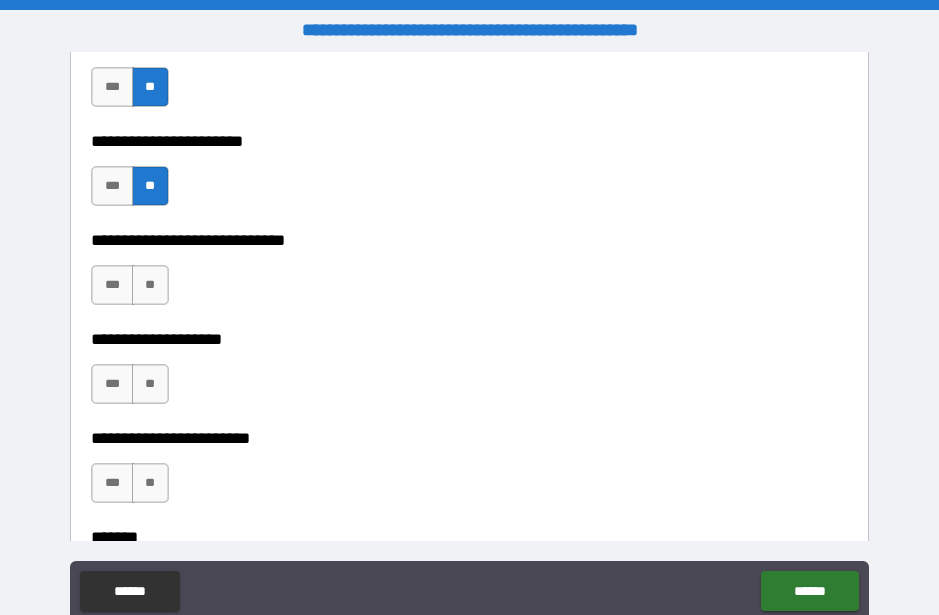 click on "**" at bounding box center (150, 285) 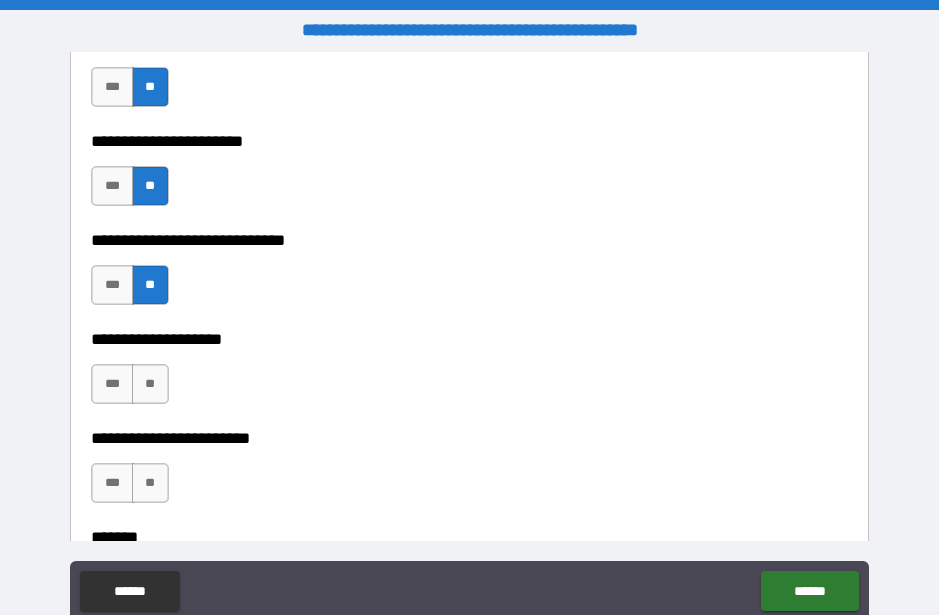 click on "**" at bounding box center (150, 384) 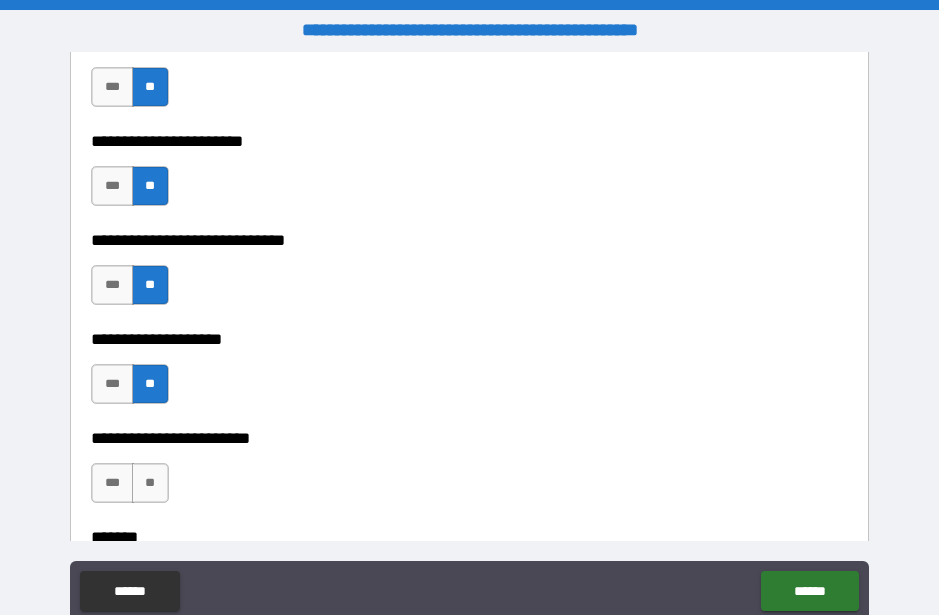 click on "**" at bounding box center [150, 483] 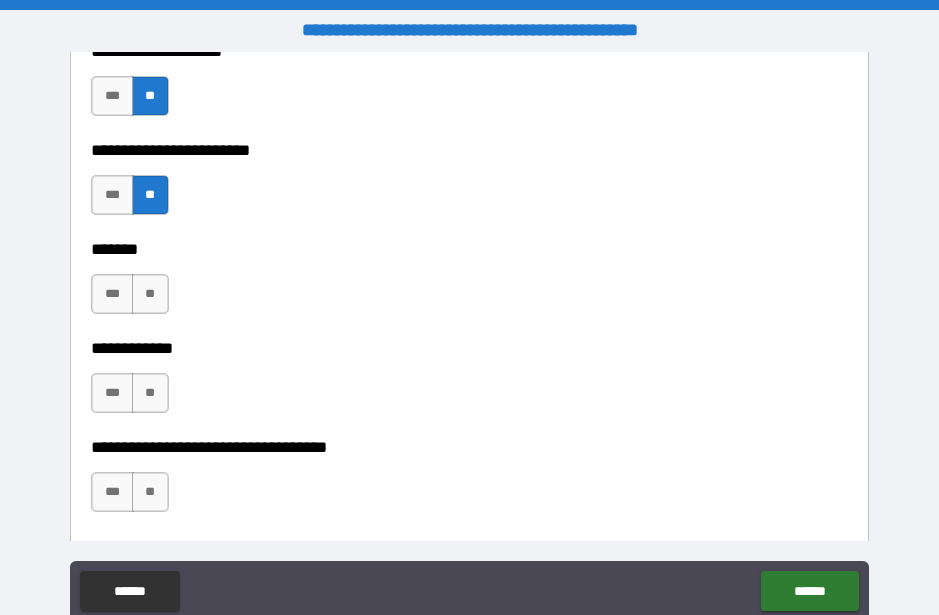 scroll, scrollTop: 9800, scrollLeft: 0, axis: vertical 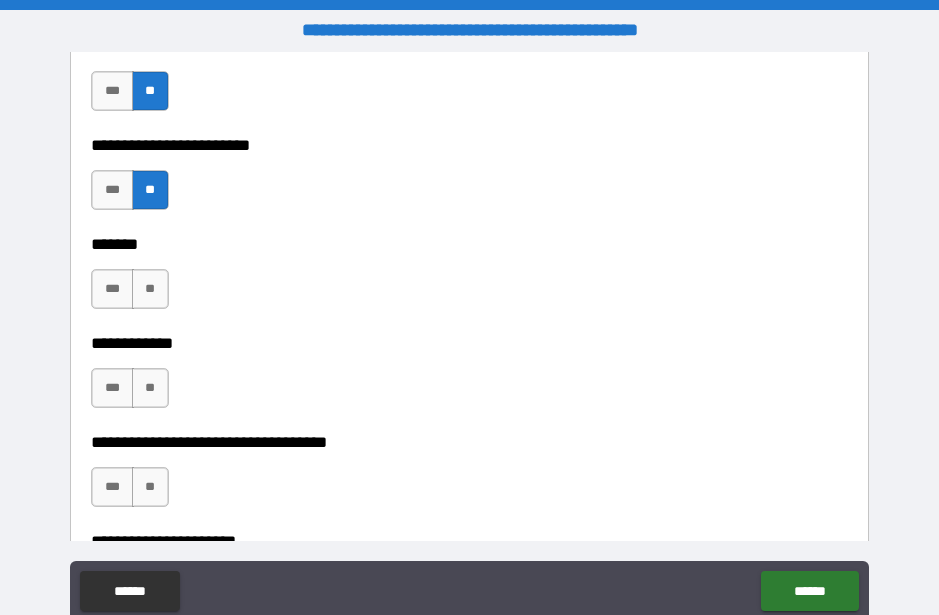 click on "**" at bounding box center (150, 289) 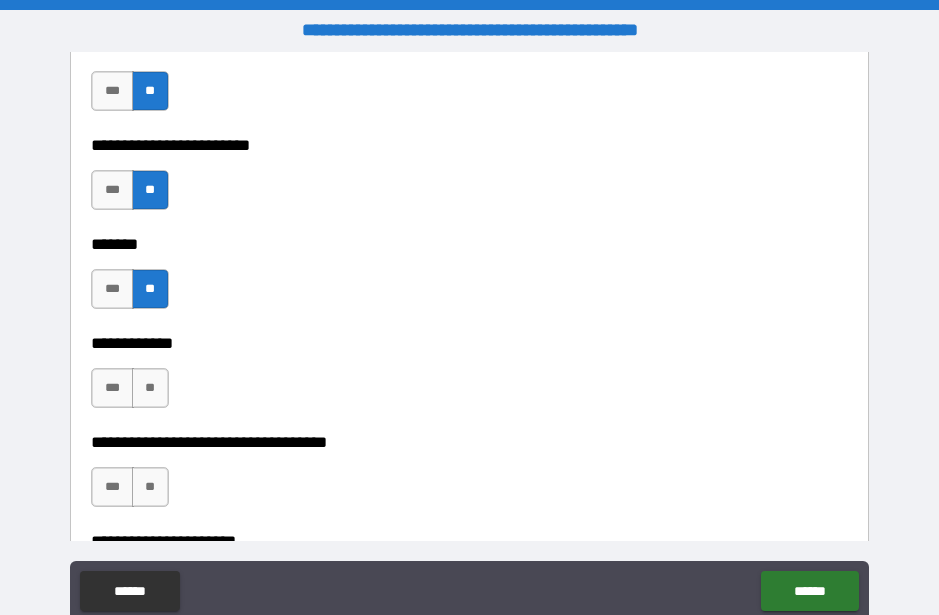 click on "**" at bounding box center (150, 388) 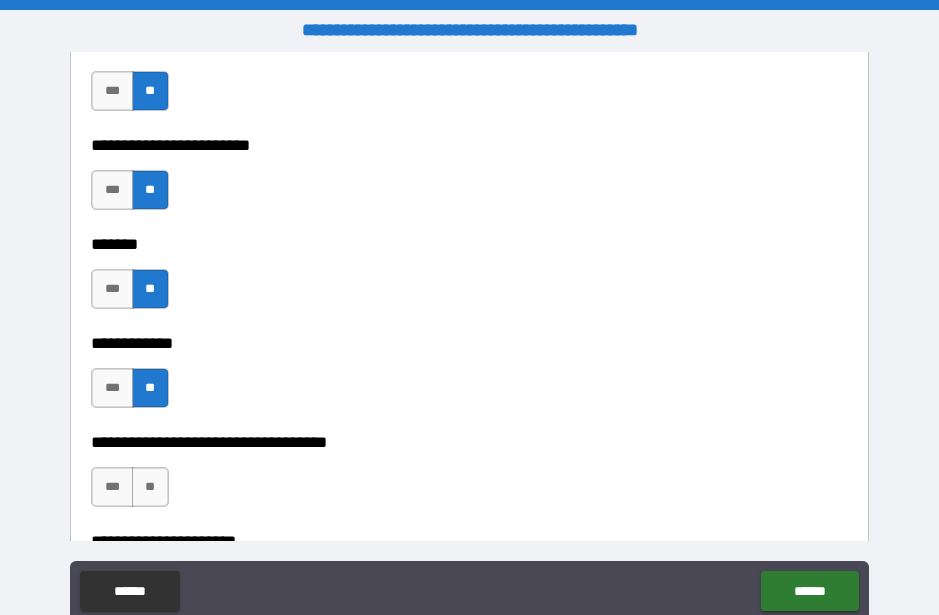 click on "**" at bounding box center (150, 487) 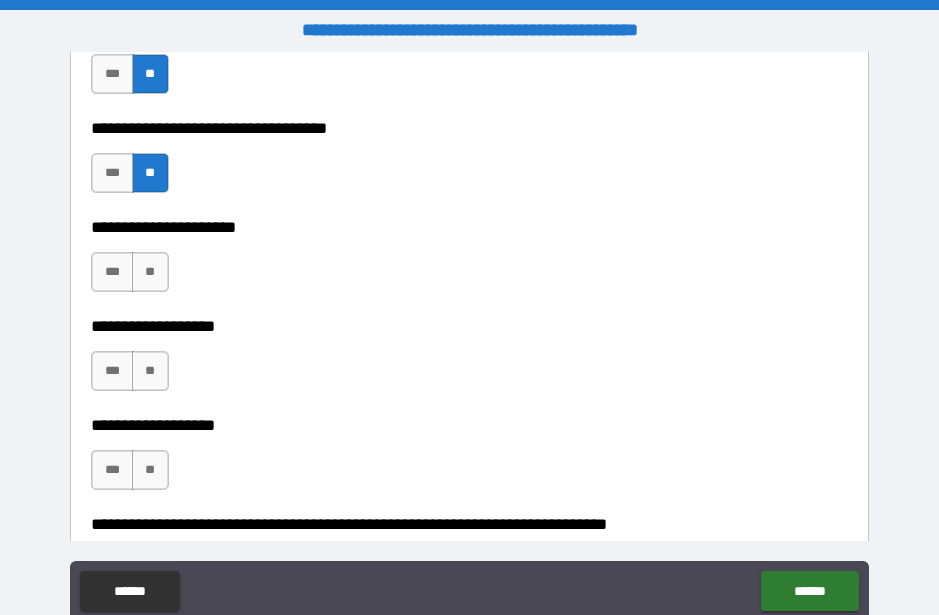 click on "**" at bounding box center [150, 371] 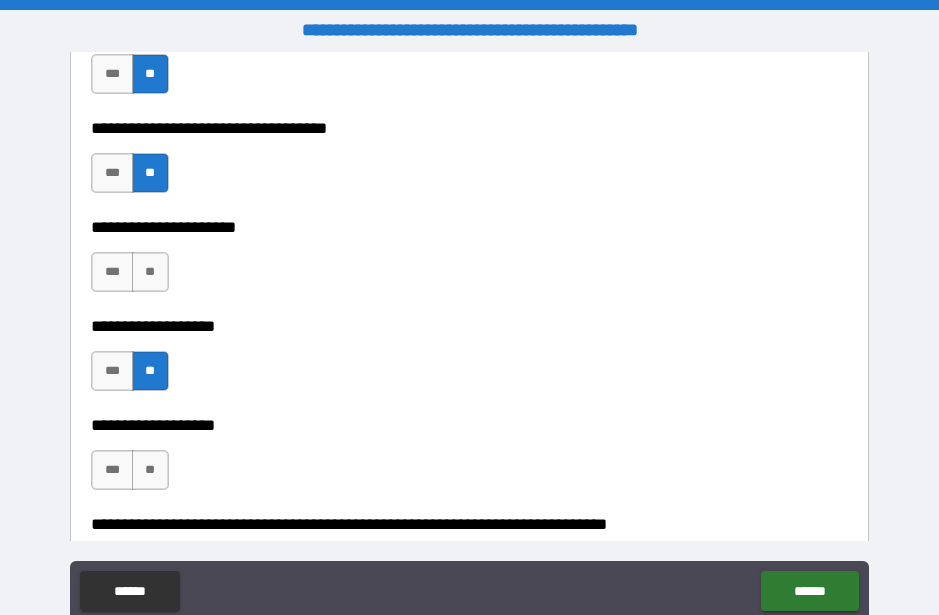 click on "**" at bounding box center (150, 272) 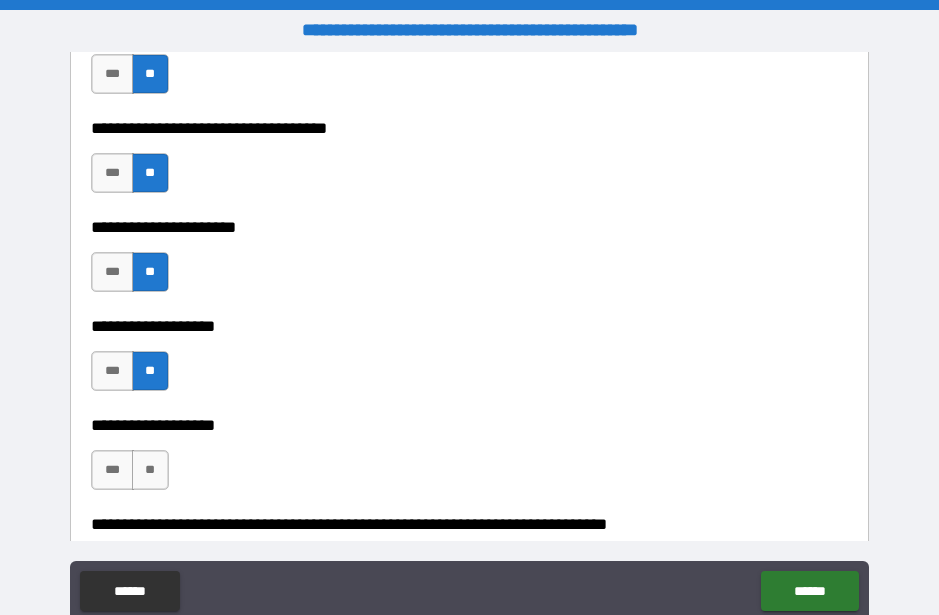 click on "**" at bounding box center [150, 470] 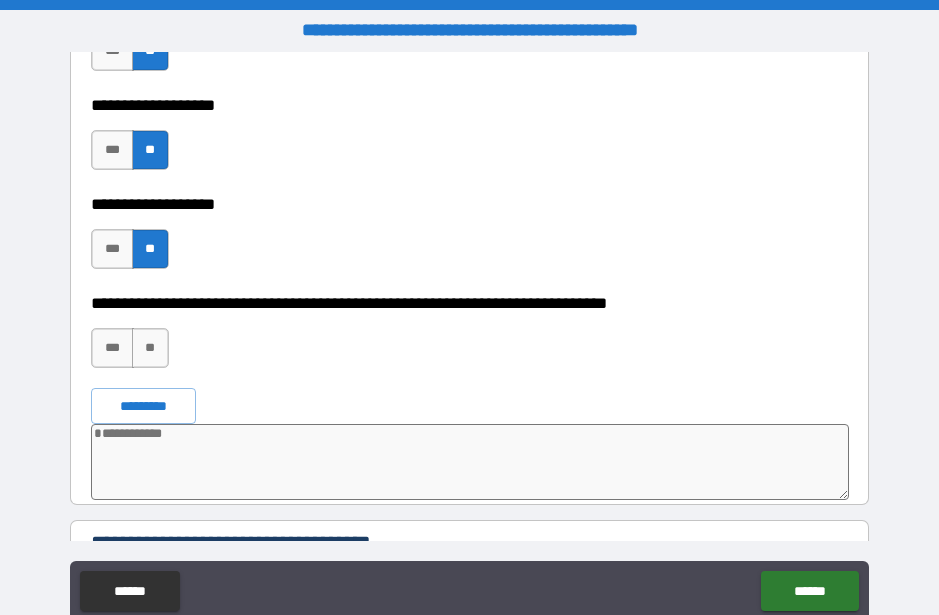 click on "**" at bounding box center [150, 348] 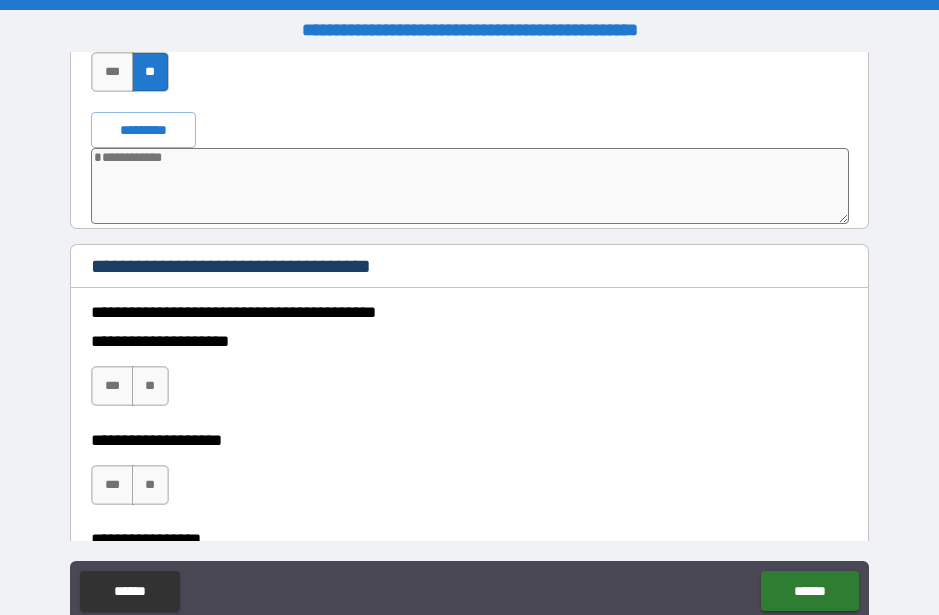scroll, scrollTop: 10623, scrollLeft: 0, axis: vertical 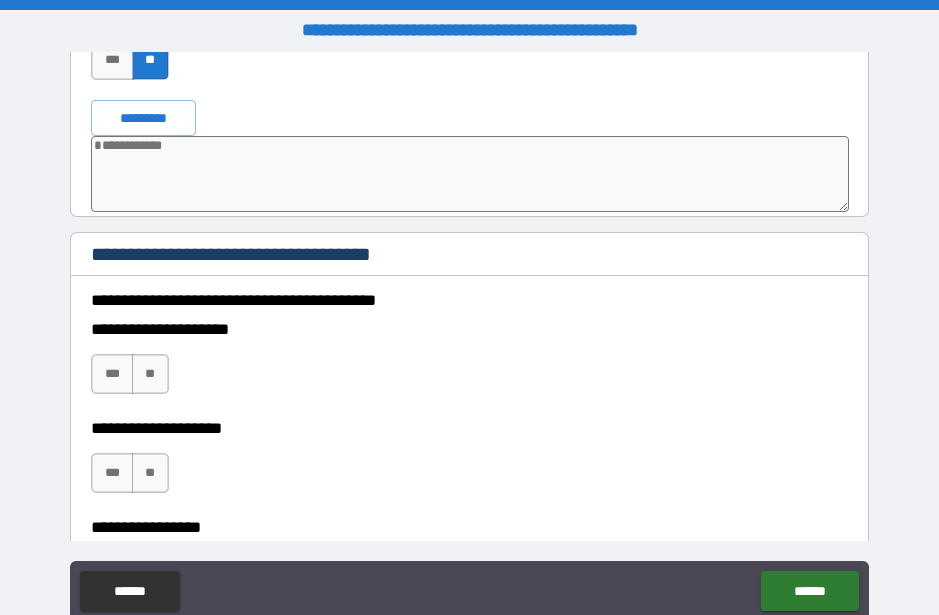 click on "**" at bounding box center (150, 374) 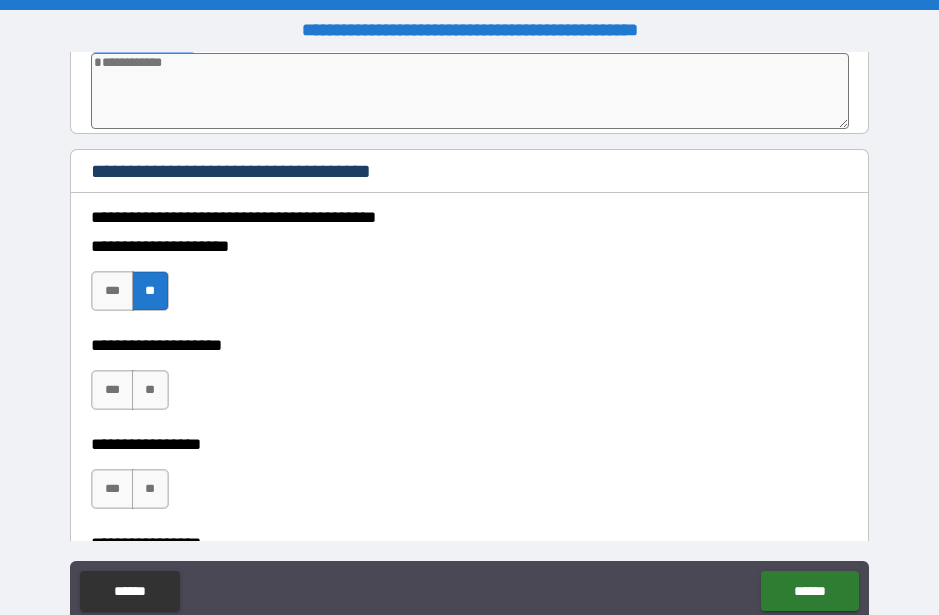 scroll, scrollTop: 10708, scrollLeft: 0, axis: vertical 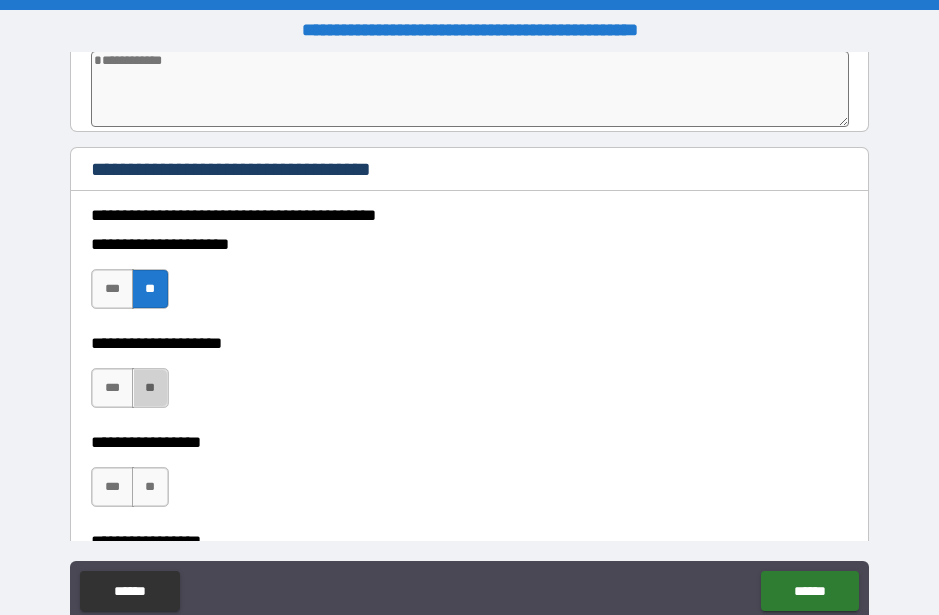 click on "**" at bounding box center (150, 388) 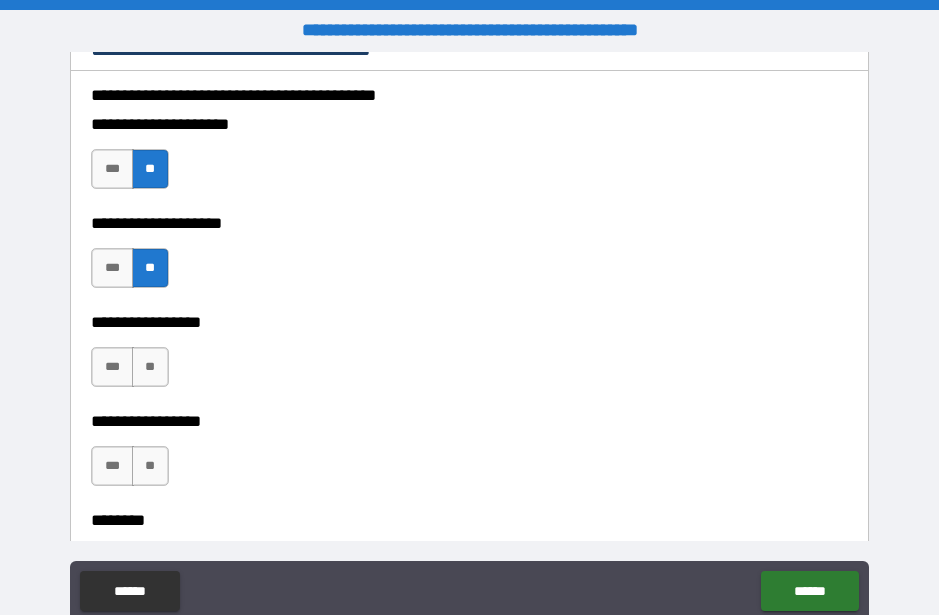 scroll, scrollTop: 10829, scrollLeft: 0, axis: vertical 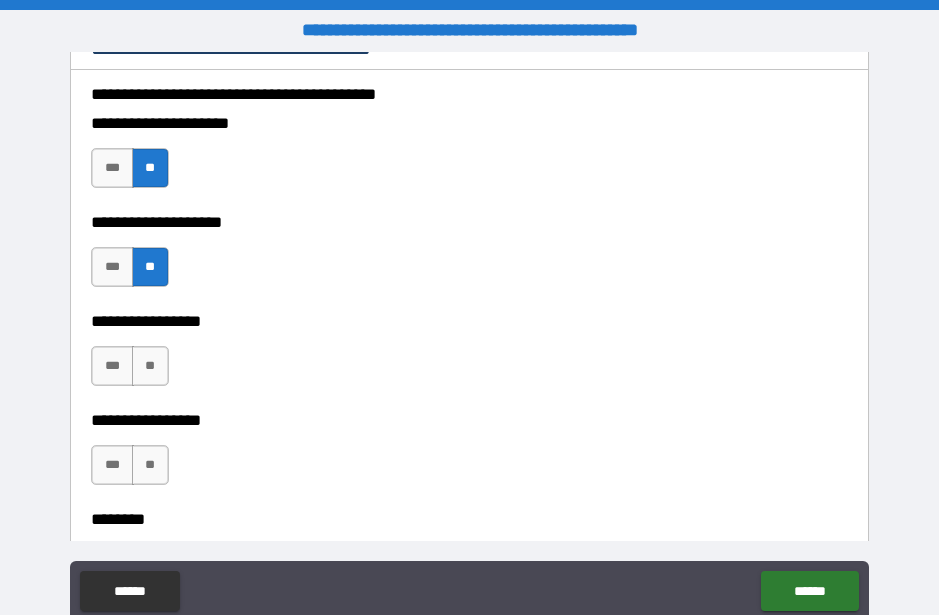 click on "**" at bounding box center [150, 366] 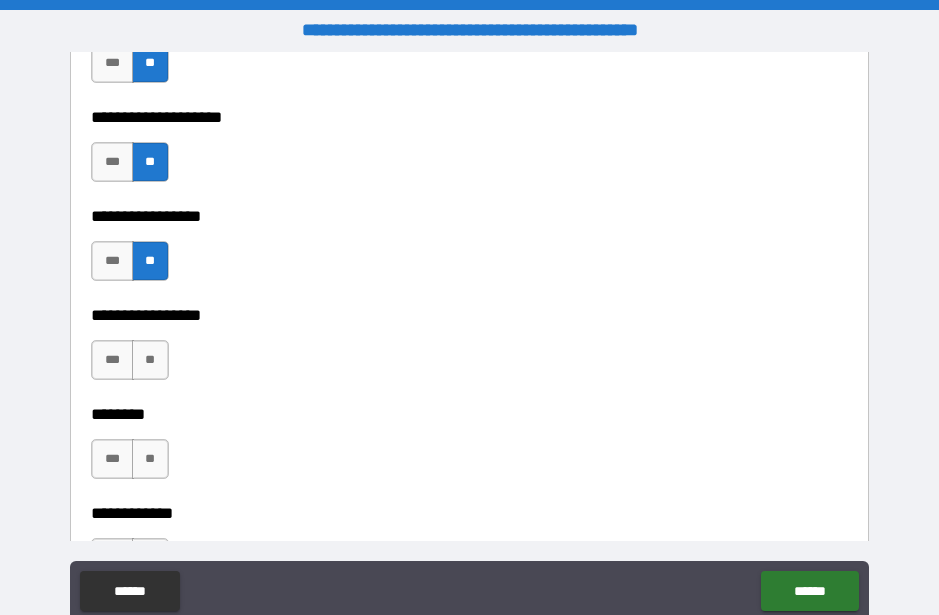 scroll, scrollTop: 10943, scrollLeft: 0, axis: vertical 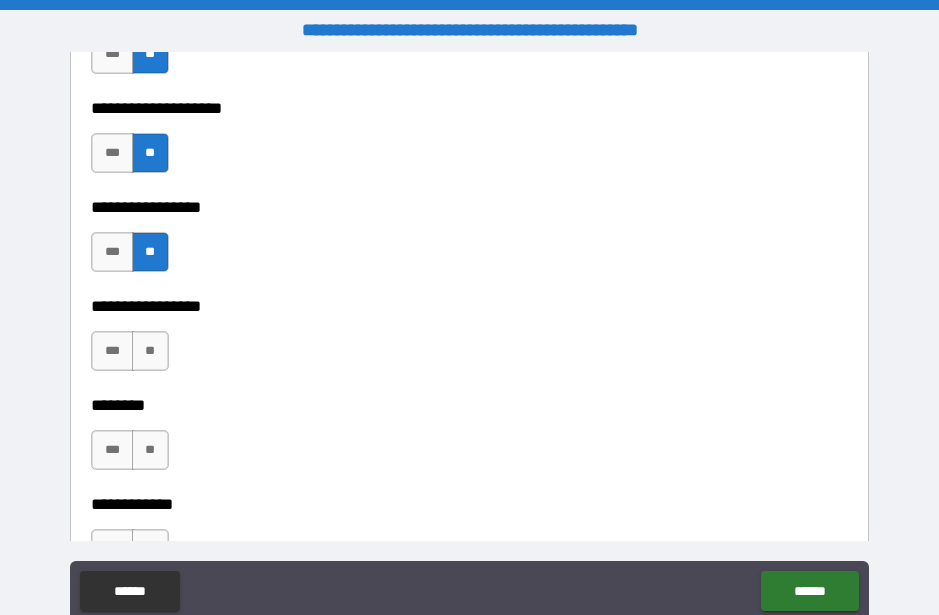 click on "**" at bounding box center [150, 351] 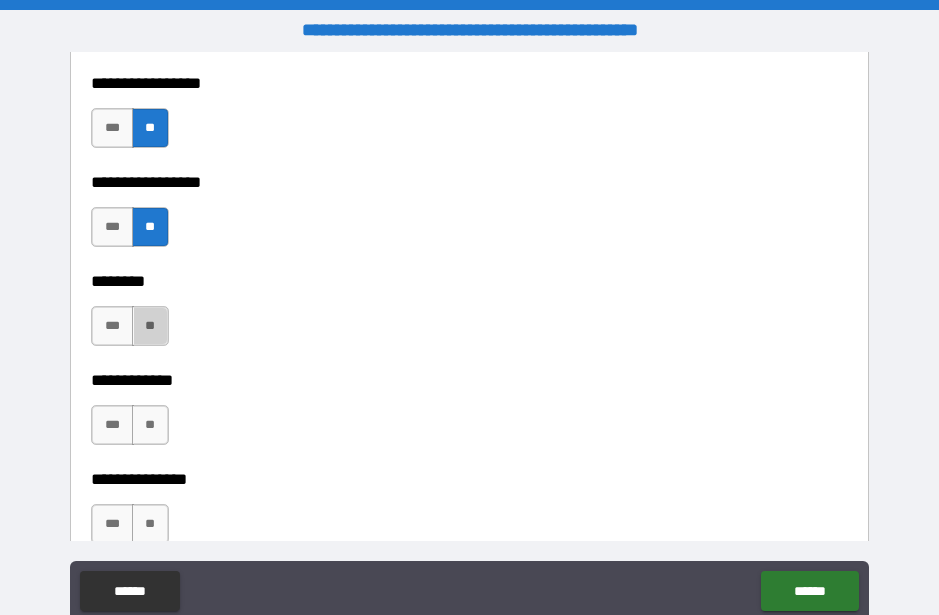 click on "**" at bounding box center (150, 326) 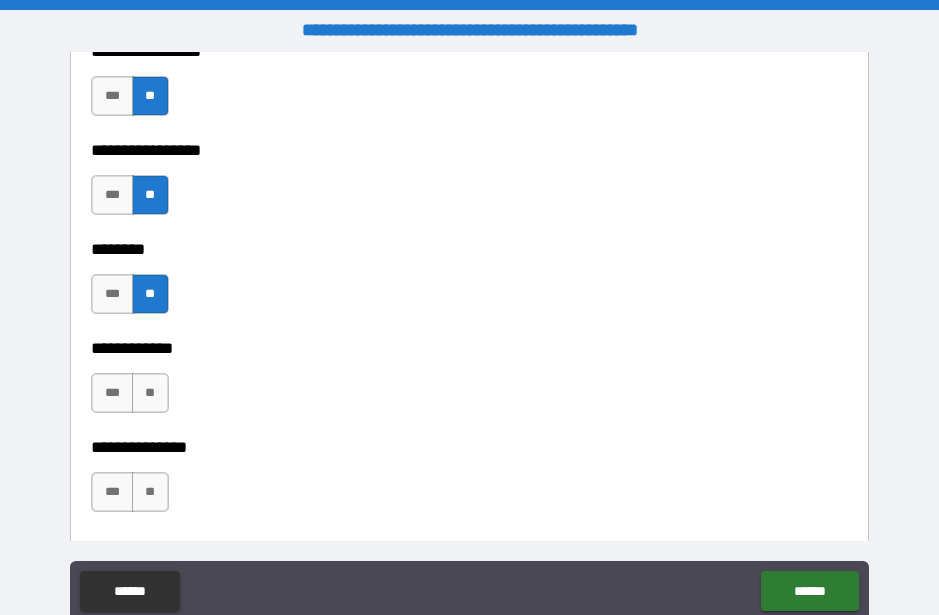 scroll, scrollTop: 11171, scrollLeft: 0, axis: vertical 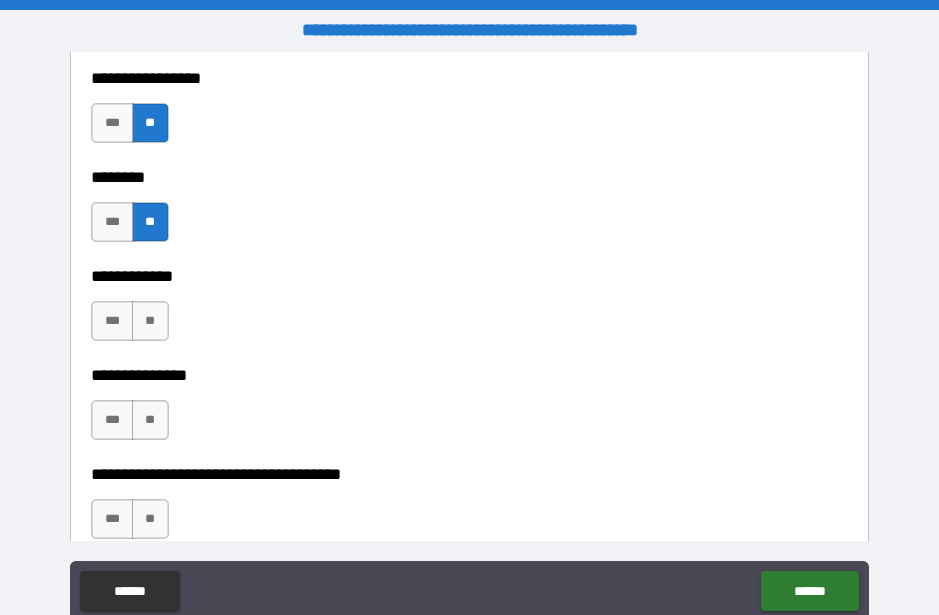 click on "**" at bounding box center (150, 321) 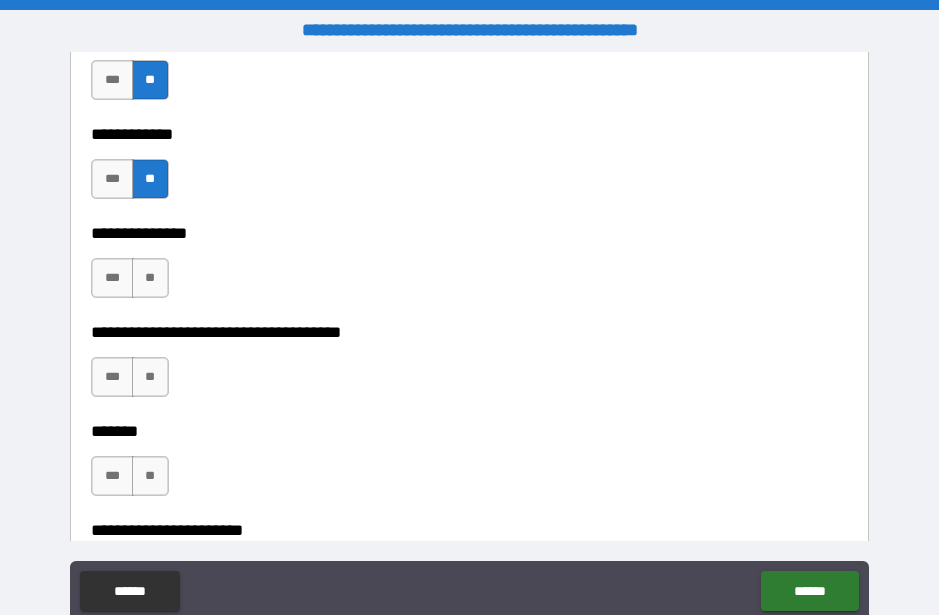 click on "**" at bounding box center (150, 278) 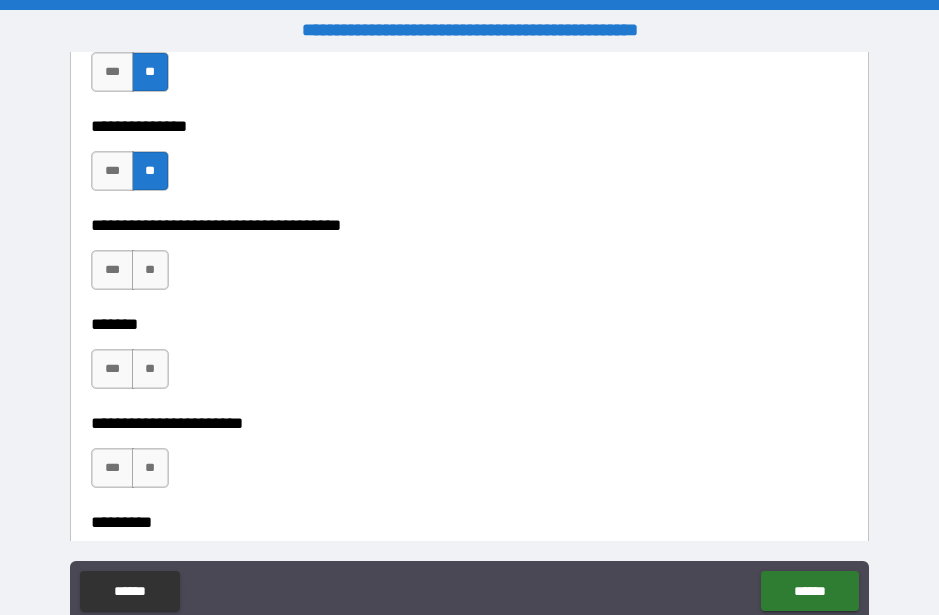 scroll, scrollTop: 11423, scrollLeft: 0, axis: vertical 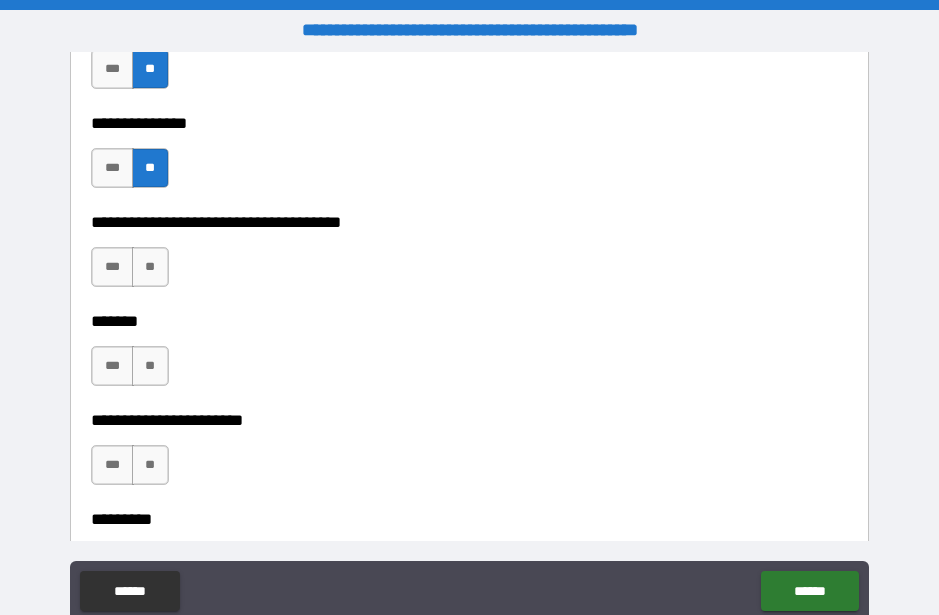 click on "**" at bounding box center [150, 267] 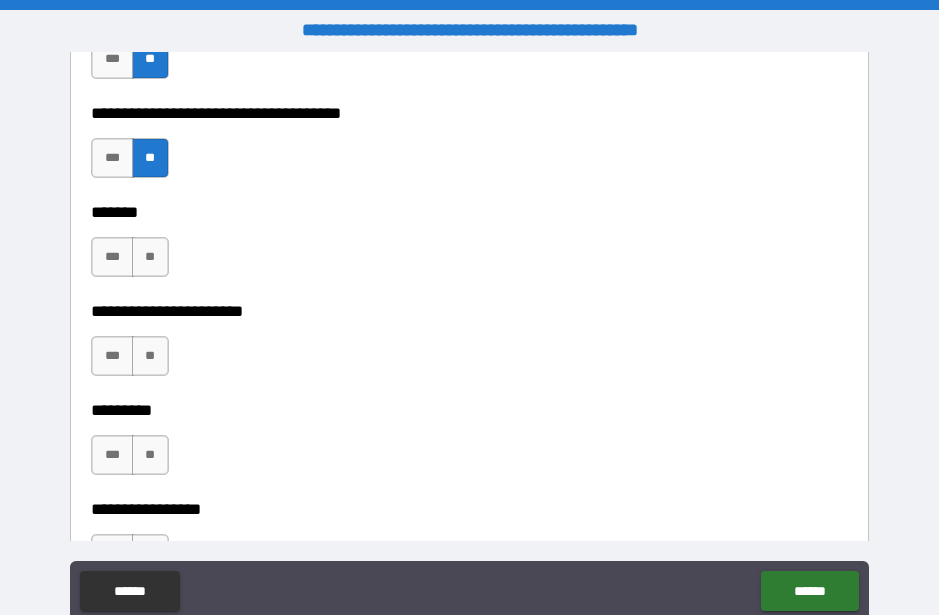 click on "**" at bounding box center [150, 257] 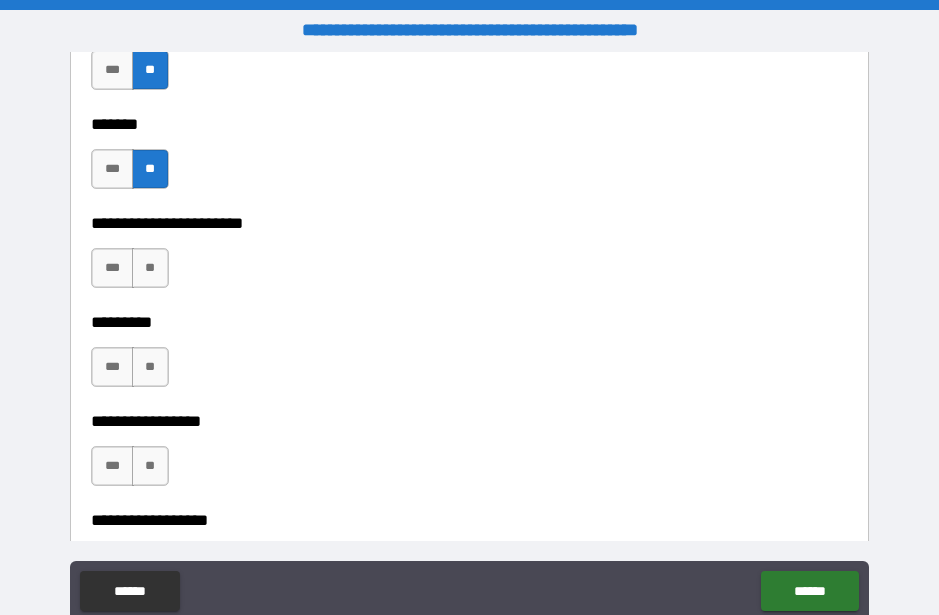 scroll, scrollTop: 11623, scrollLeft: 0, axis: vertical 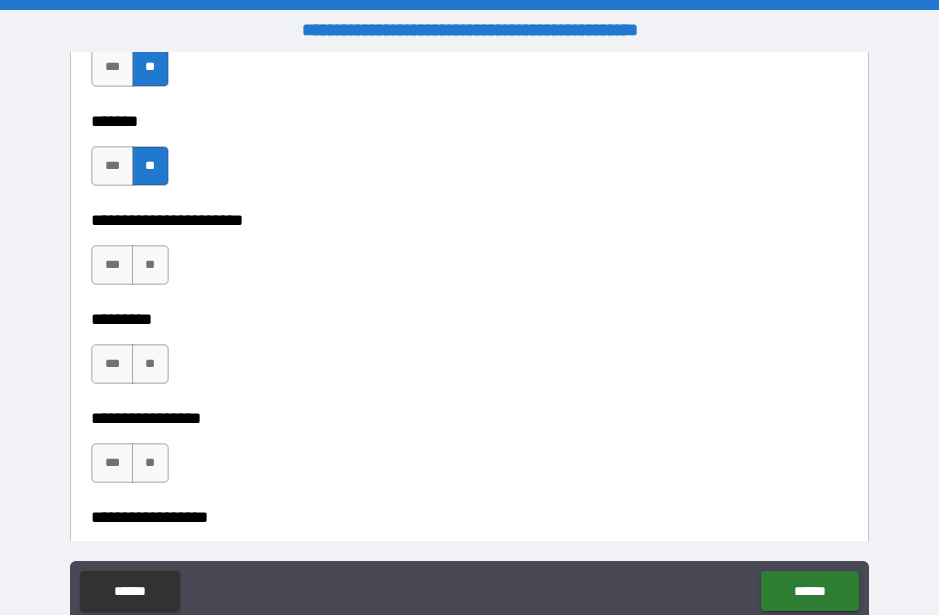 click on "**" at bounding box center (150, 265) 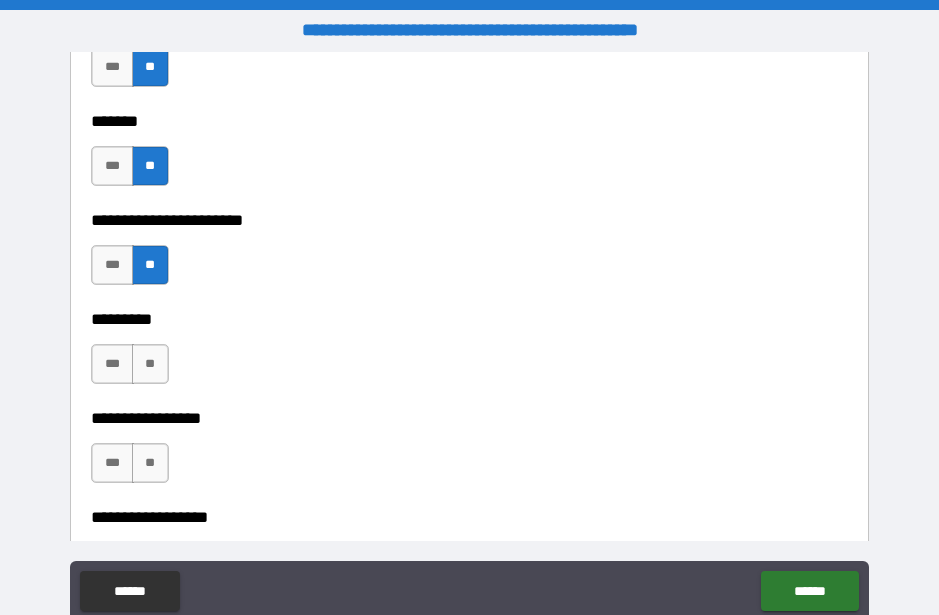 click on "**" at bounding box center [150, 364] 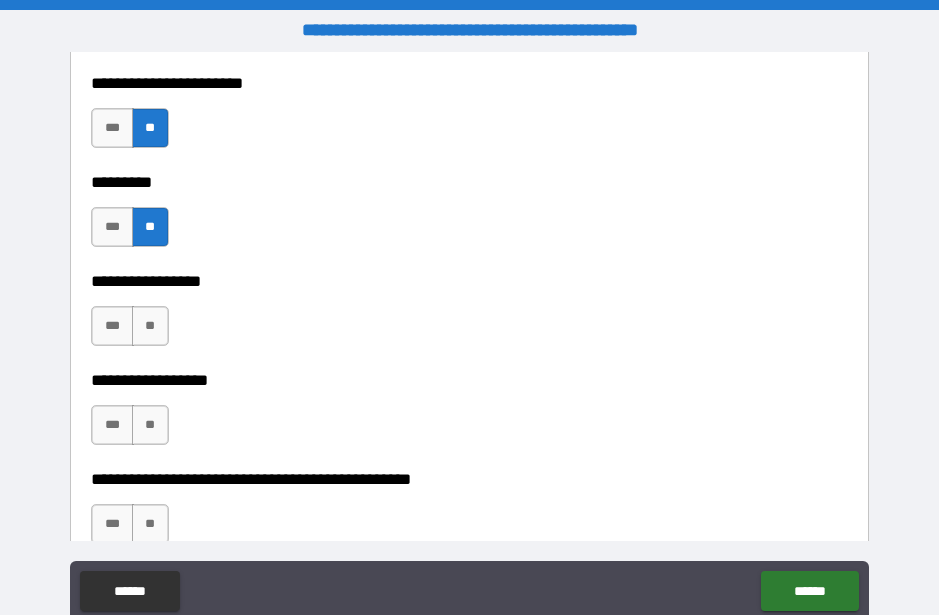 scroll, scrollTop: 11779, scrollLeft: 0, axis: vertical 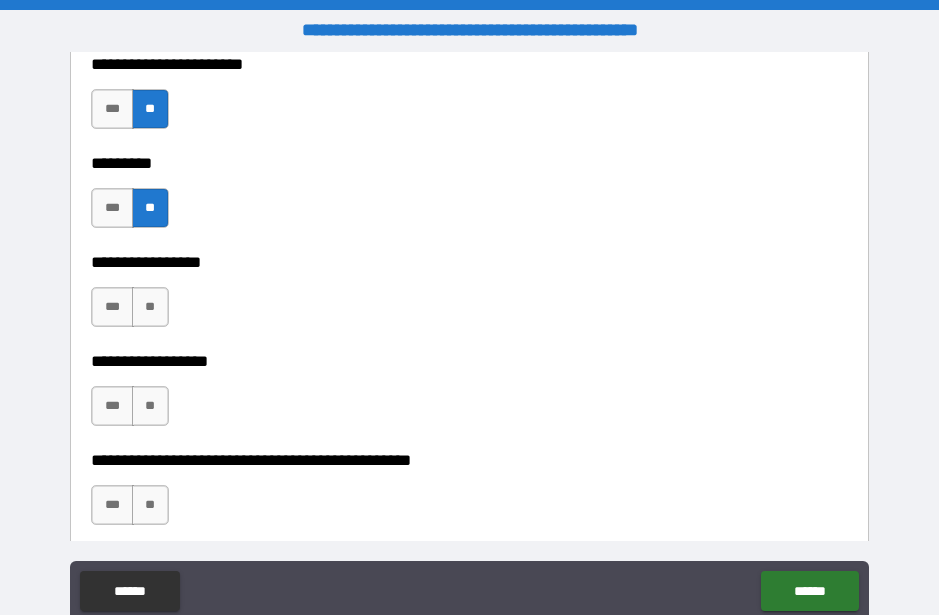 click on "**" at bounding box center [150, 307] 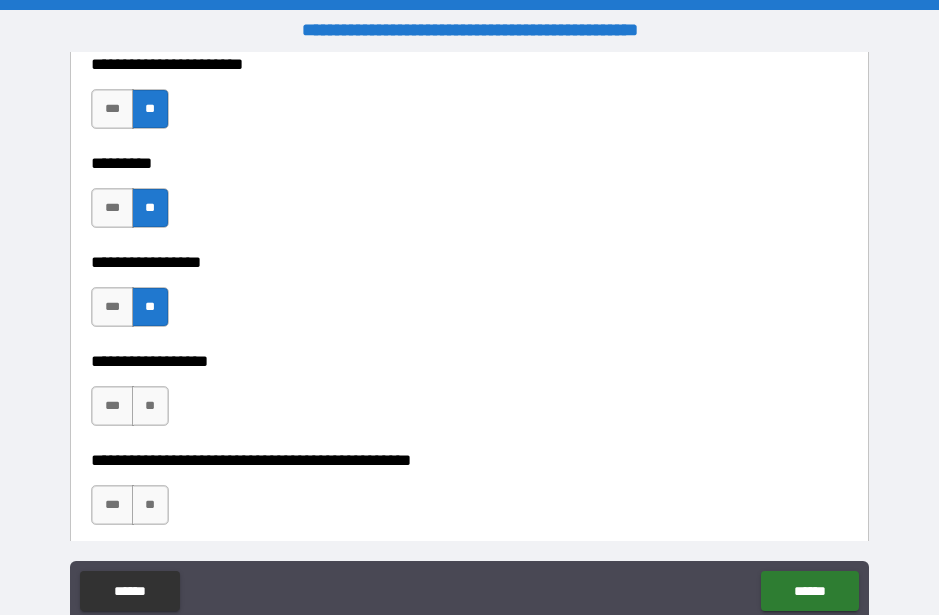 click on "**" at bounding box center [150, 406] 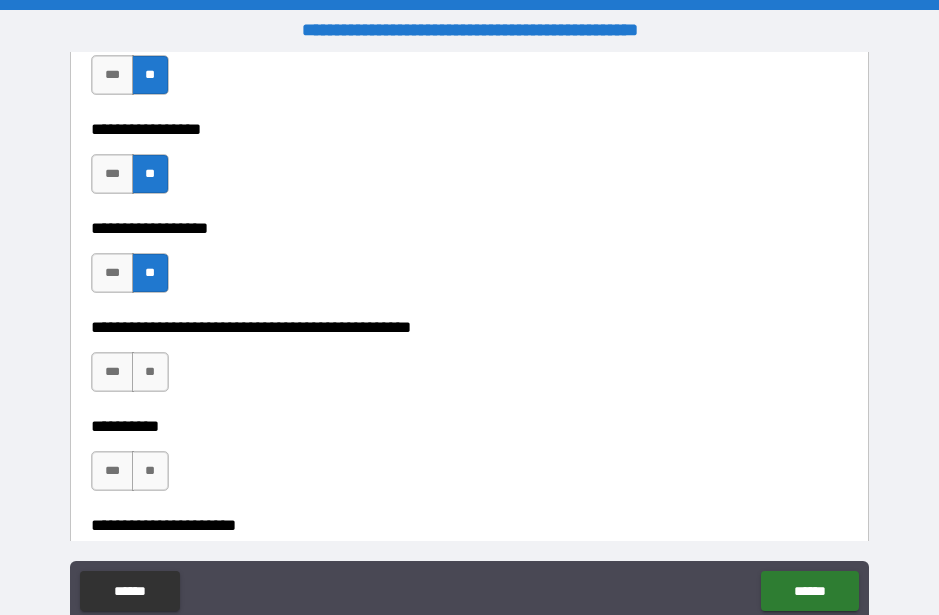 scroll, scrollTop: 11913, scrollLeft: 0, axis: vertical 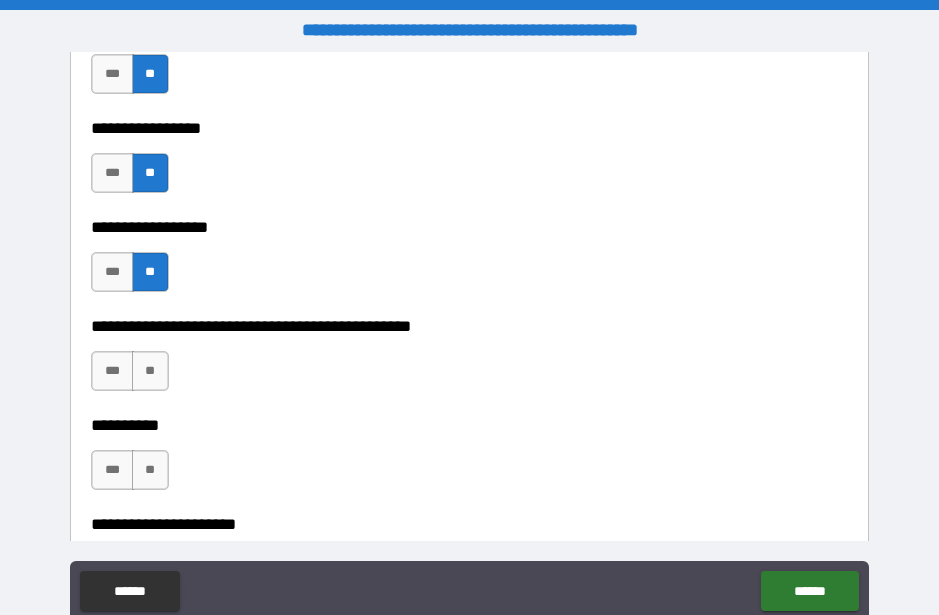 click on "**" at bounding box center (150, 371) 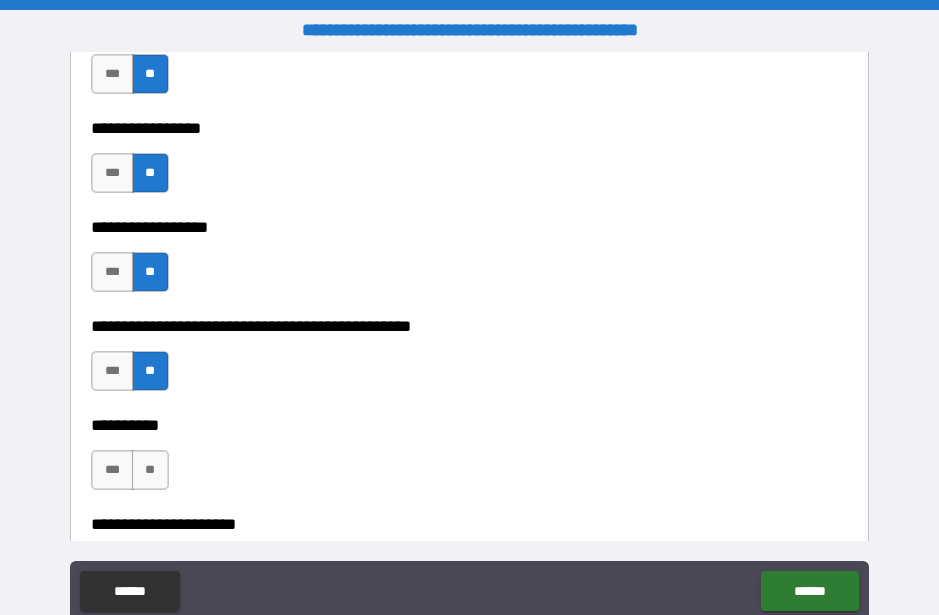 click on "**" at bounding box center (150, 470) 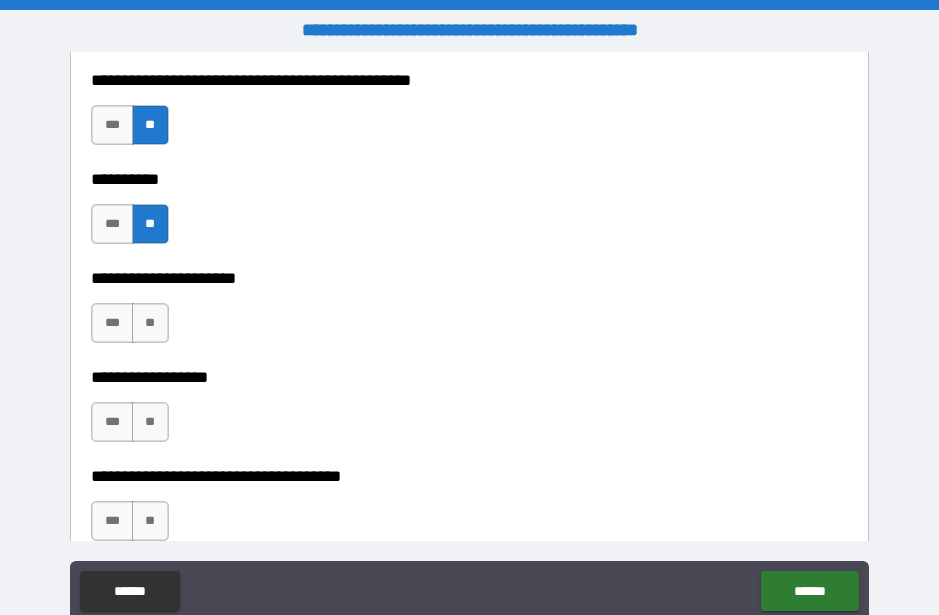 scroll, scrollTop: 12163, scrollLeft: 0, axis: vertical 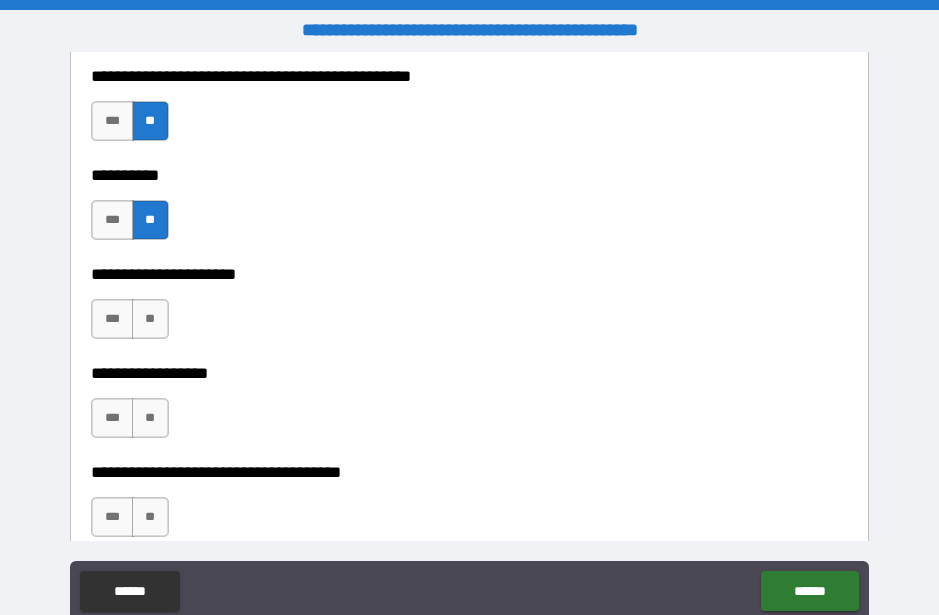 click on "**" at bounding box center [150, 319] 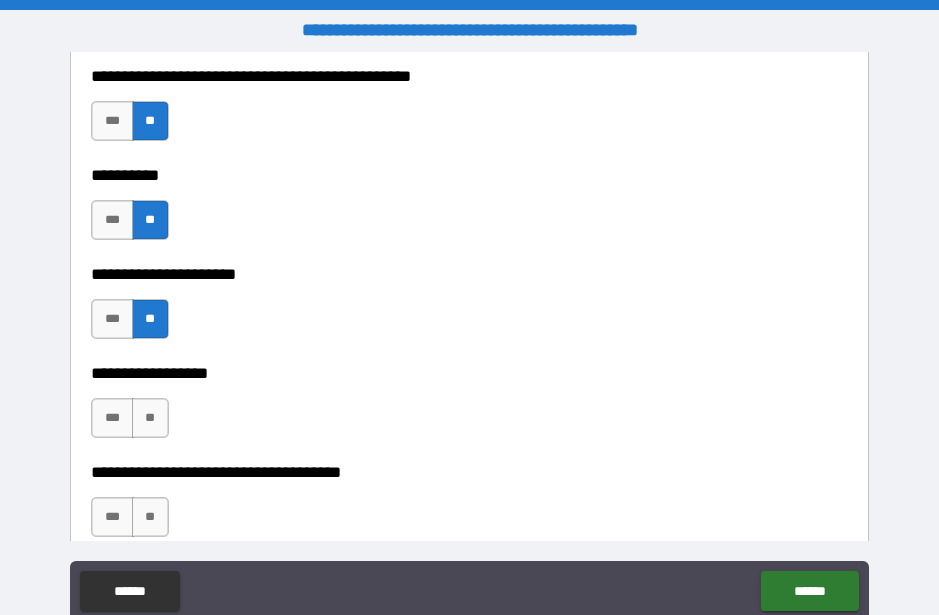 click on "**" at bounding box center [150, 418] 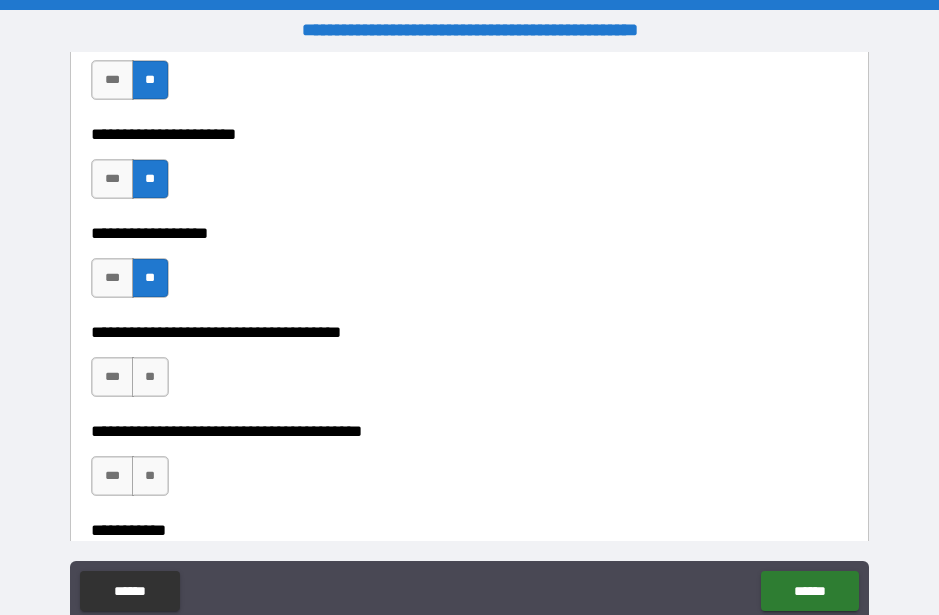 scroll, scrollTop: 12304, scrollLeft: 0, axis: vertical 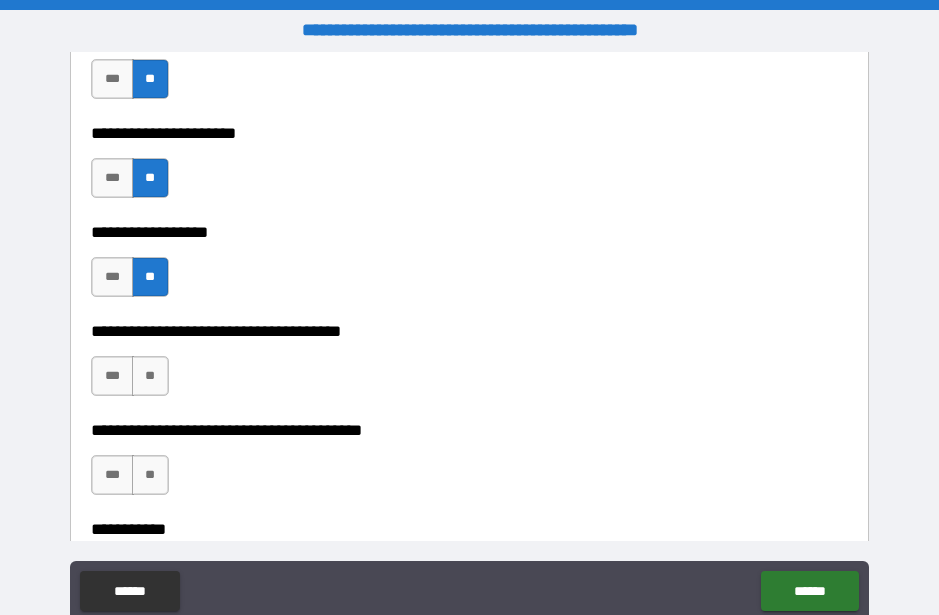 click on "**" at bounding box center [150, 376] 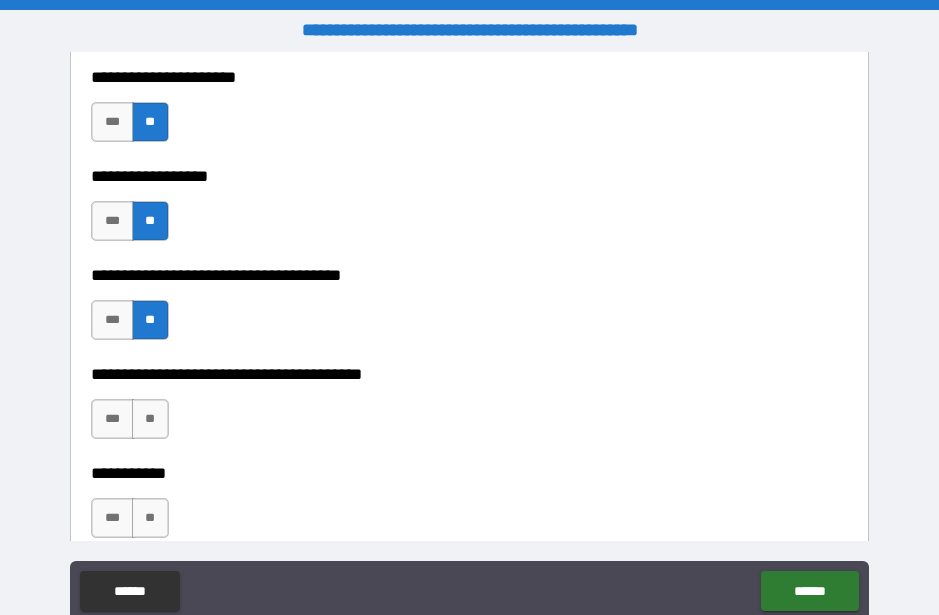 scroll, scrollTop: 12437, scrollLeft: 0, axis: vertical 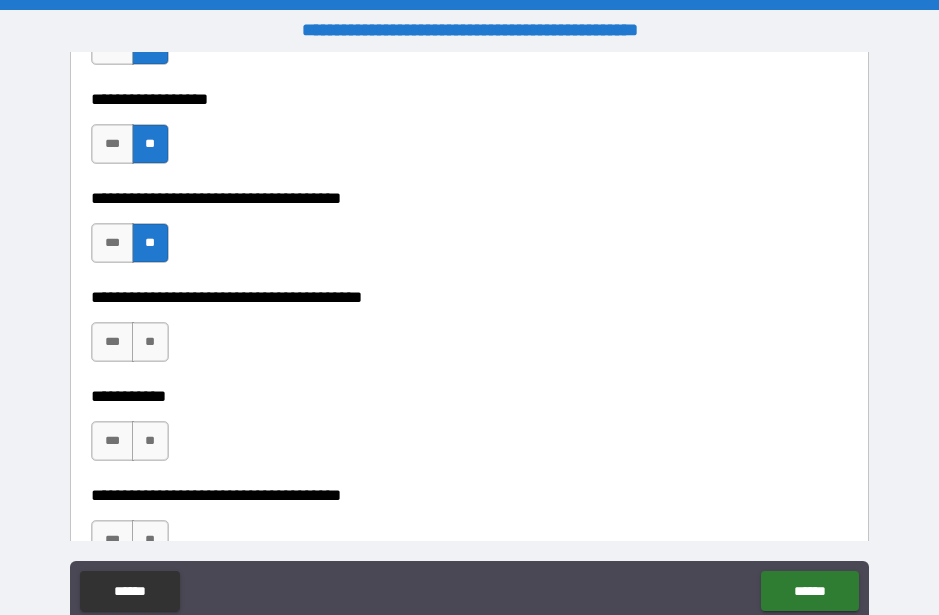 click on "**" at bounding box center [150, 342] 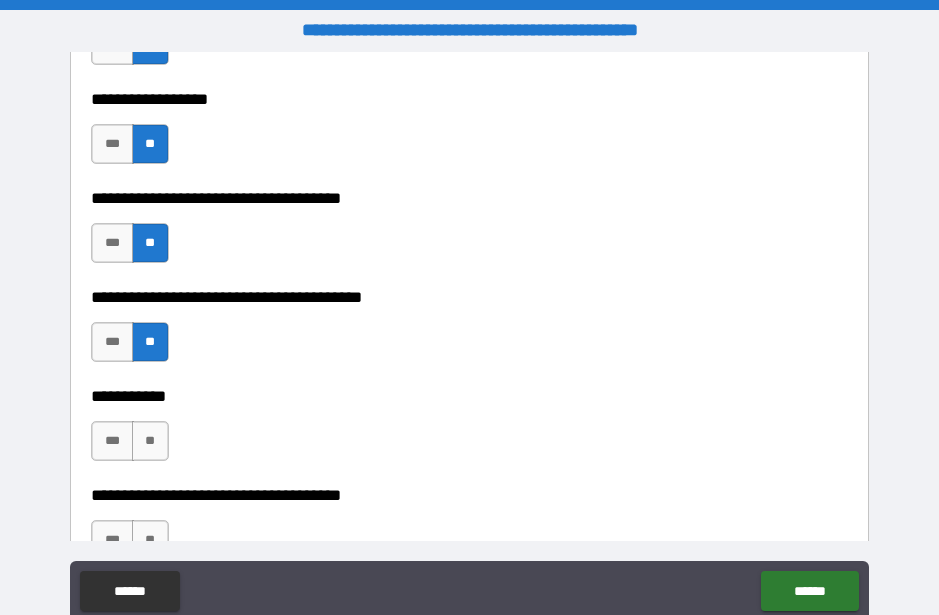 click on "**" at bounding box center [150, 441] 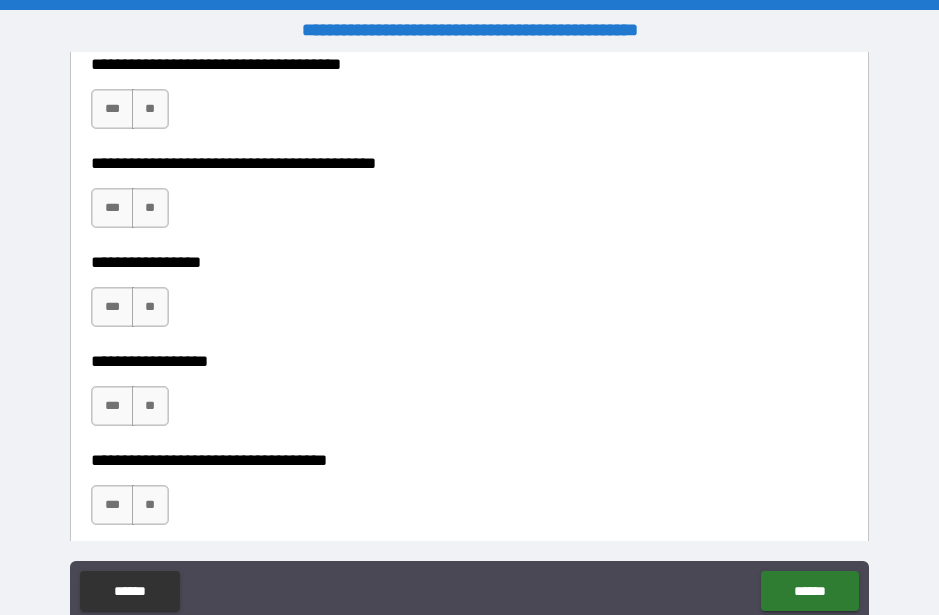 scroll, scrollTop: 12868, scrollLeft: 0, axis: vertical 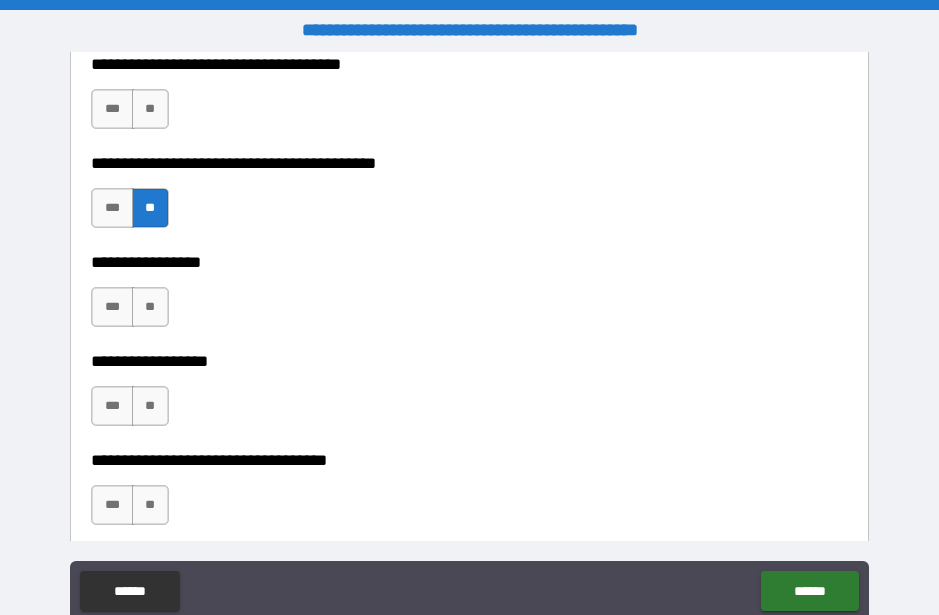 click on "**" at bounding box center [150, 109] 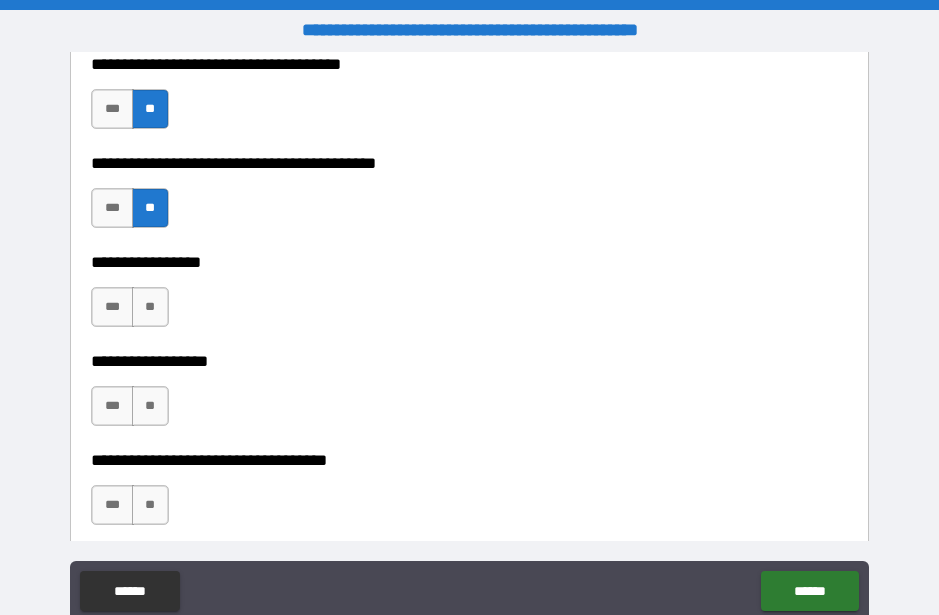click on "**" at bounding box center (150, 307) 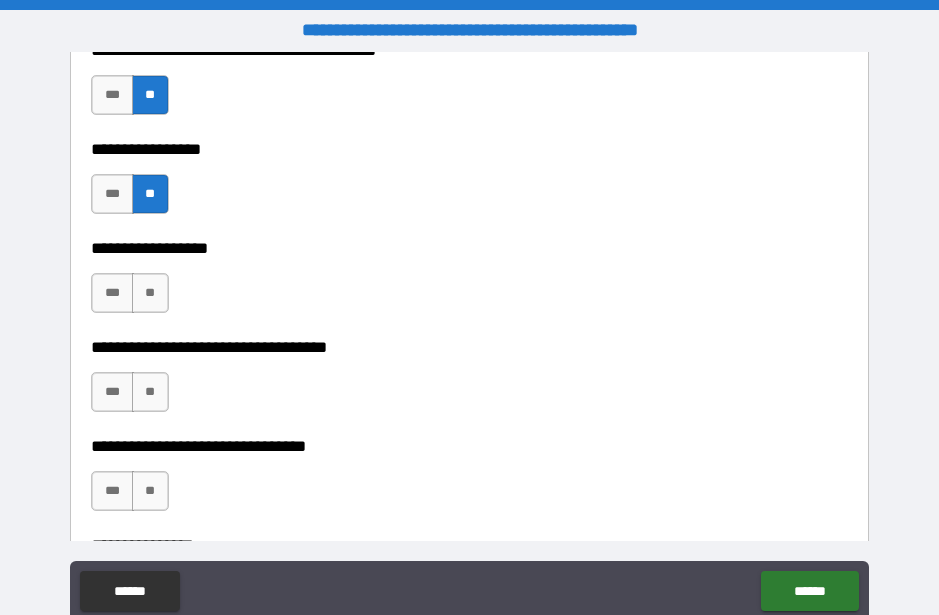 scroll, scrollTop: 12982, scrollLeft: 0, axis: vertical 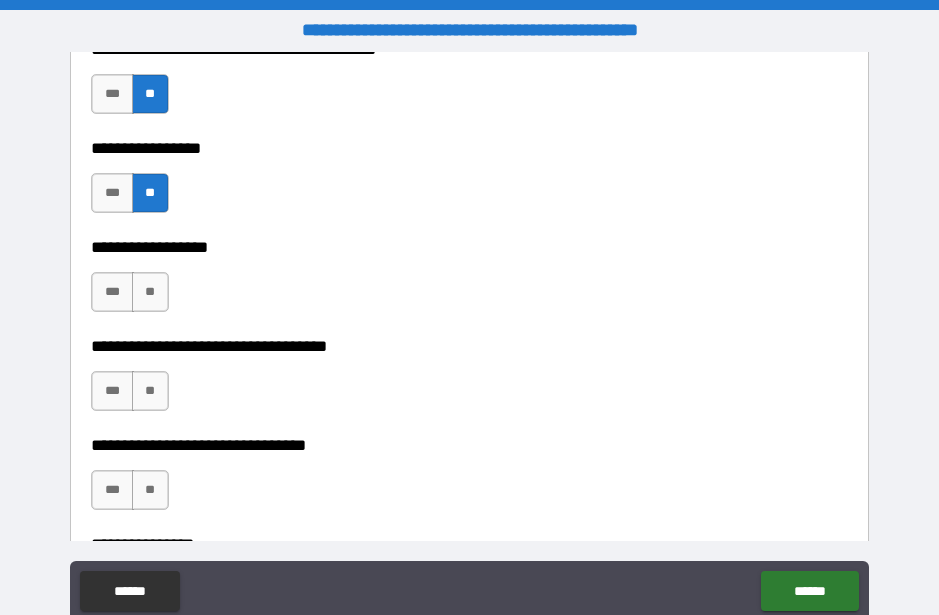 click on "**" at bounding box center [150, 292] 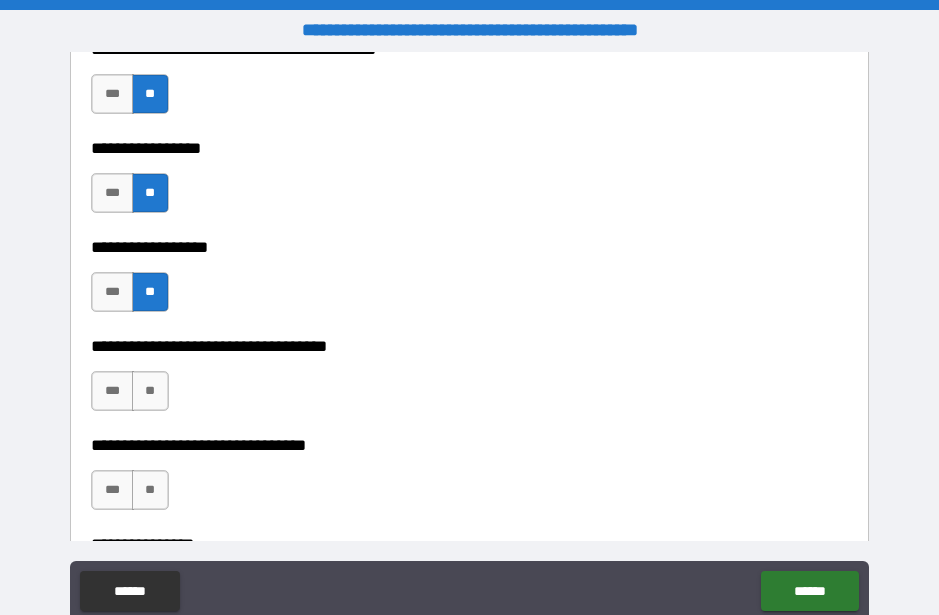 click on "**" at bounding box center [150, 391] 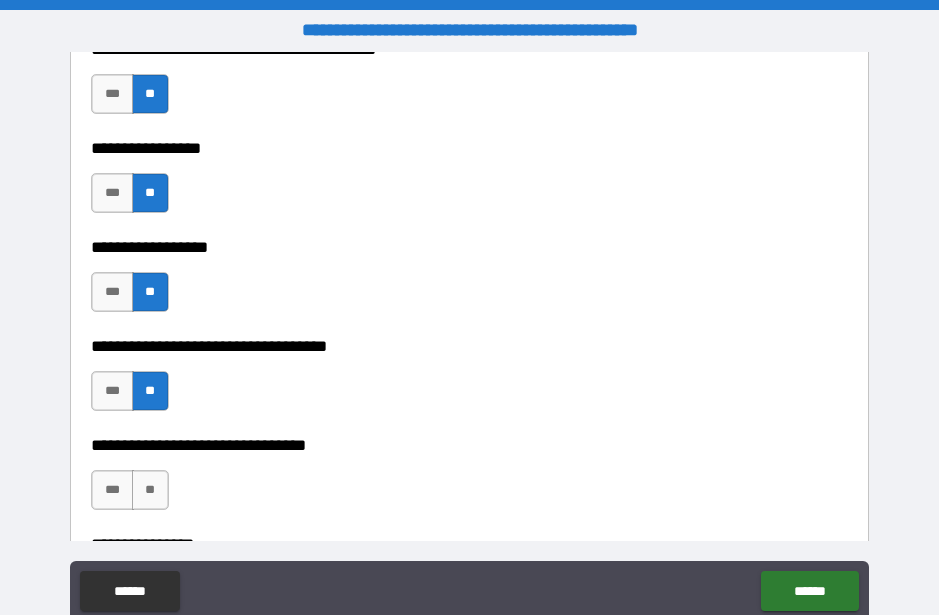 click on "**" at bounding box center (150, 490) 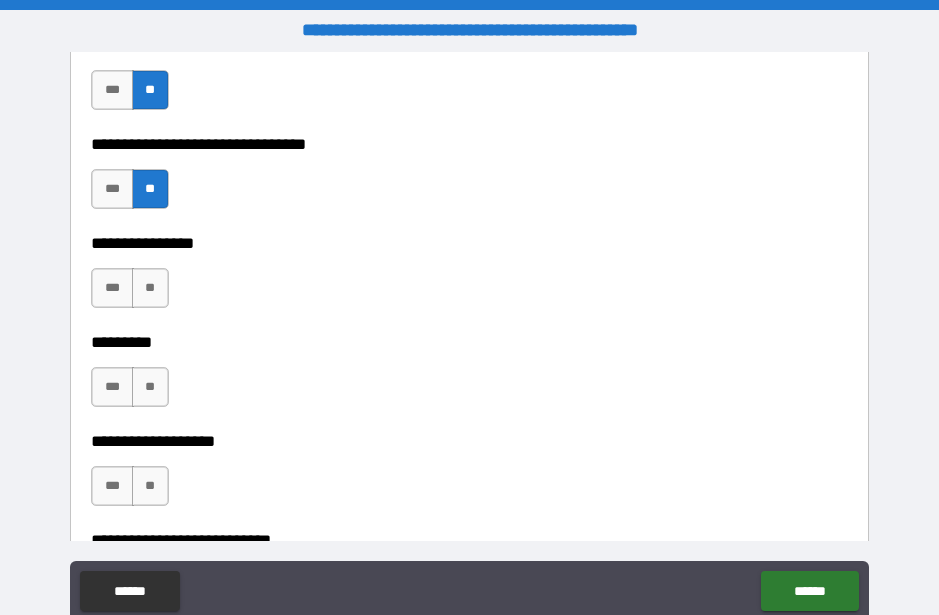scroll, scrollTop: 13299, scrollLeft: 0, axis: vertical 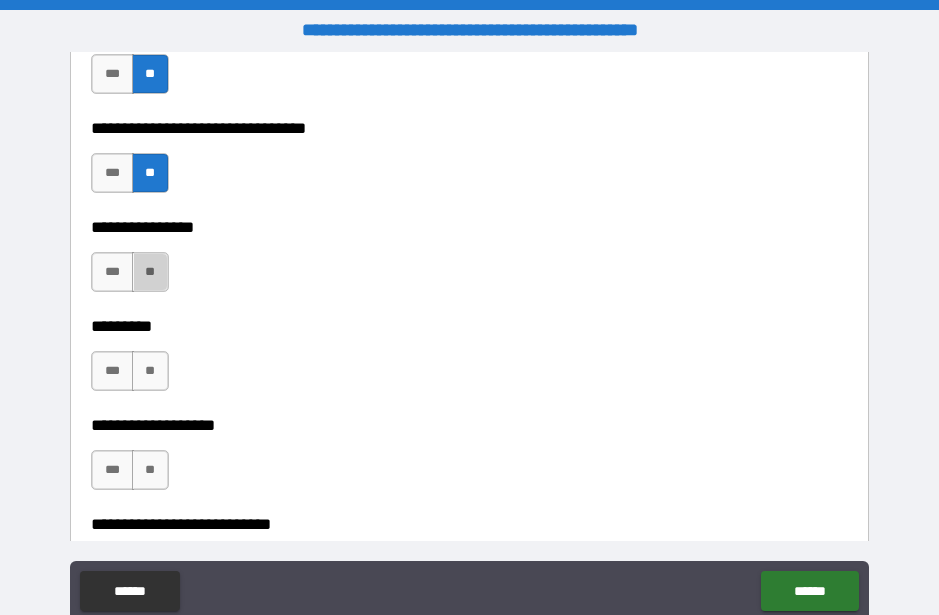 click on "**" at bounding box center (150, 272) 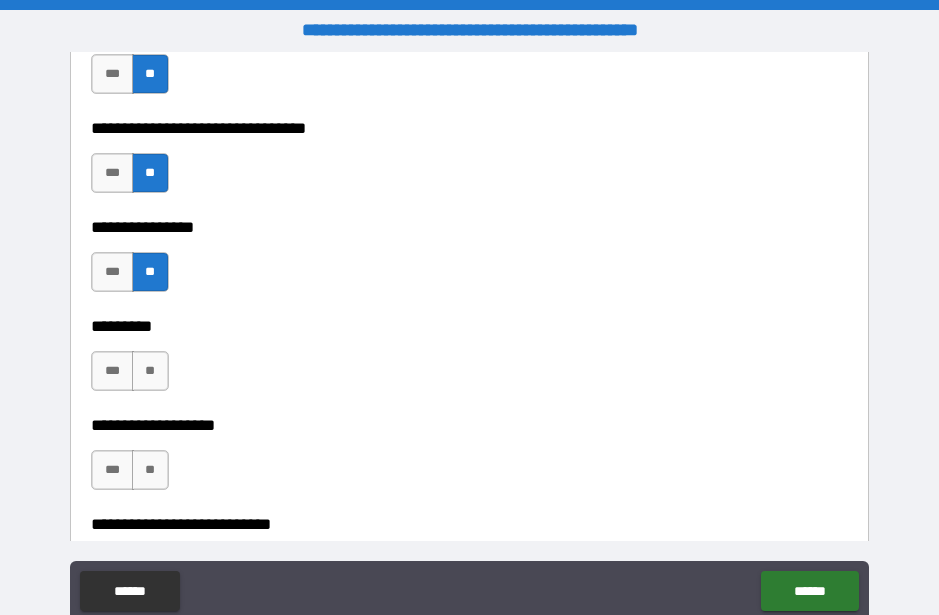 click on "**" at bounding box center [150, 371] 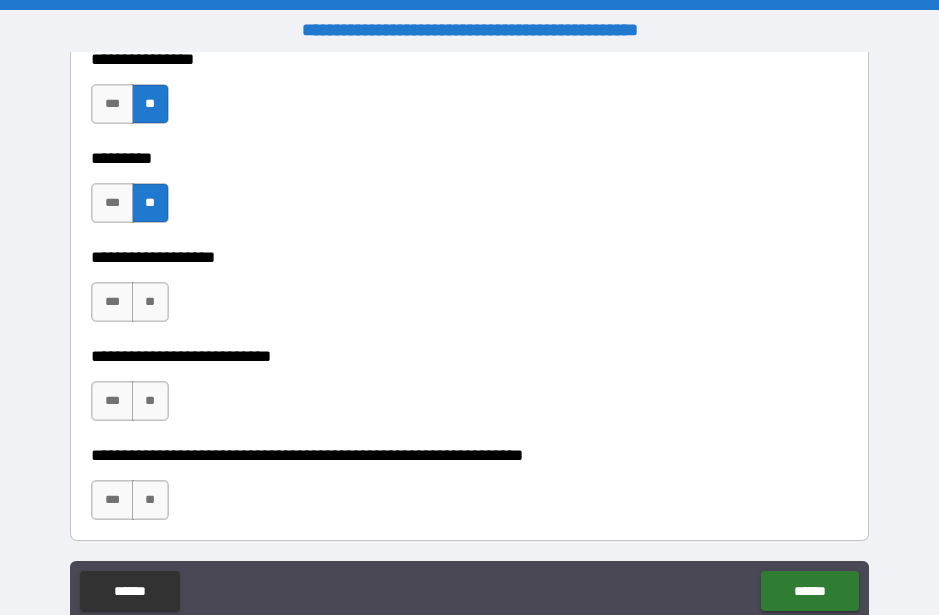 scroll, scrollTop: 13469, scrollLeft: 0, axis: vertical 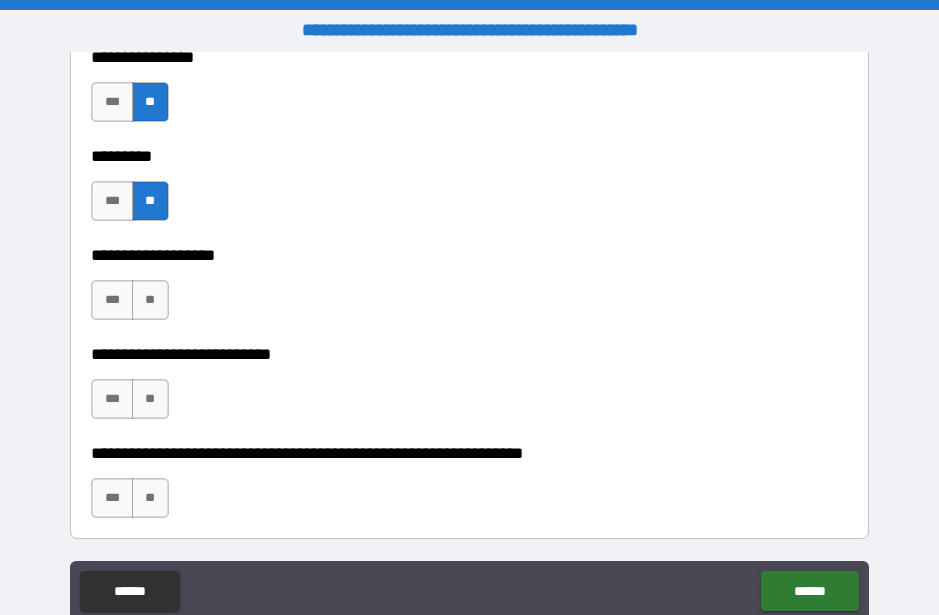 click on "**" at bounding box center (150, 300) 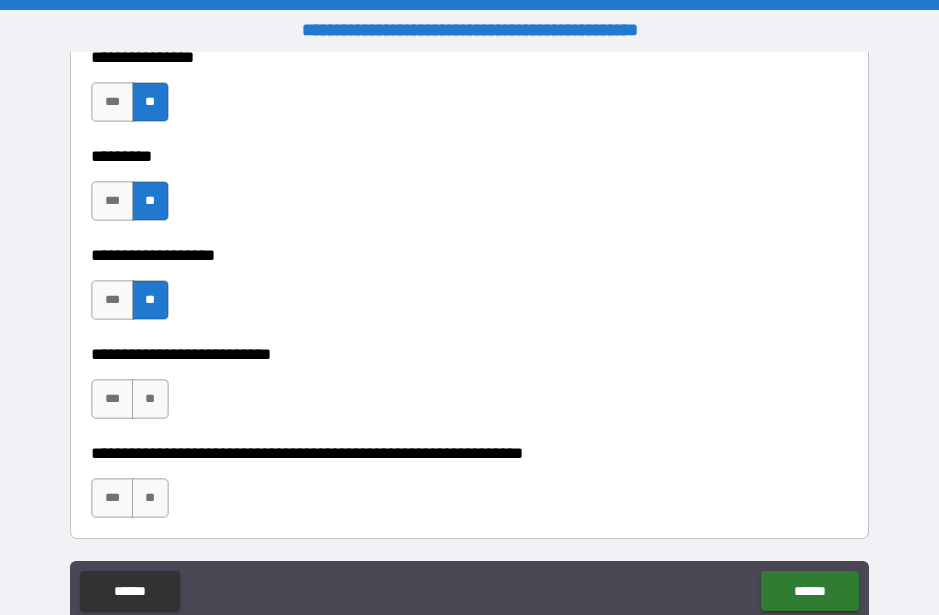 click on "**" at bounding box center (150, 399) 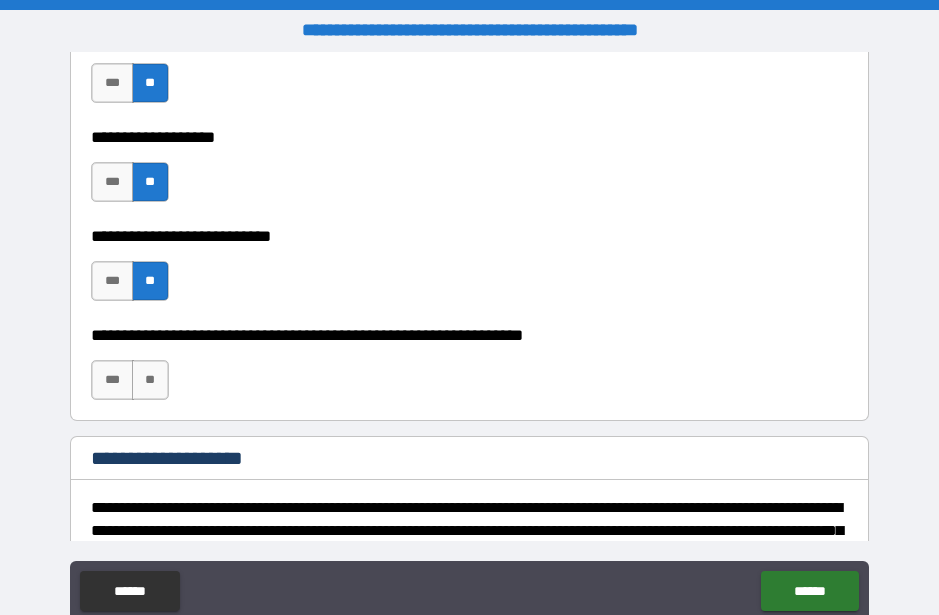 scroll, scrollTop: 13632, scrollLeft: 0, axis: vertical 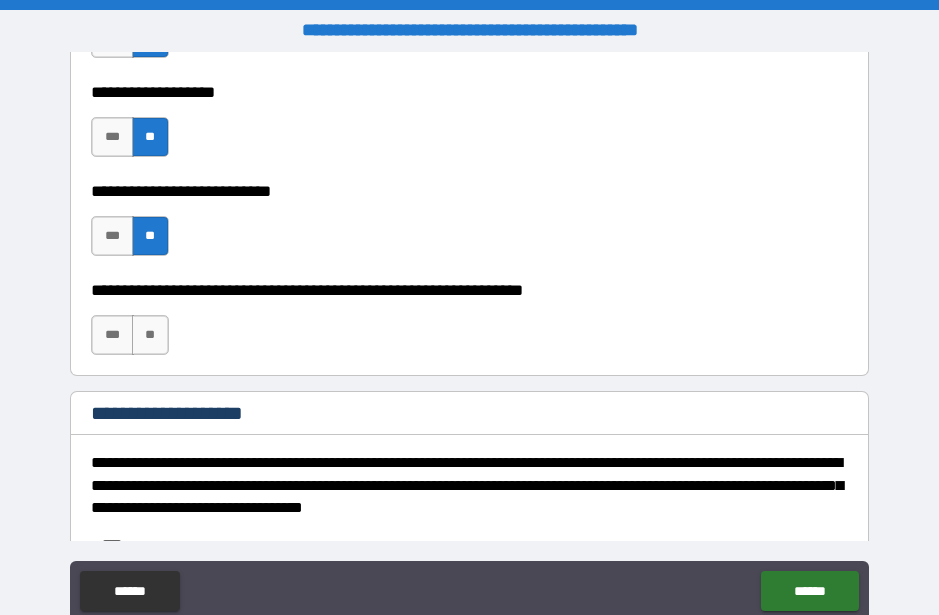 click on "**" at bounding box center (150, 335) 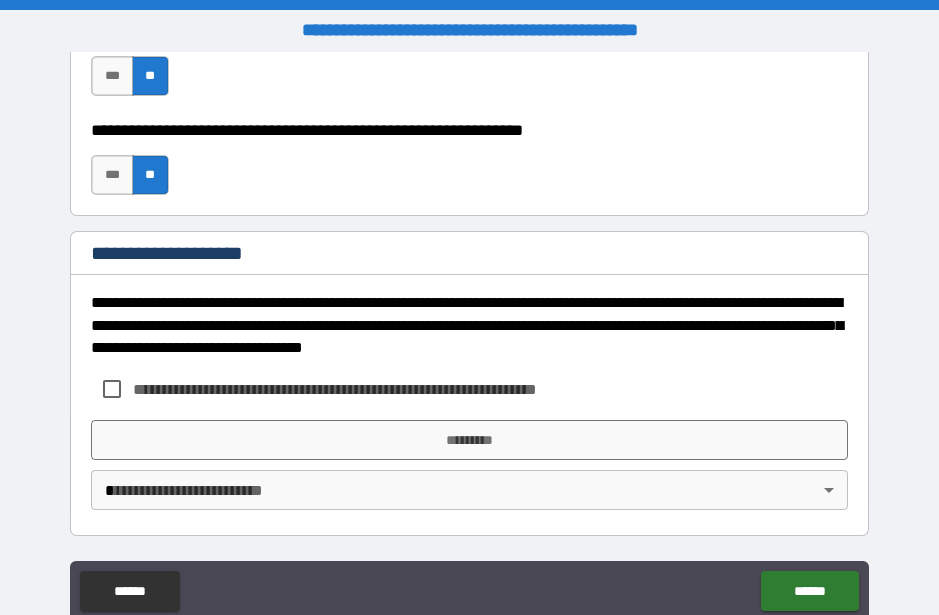 scroll, scrollTop: 13792, scrollLeft: 0, axis: vertical 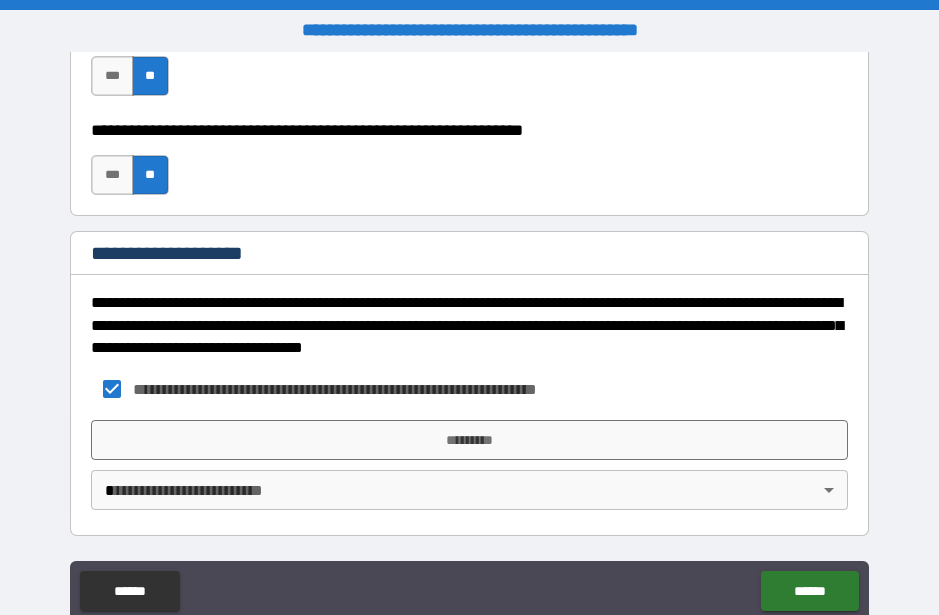 click on "*********" at bounding box center (469, 440) 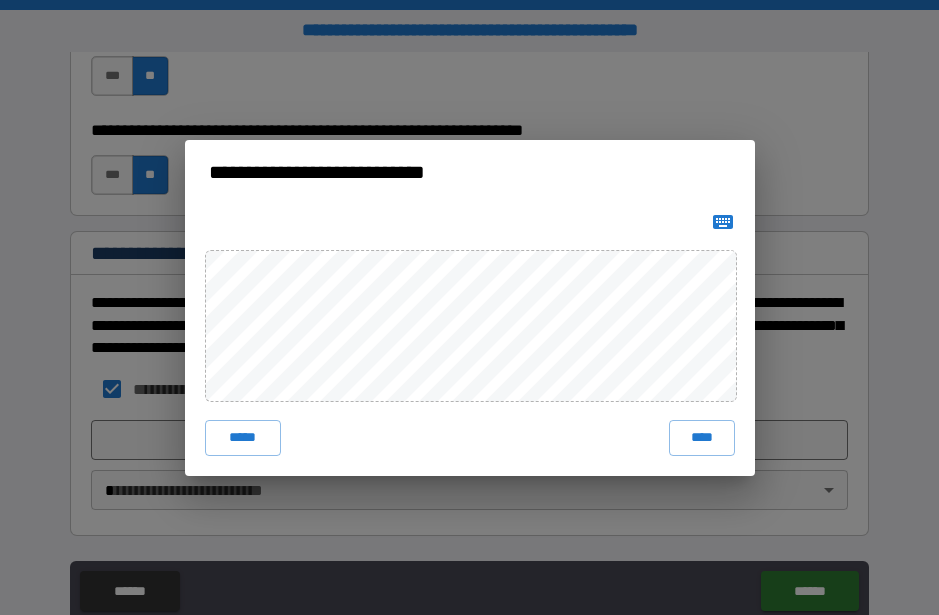 click on "*****" at bounding box center [243, 438] 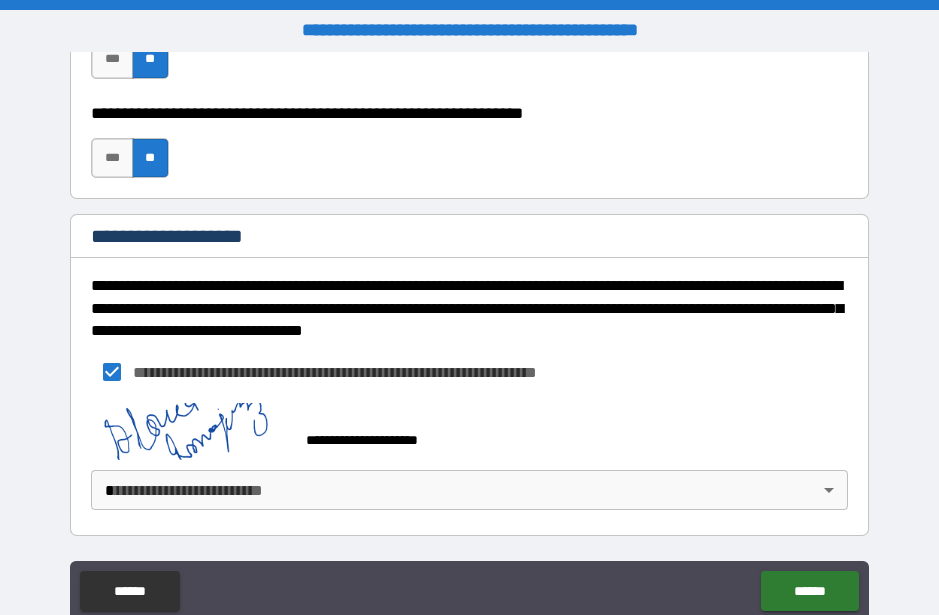 scroll, scrollTop: 13809, scrollLeft: 0, axis: vertical 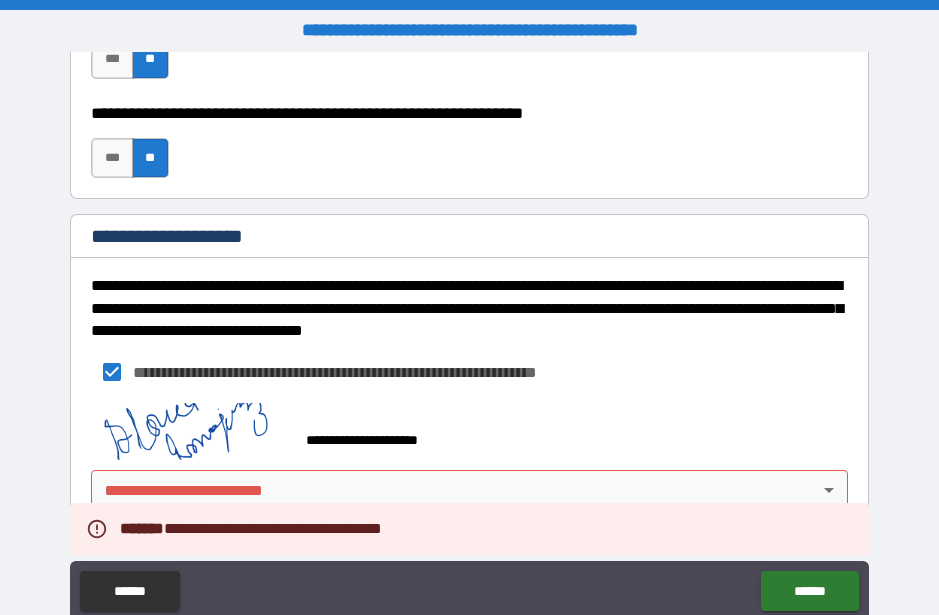 click on "**********" at bounding box center (469, 335) 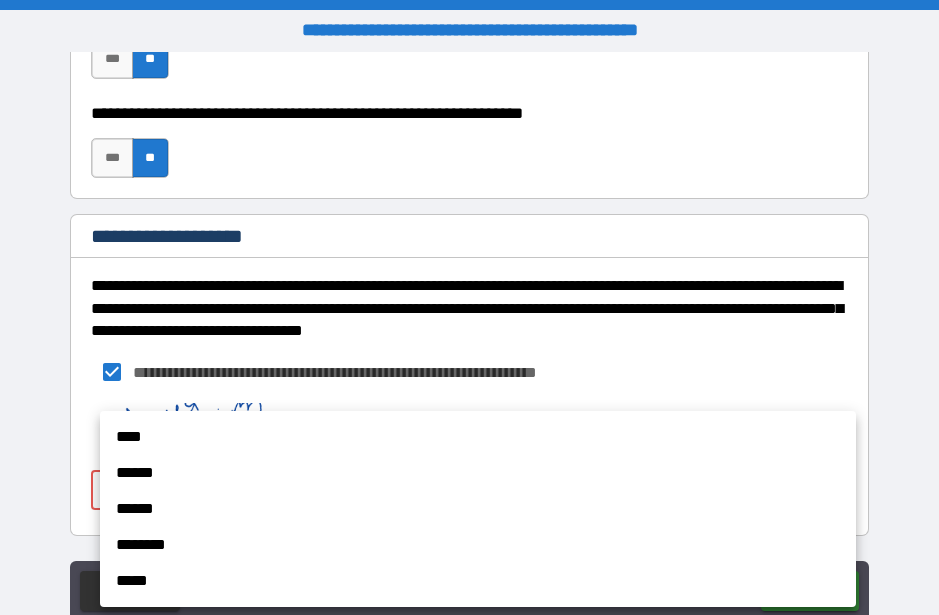 click on "******" at bounding box center (478, 473) 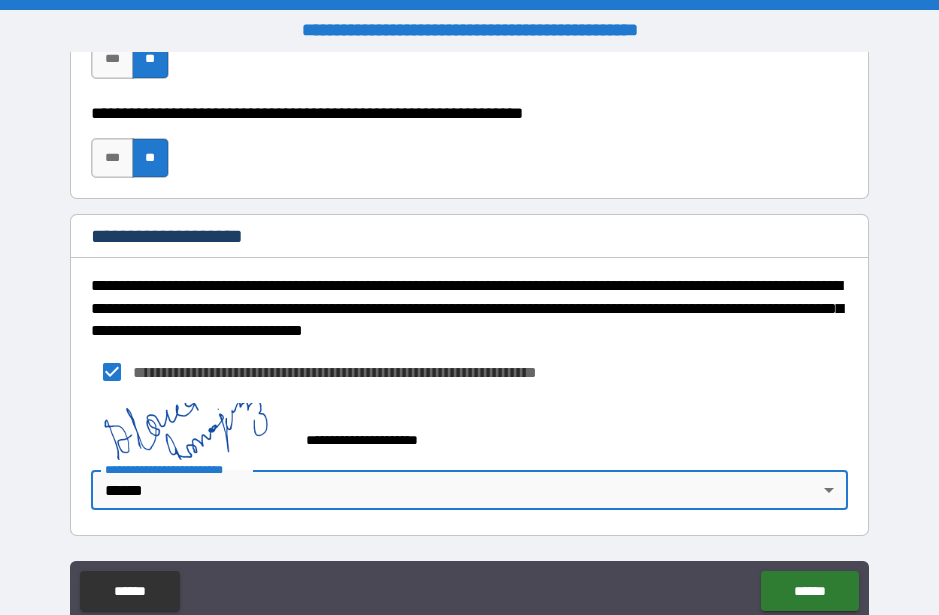 type on "*" 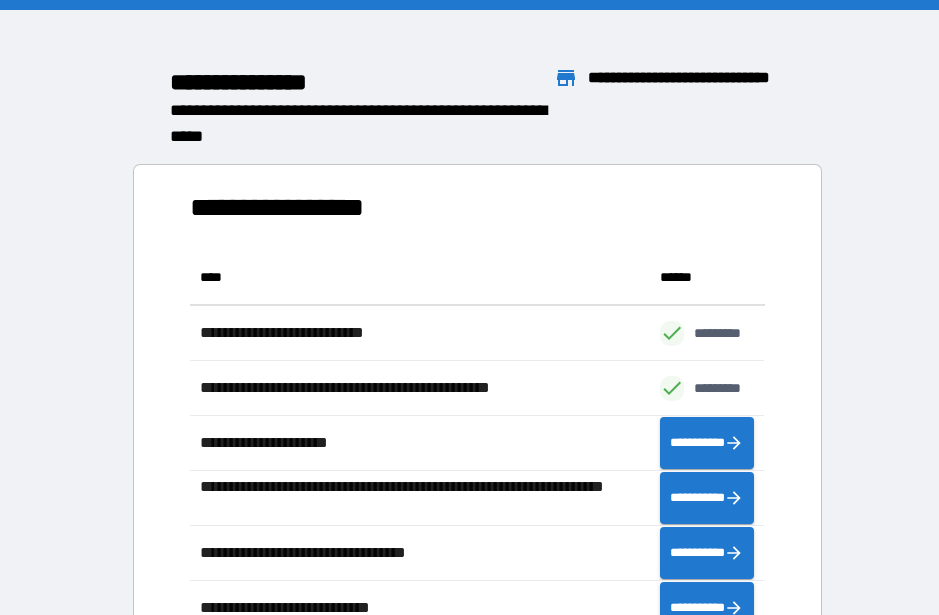 scroll, scrollTop: 1, scrollLeft: 1, axis: both 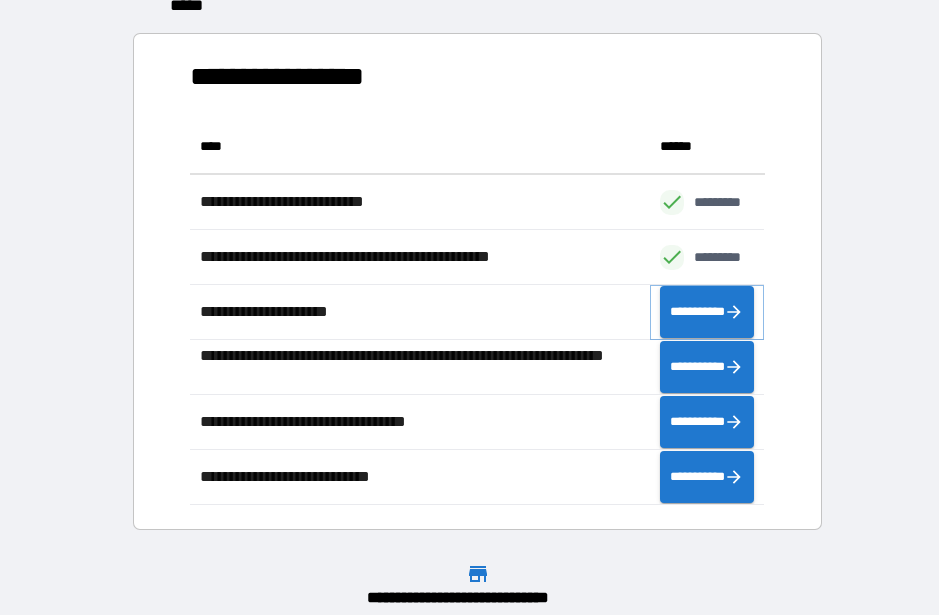 click on "**********" at bounding box center [707, 312] 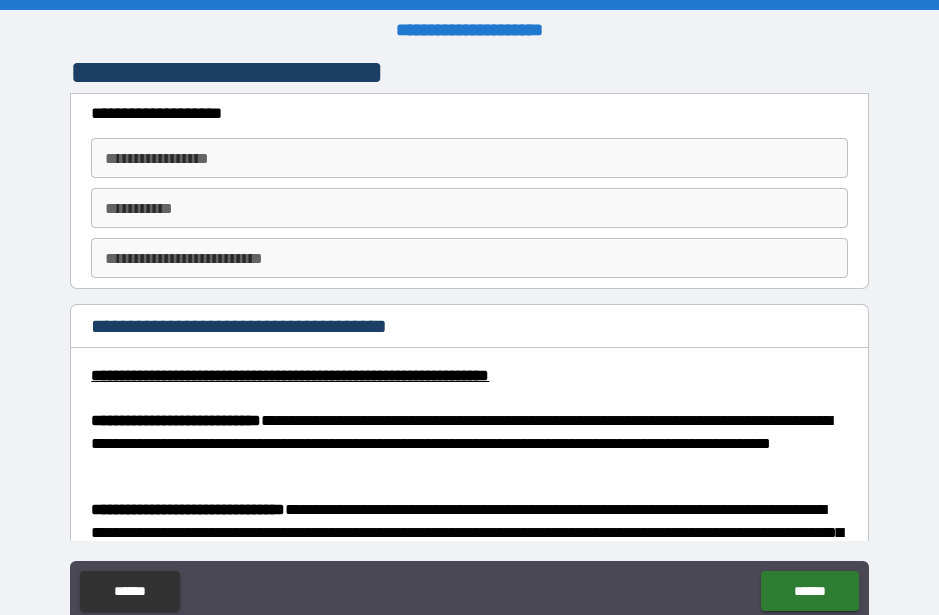click on "**********" at bounding box center [469, 158] 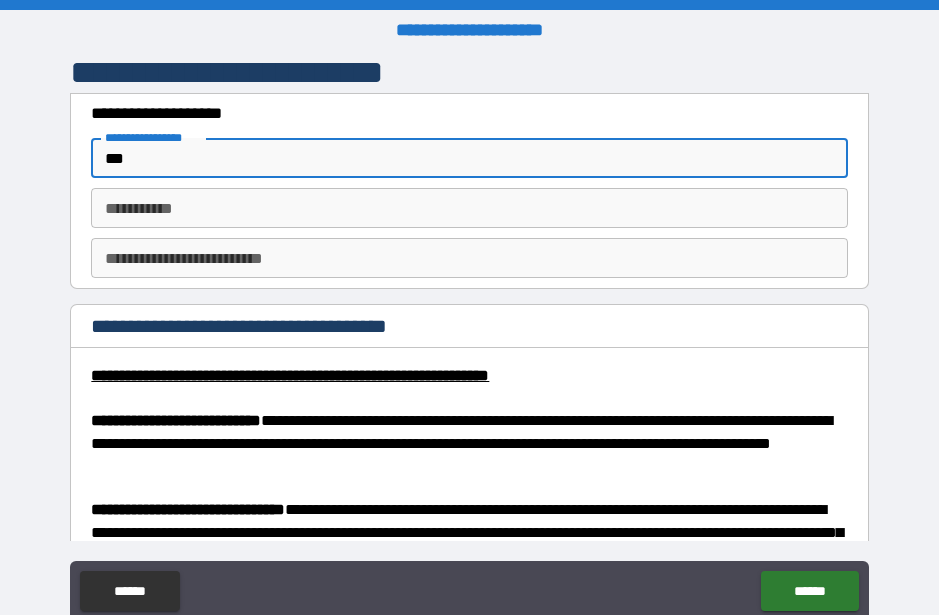 type on "***" 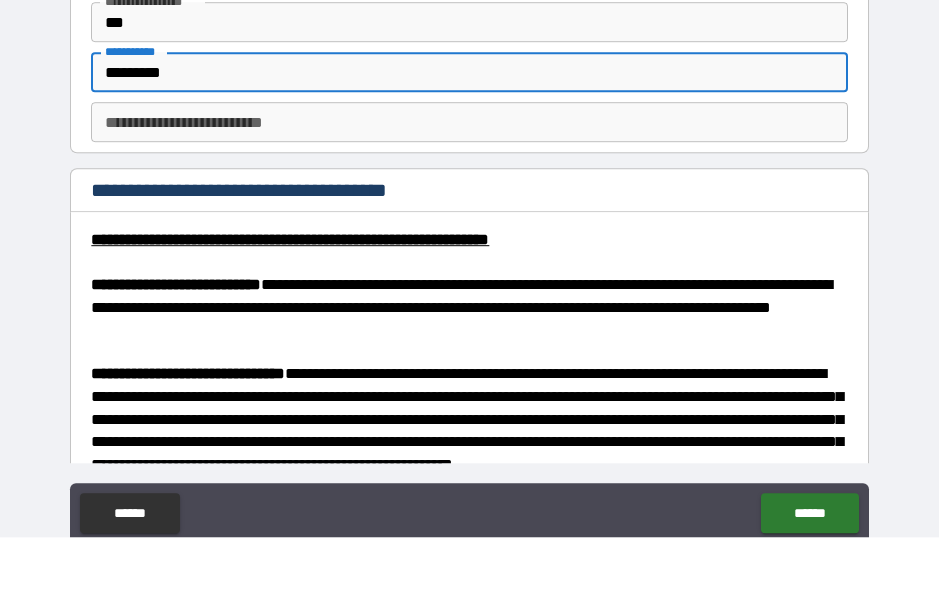 scroll, scrollTop: 57, scrollLeft: 0, axis: vertical 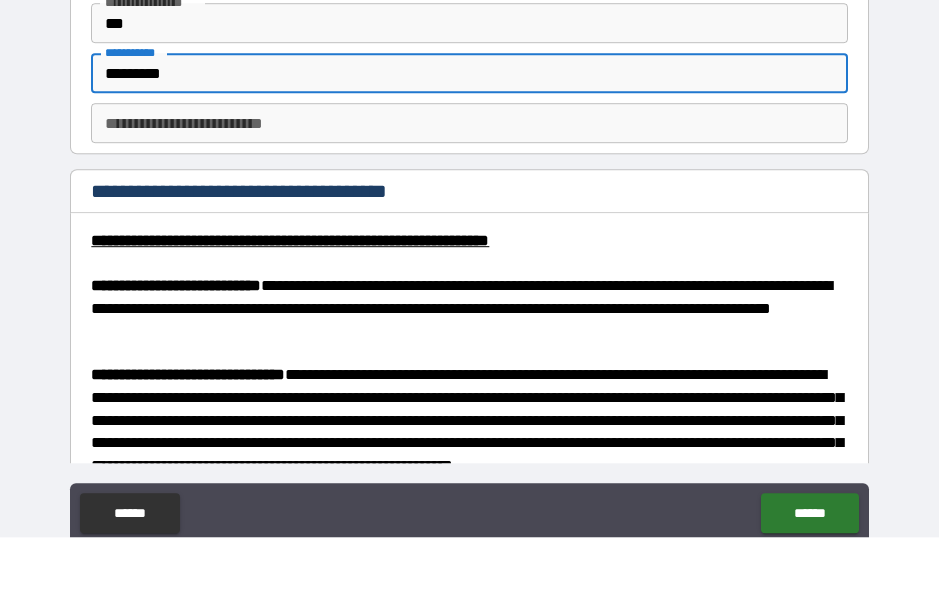 type on "********" 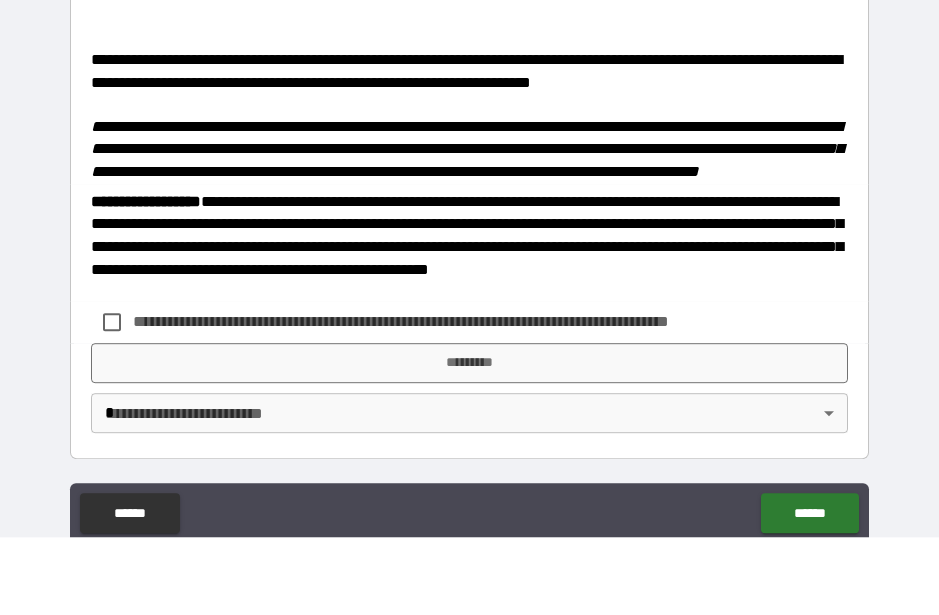 scroll, scrollTop: 2839, scrollLeft: 0, axis: vertical 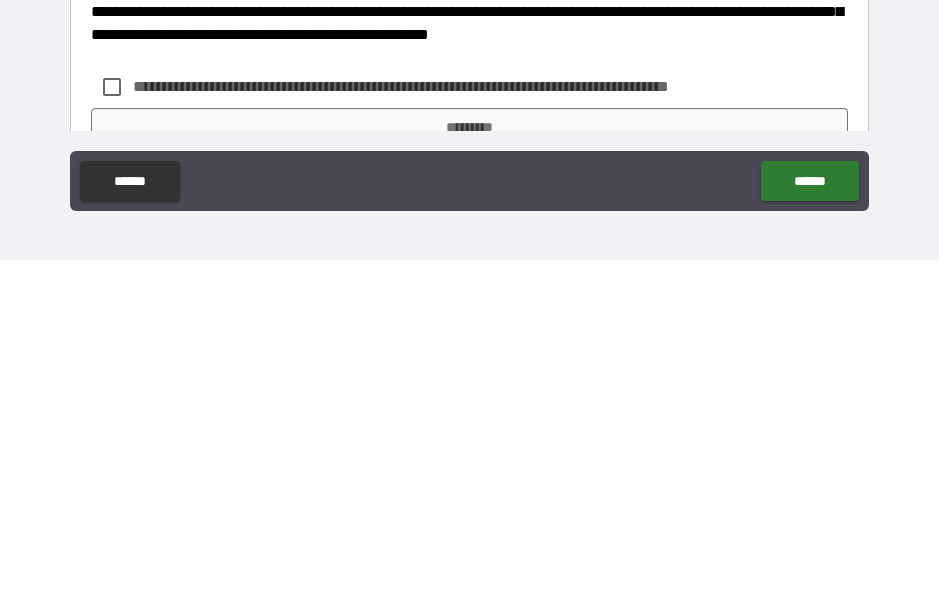 type on "*" 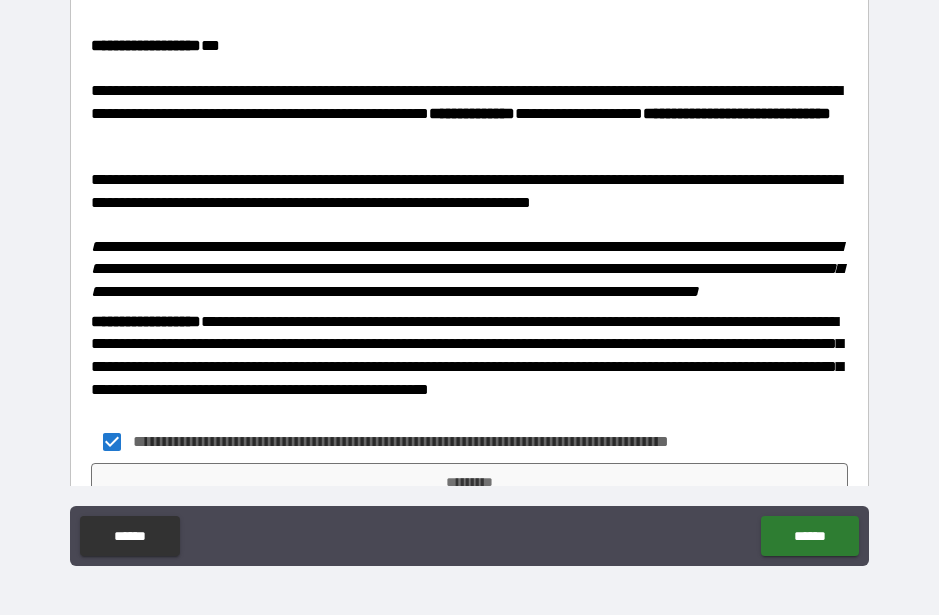 click on "*********" at bounding box center [469, 483] 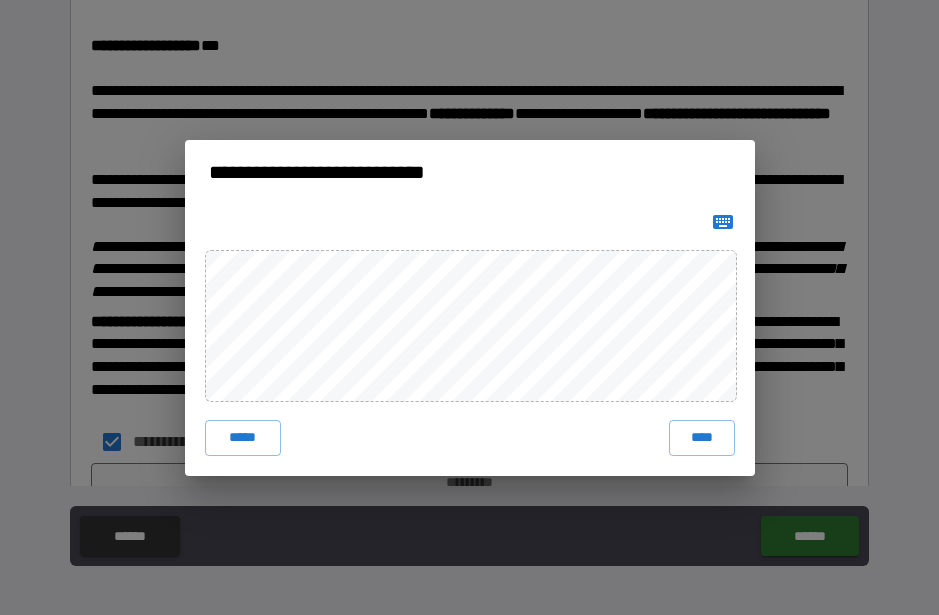 click on "****" at bounding box center (702, 438) 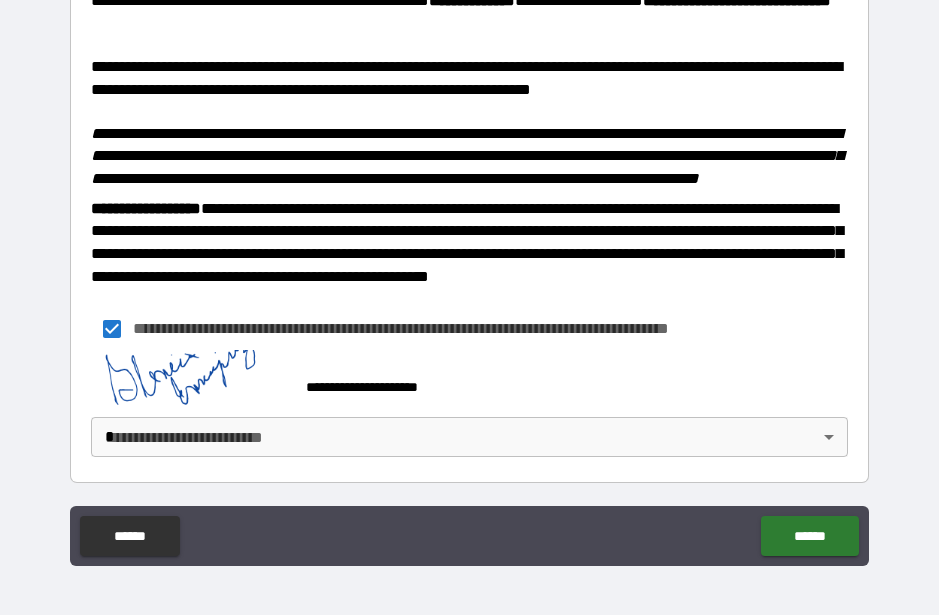 scroll, scrollTop: 2856, scrollLeft: 0, axis: vertical 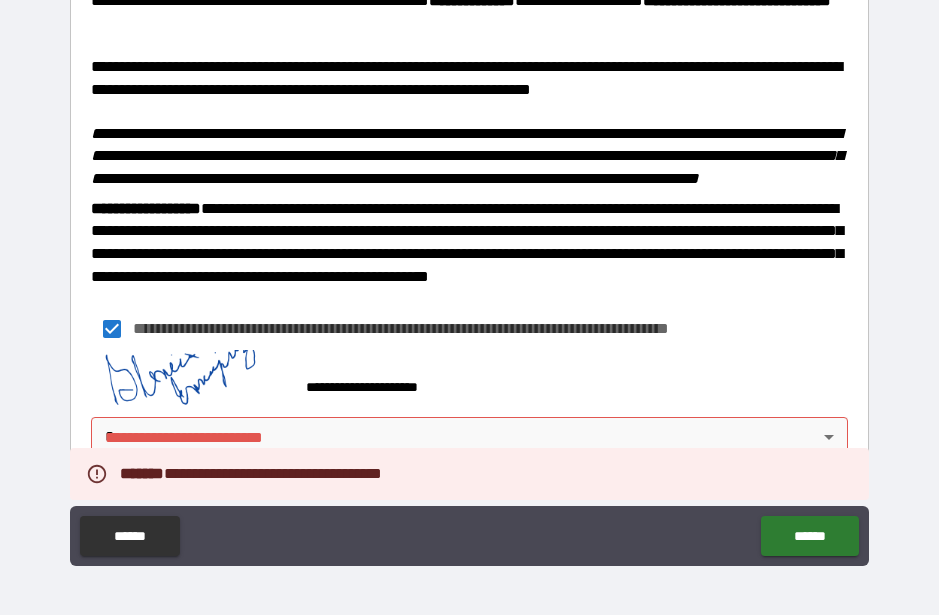 click on "**********" at bounding box center (469, 280) 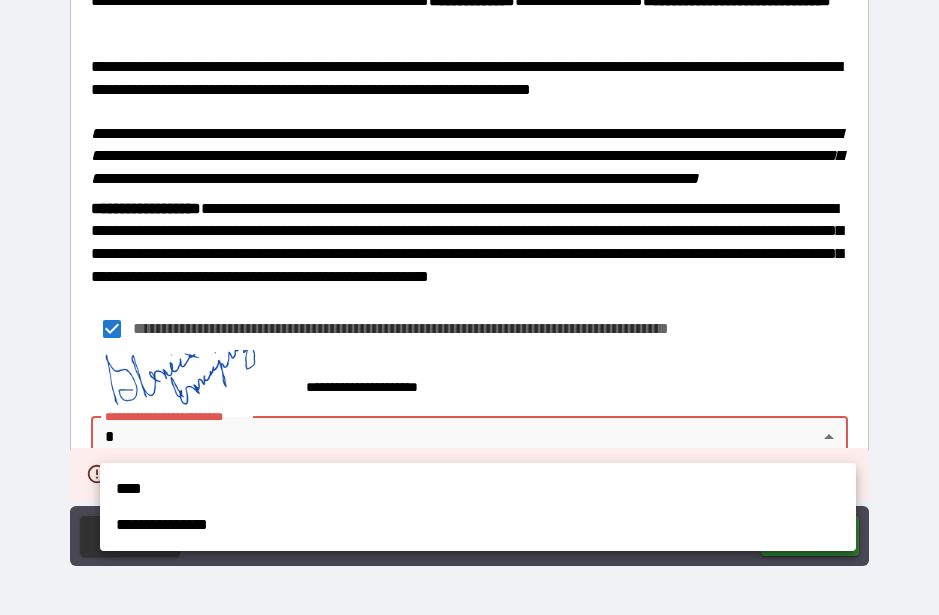 click at bounding box center [469, 307] 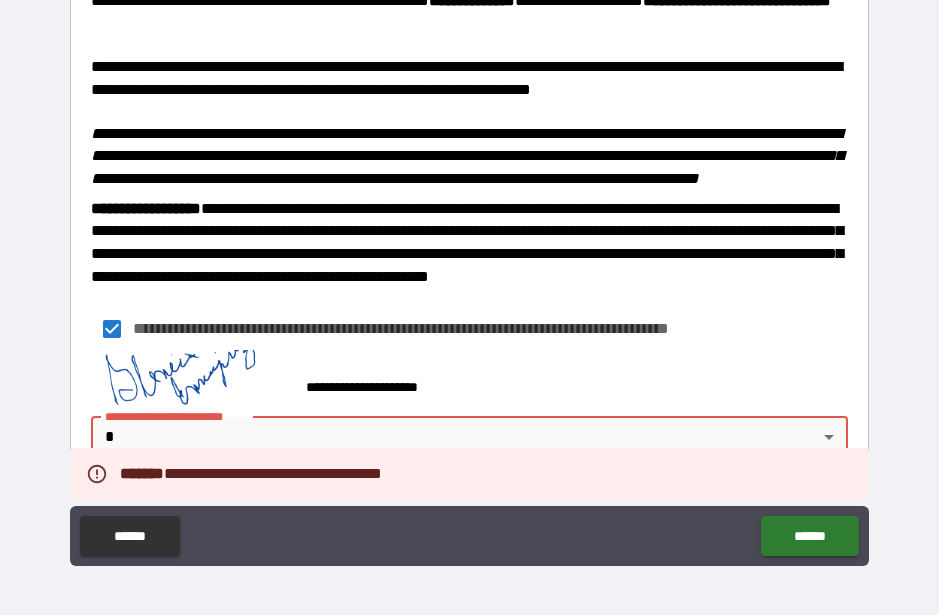 click on "**********" at bounding box center (469, 280) 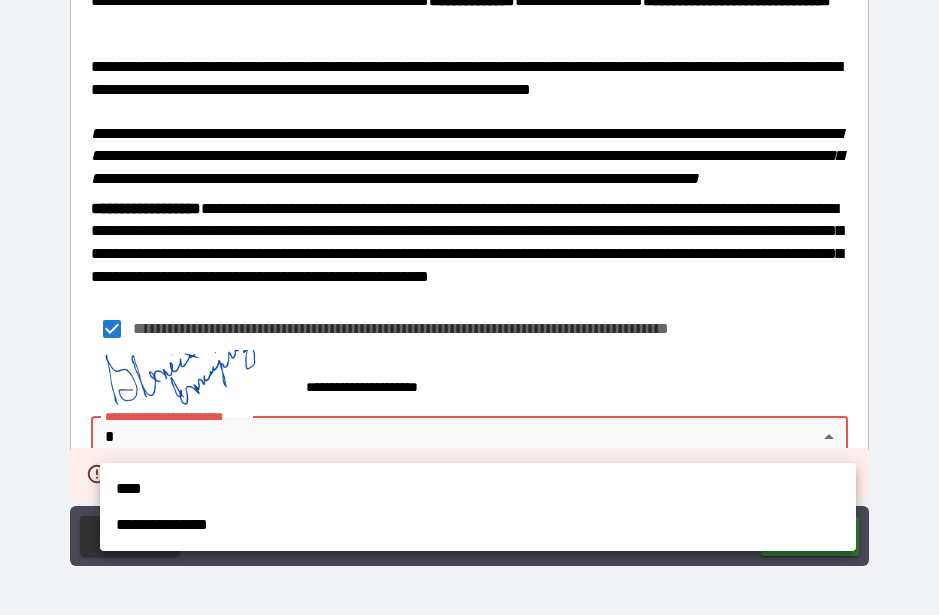 click on "**********" at bounding box center (478, 525) 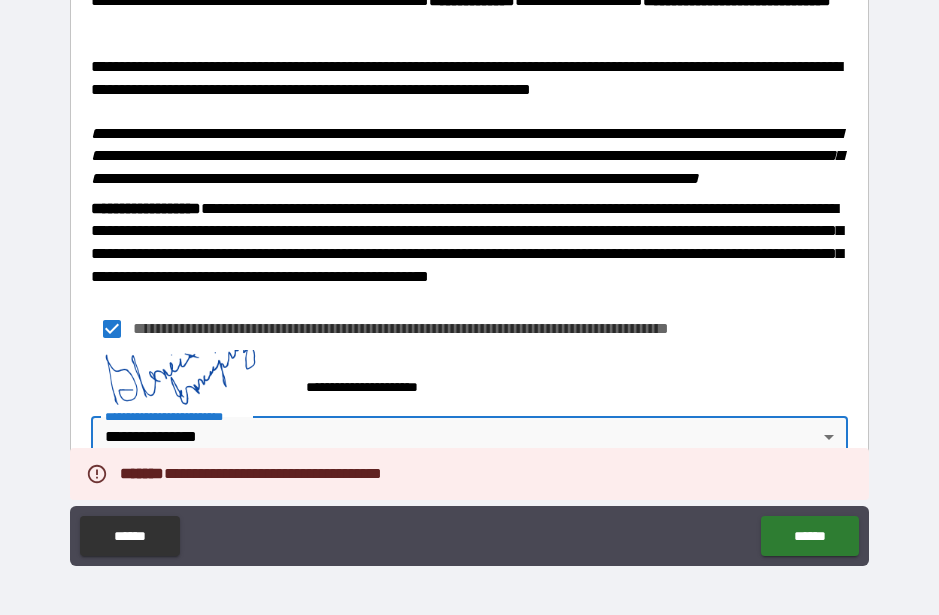 click on "******" at bounding box center [809, 536] 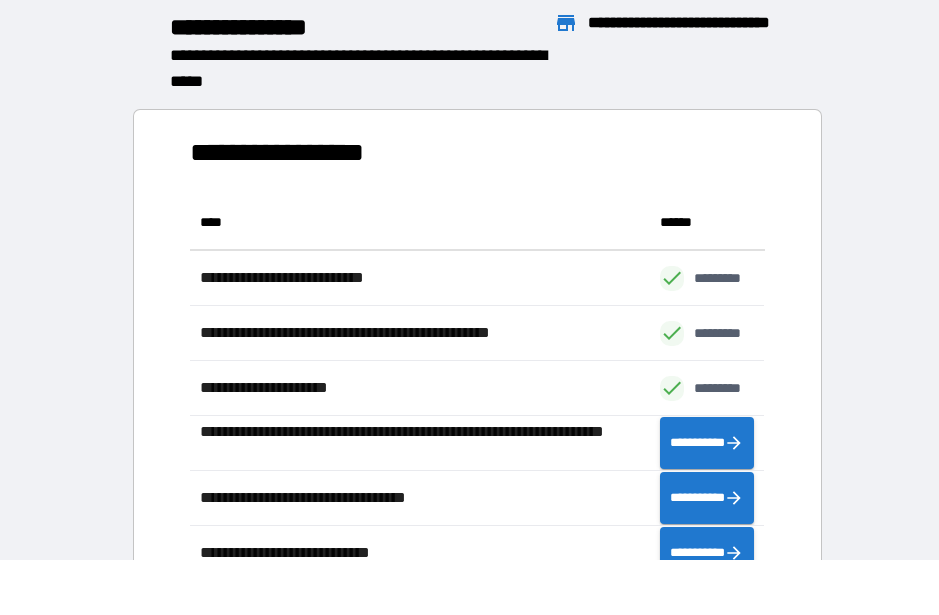scroll, scrollTop: 1, scrollLeft: 1, axis: both 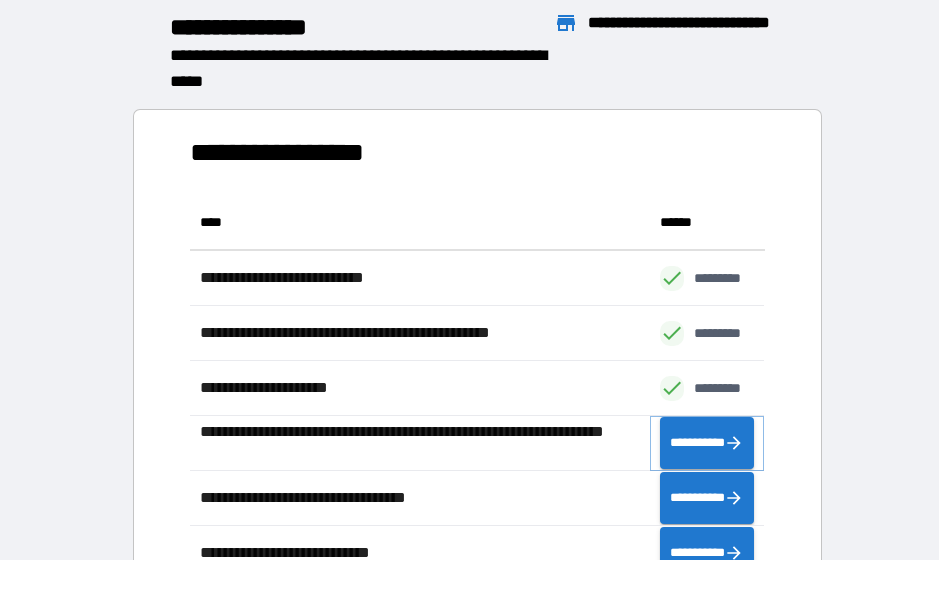 click on "**********" at bounding box center [707, 443] 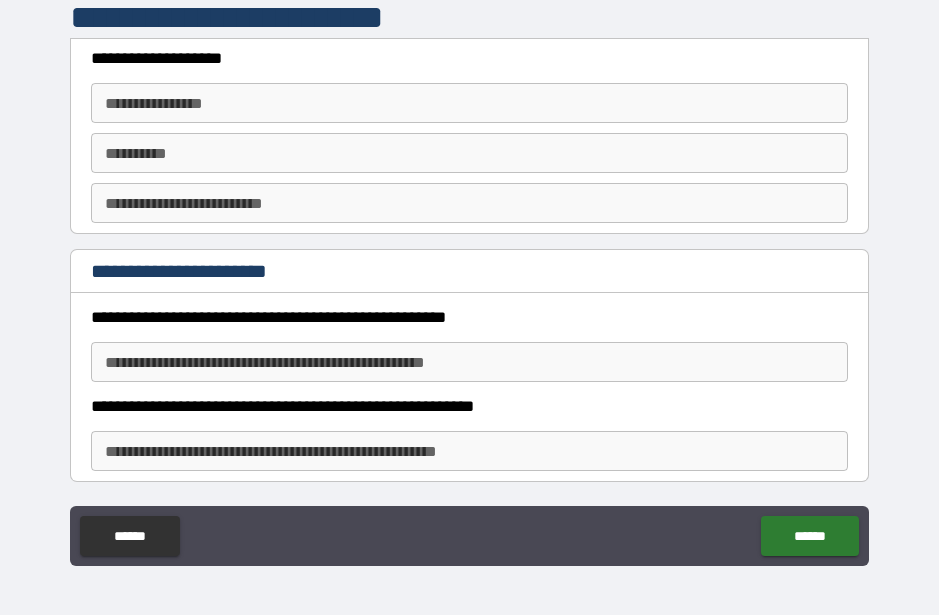 click on "******" at bounding box center (129, 536) 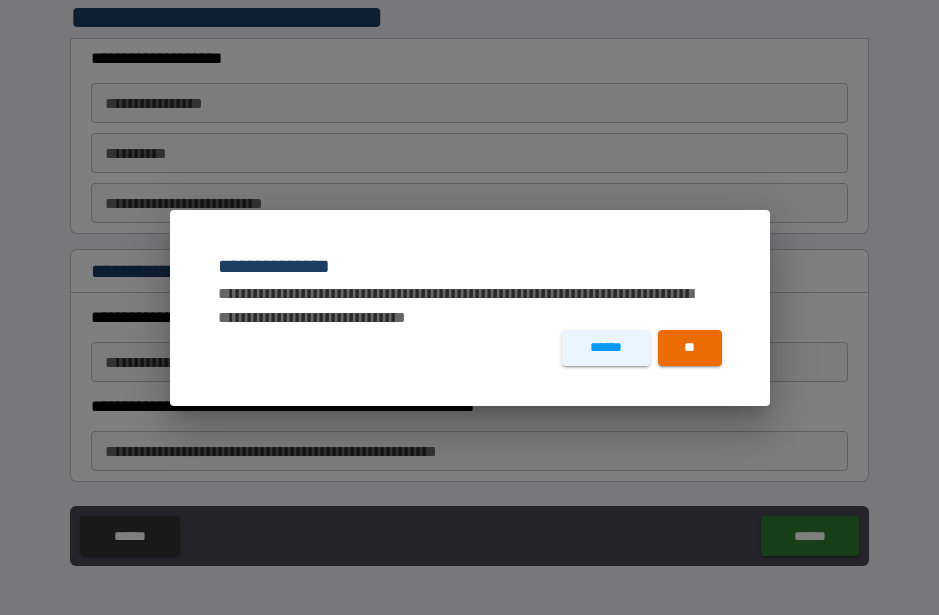 click on "**" at bounding box center [690, 348] 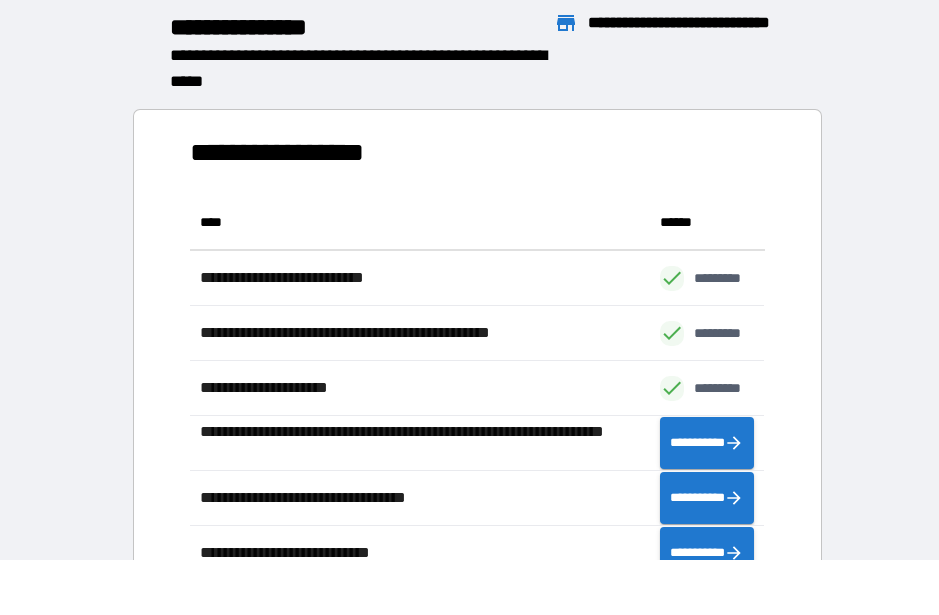 scroll, scrollTop: 1, scrollLeft: 1, axis: both 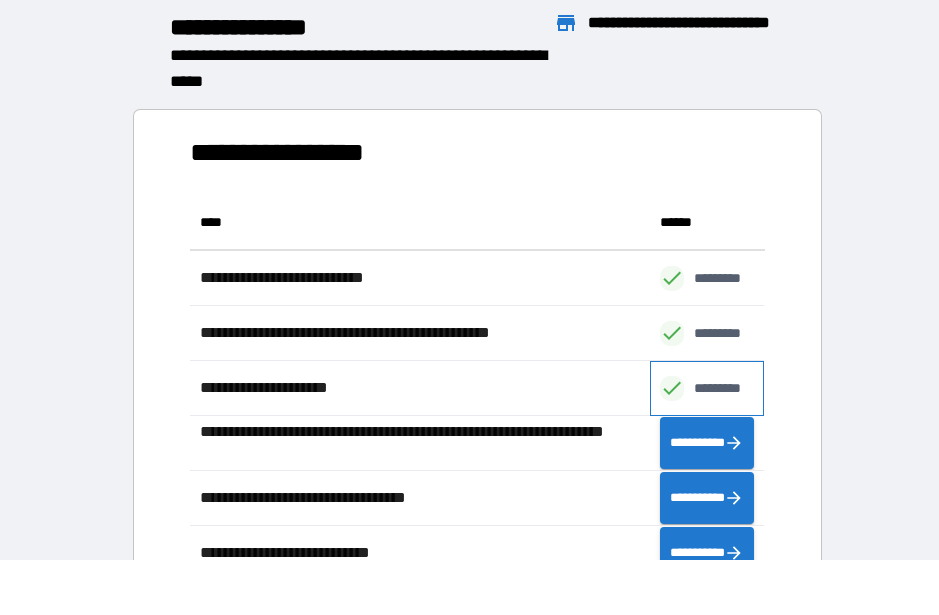 click on "*********" at bounding box center (728, 388) 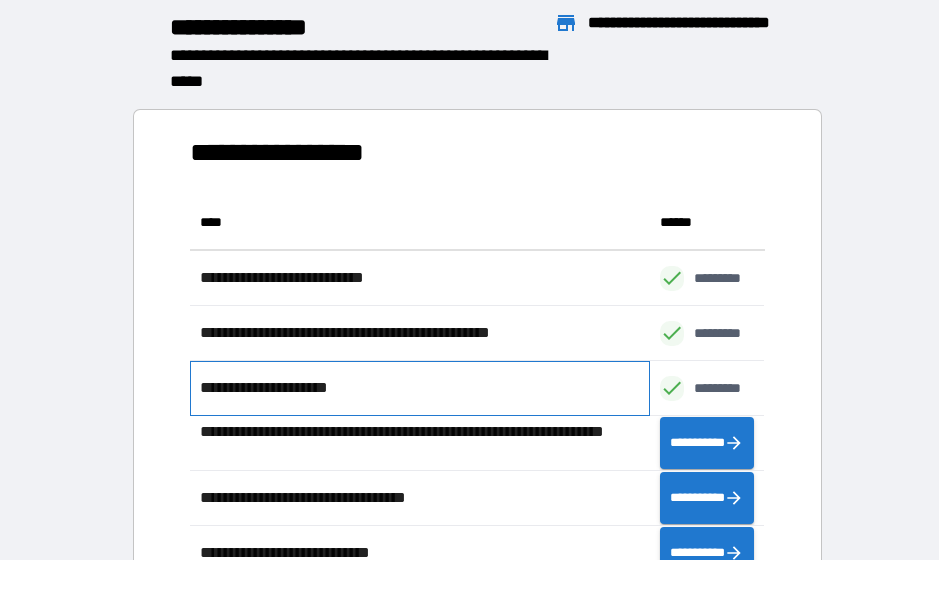 click on "**********" at bounding box center [419, 388] 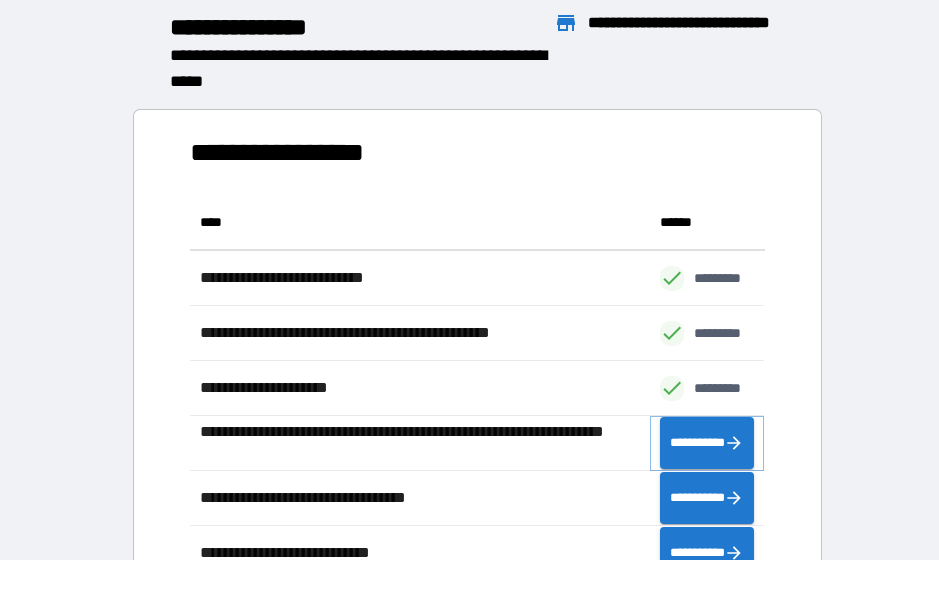 click on "**********" at bounding box center [707, 443] 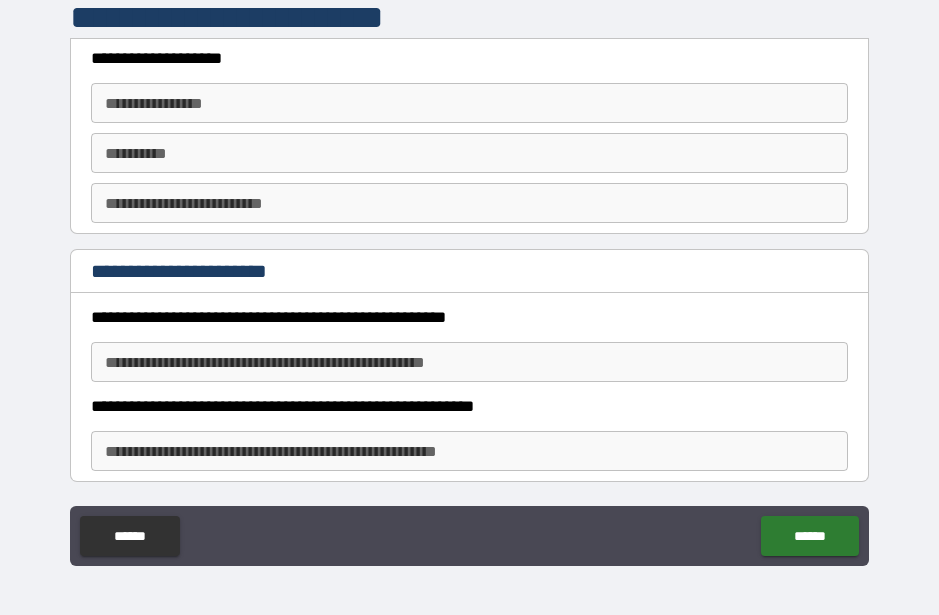 click on "**********" at bounding box center [469, 103] 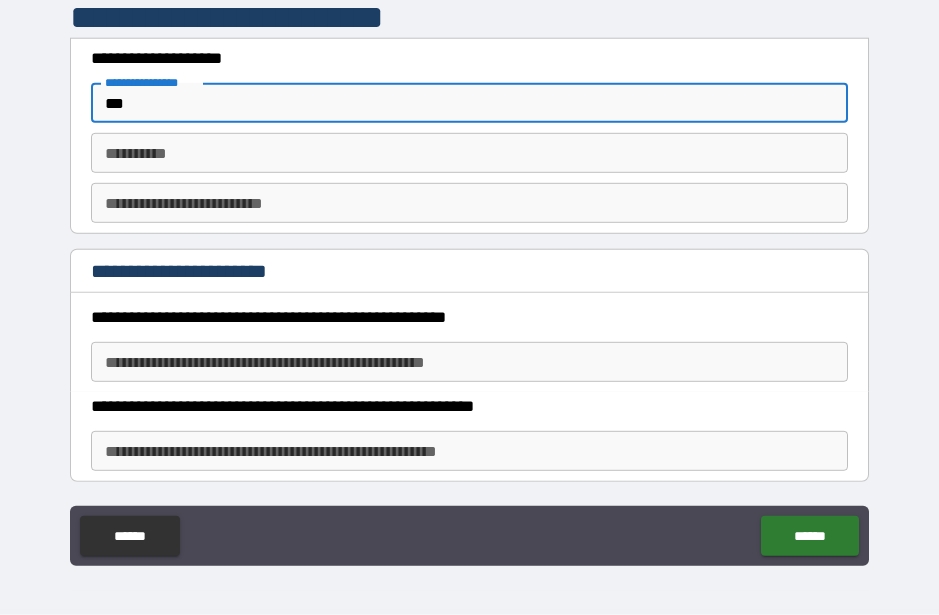 type on "***" 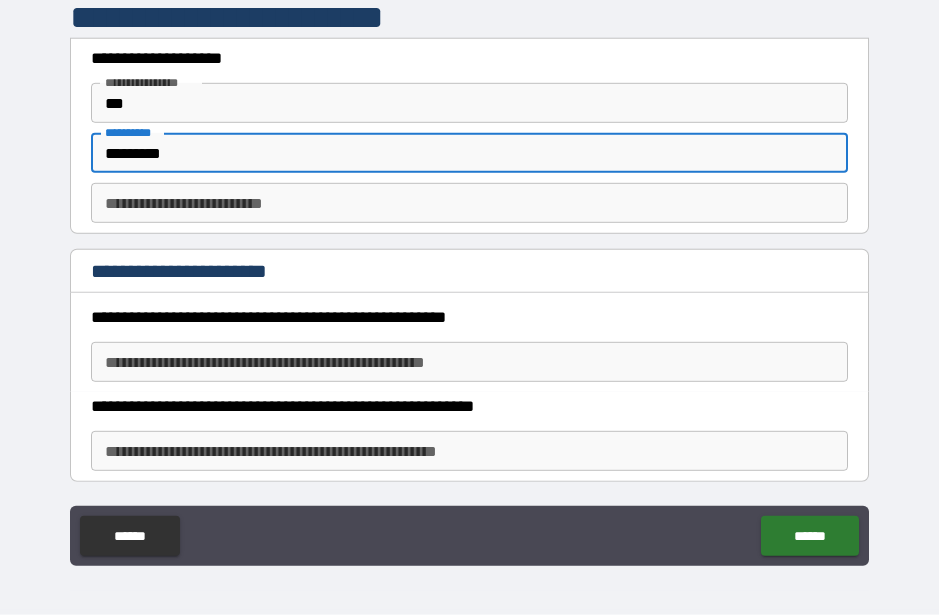 type on "********" 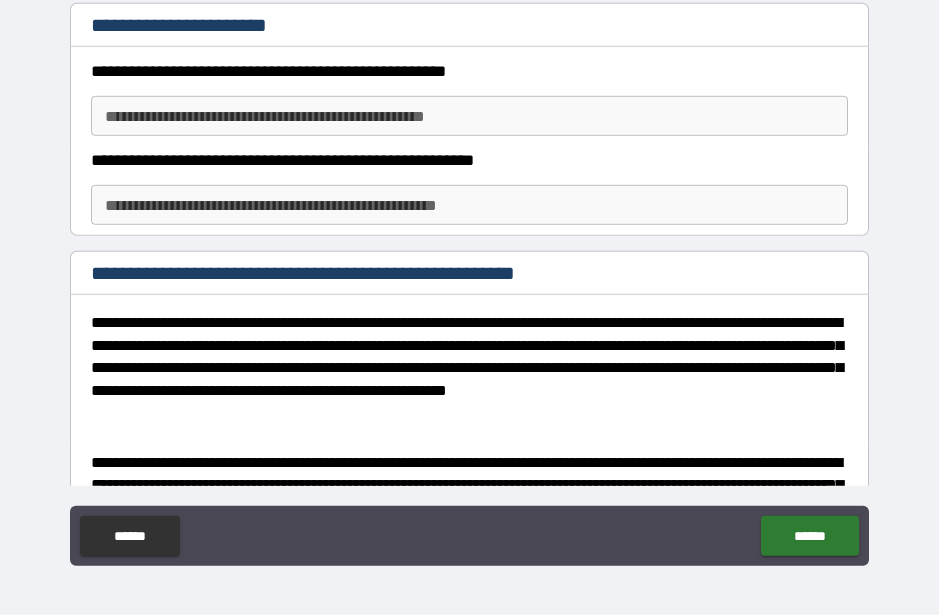 scroll, scrollTop: 245, scrollLeft: 0, axis: vertical 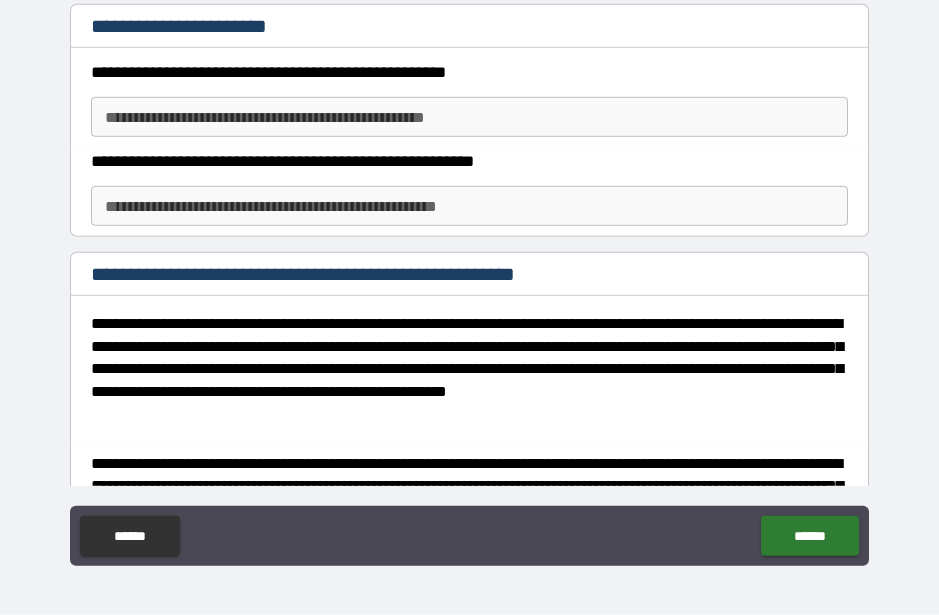 type on "*" 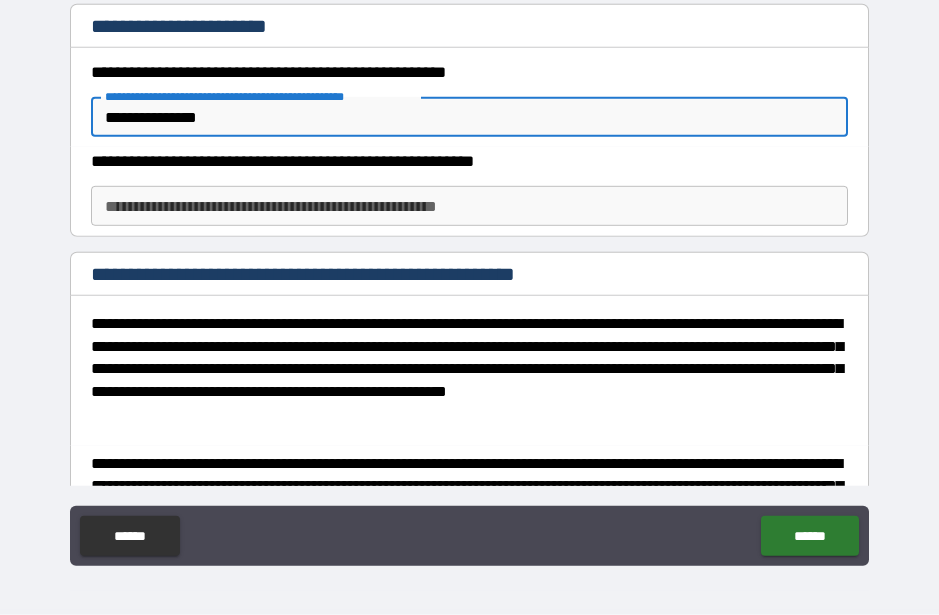 type on "**********" 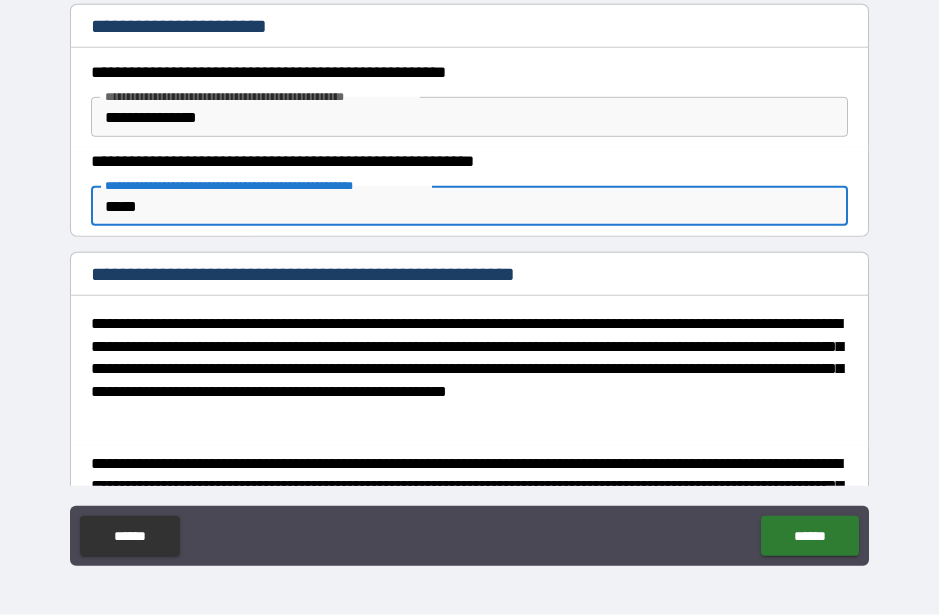 type on "******" 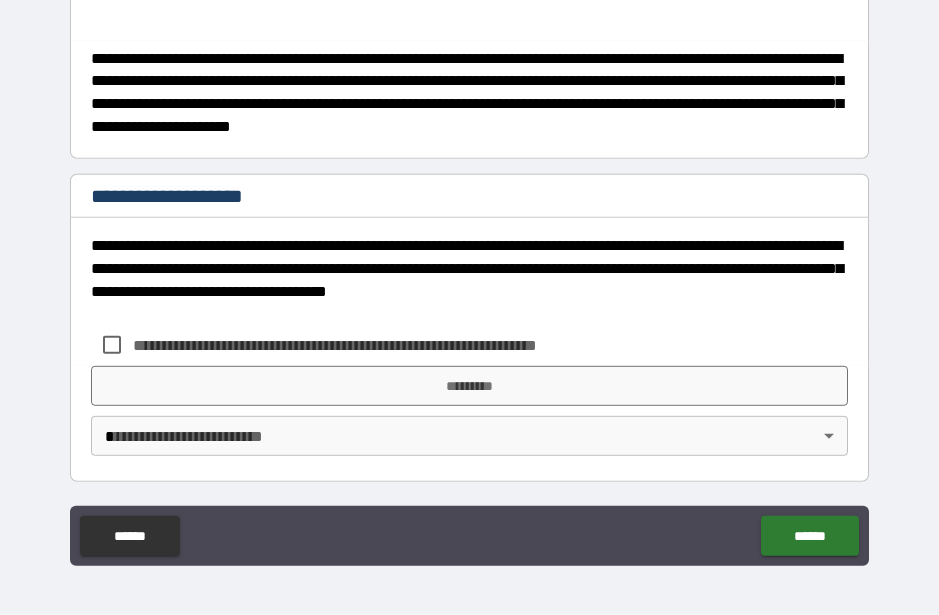 scroll, scrollTop: 649, scrollLeft: 0, axis: vertical 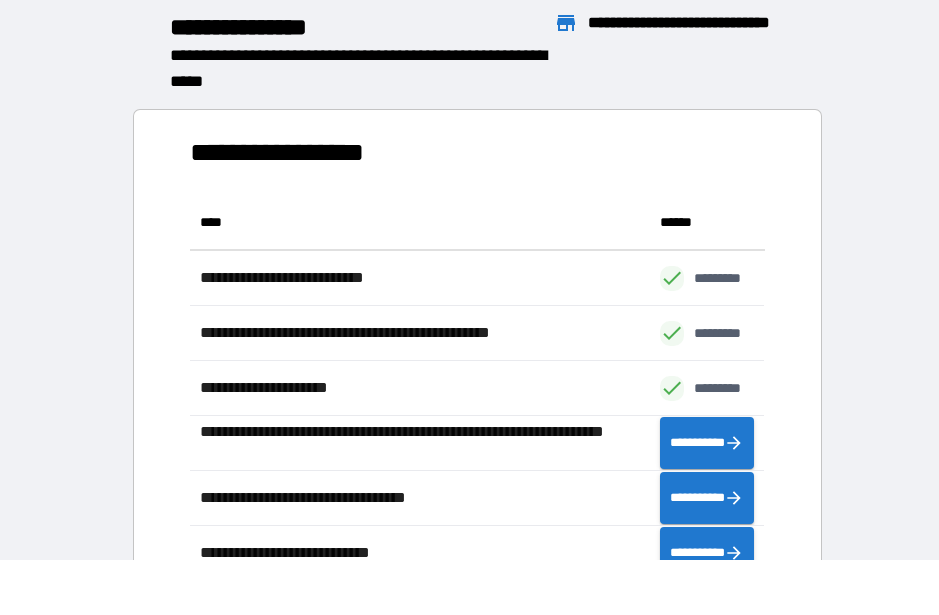click on "**********" at bounding box center (707, 443) 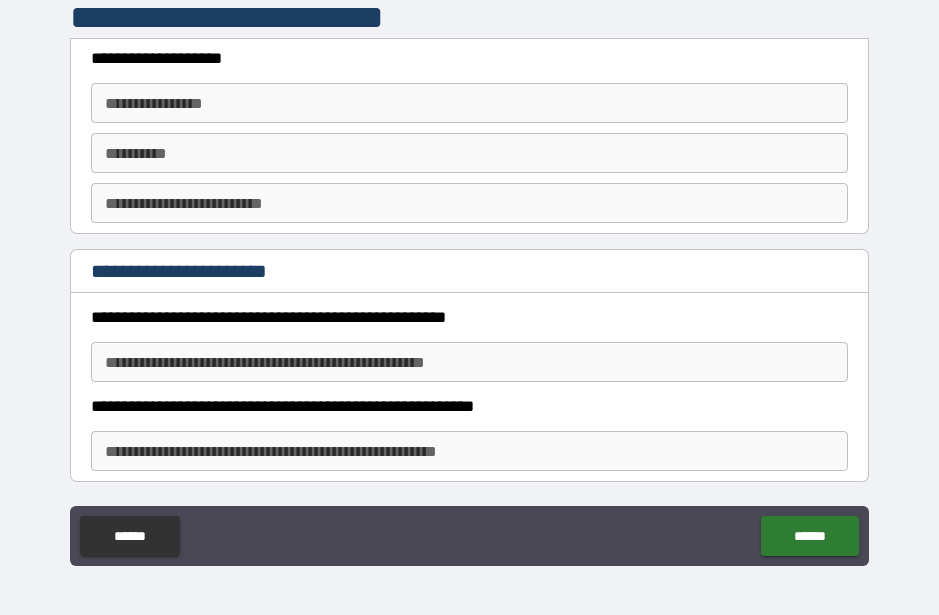 scroll, scrollTop: 0, scrollLeft: 0, axis: both 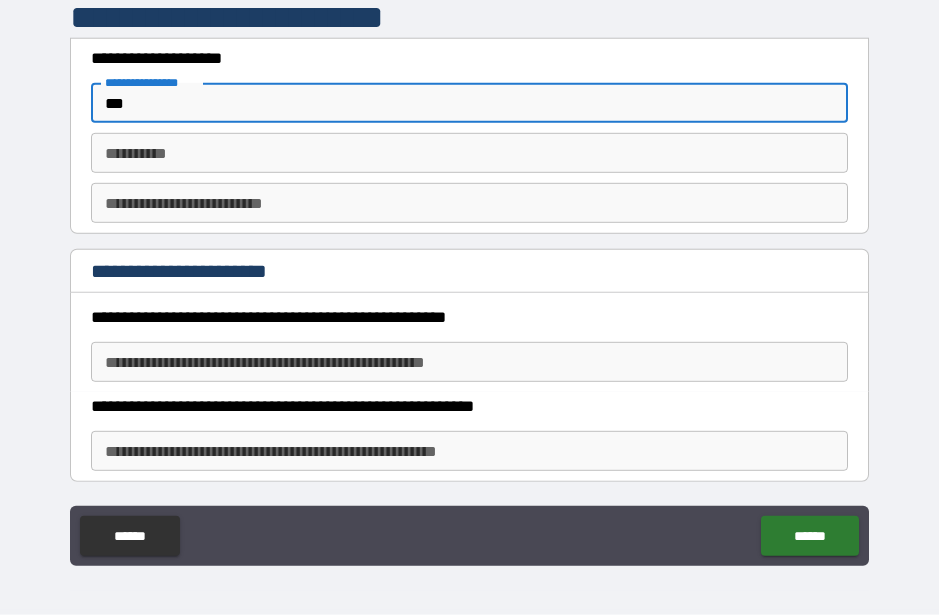 type on "***" 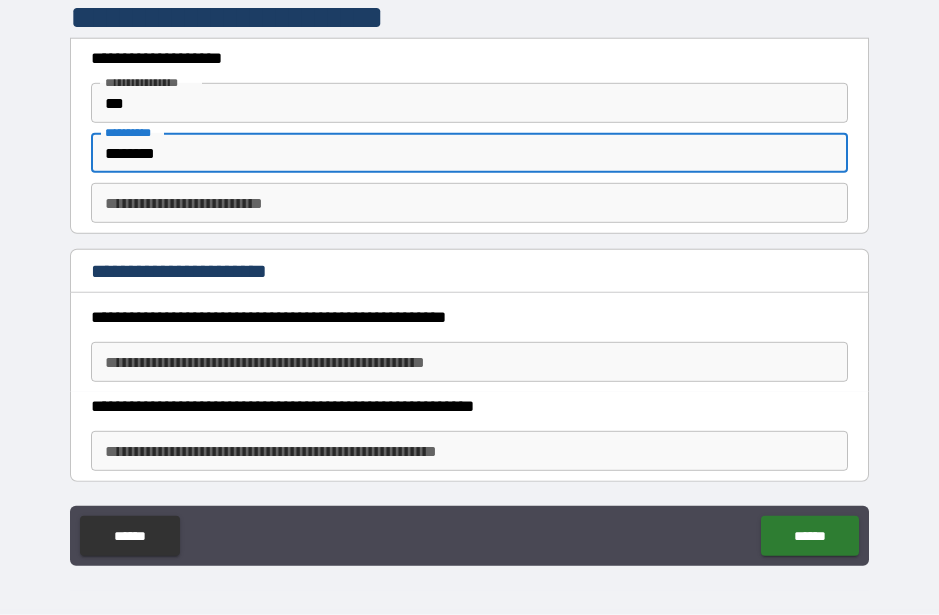 click on "********" at bounding box center (469, 153) 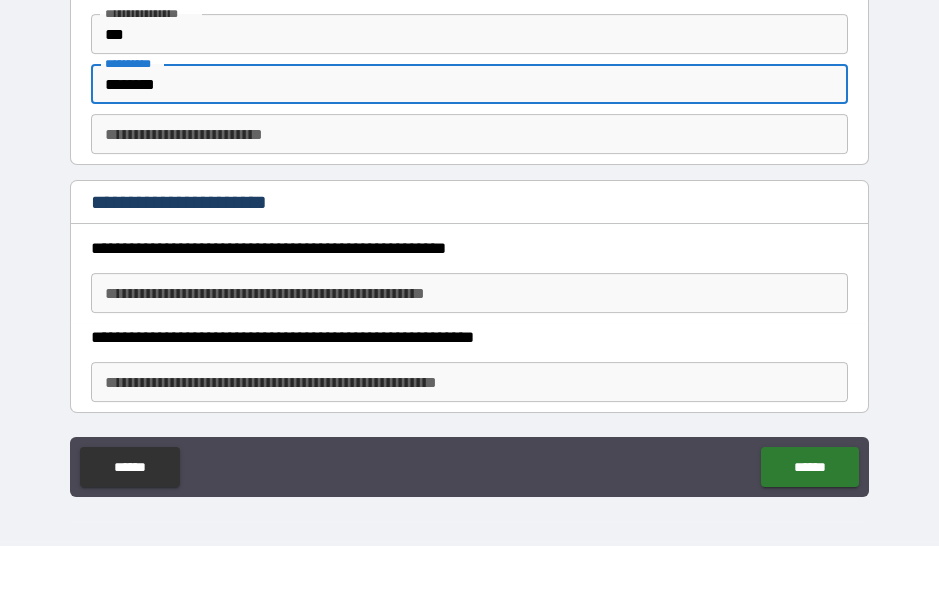 type on "********" 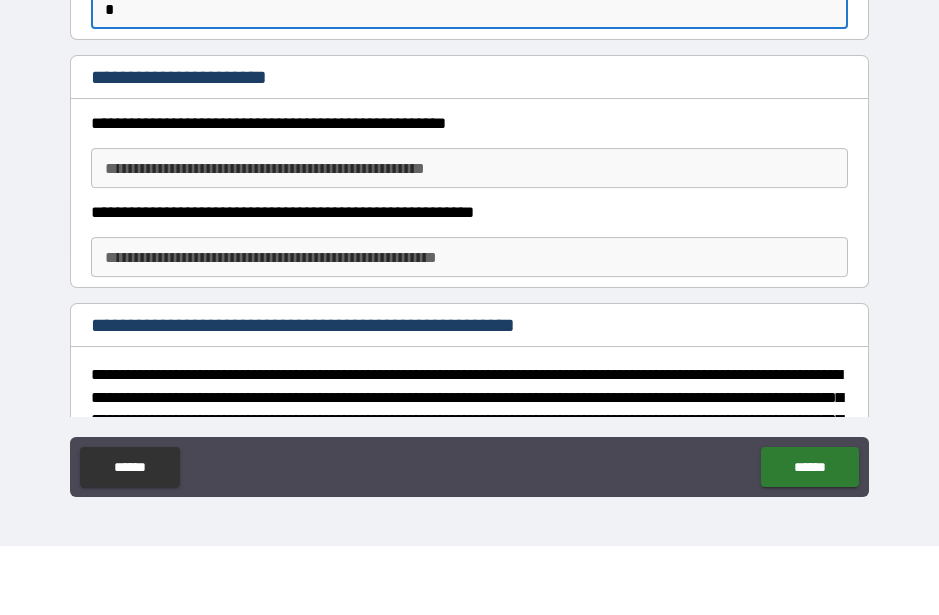 scroll, scrollTop: 139, scrollLeft: 0, axis: vertical 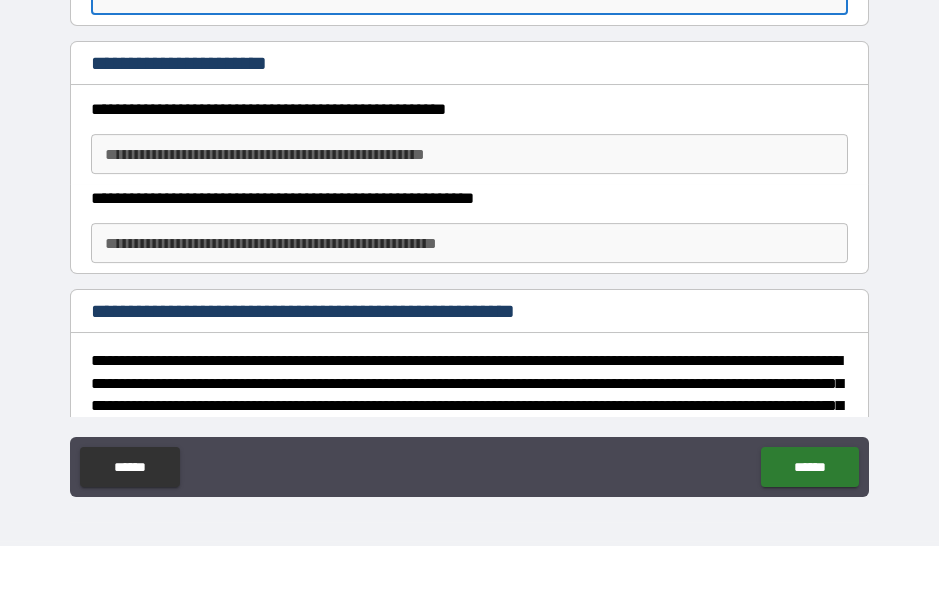 type on "*" 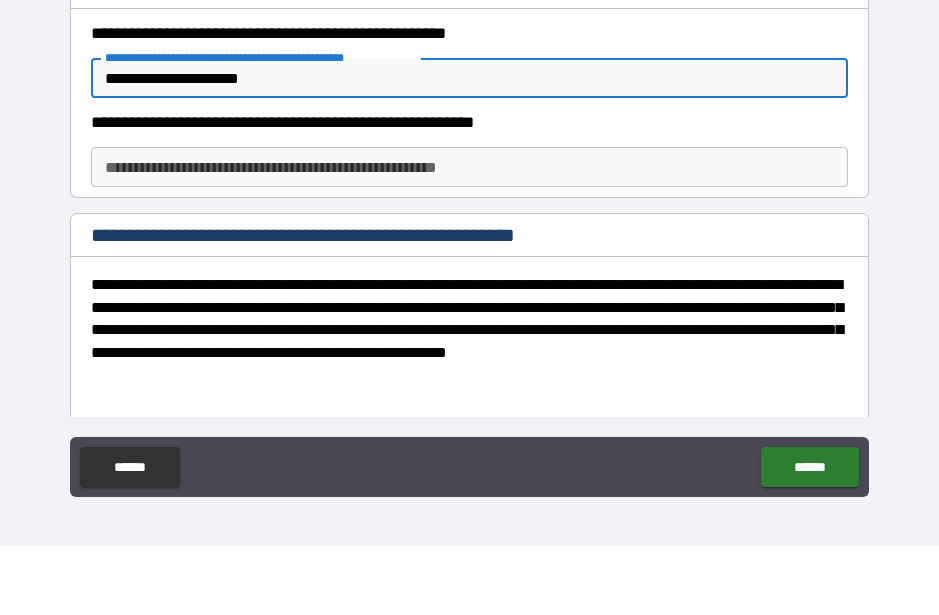 scroll, scrollTop: 217, scrollLeft: 0, axis: vertical 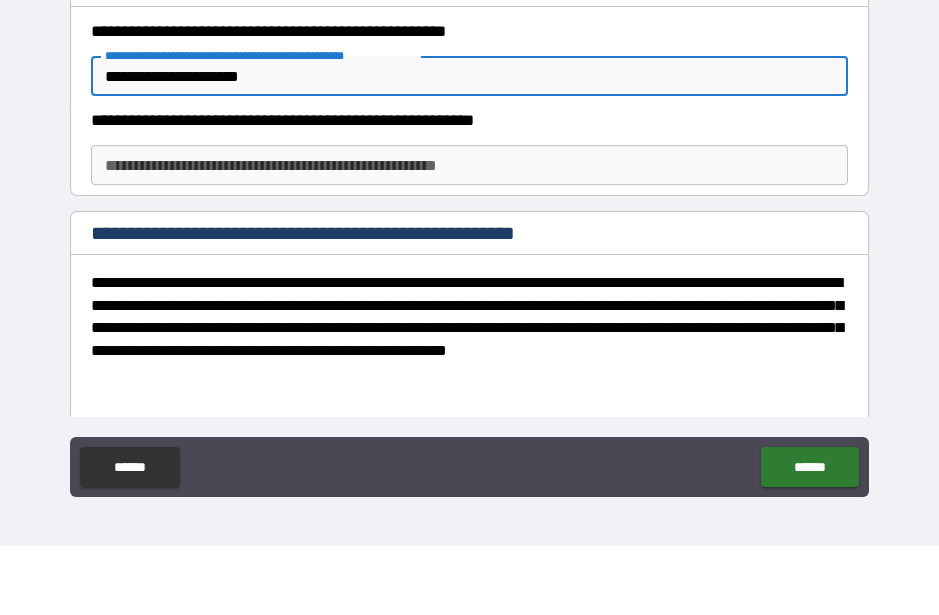 type on "**********" 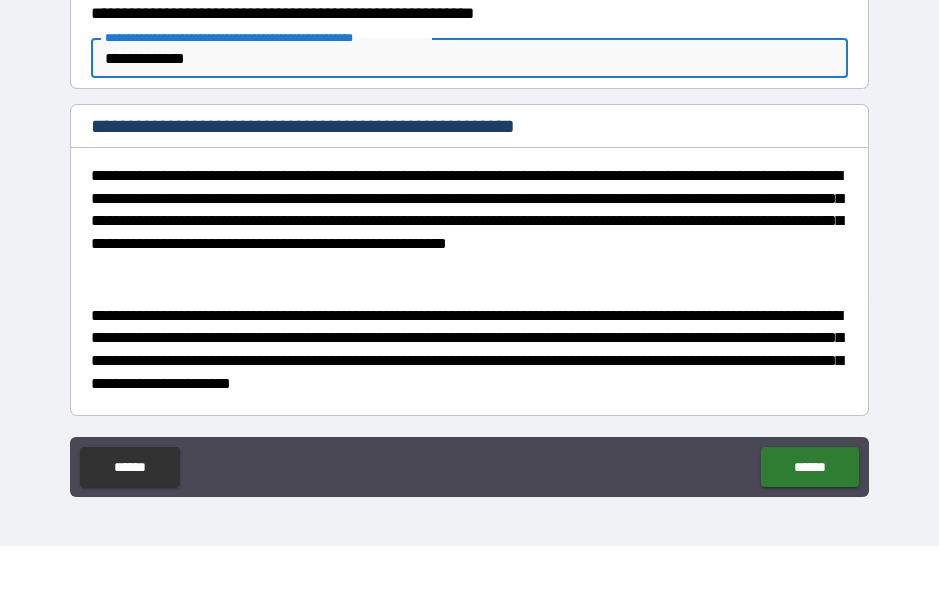 scroll, scrollTop: 322, scrollLeft: 0, axis: vertical 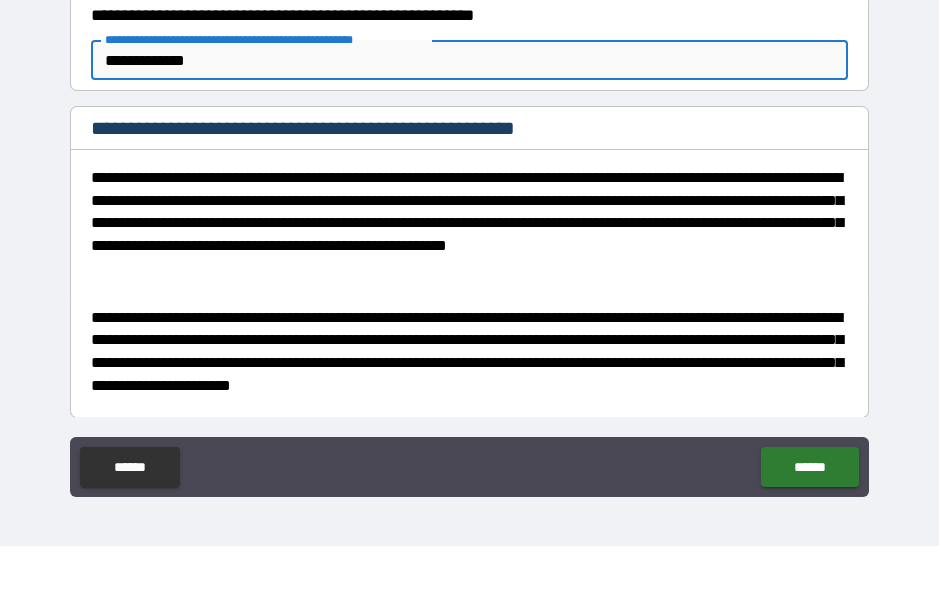 click on "**********" at bounding box center (469, 129) 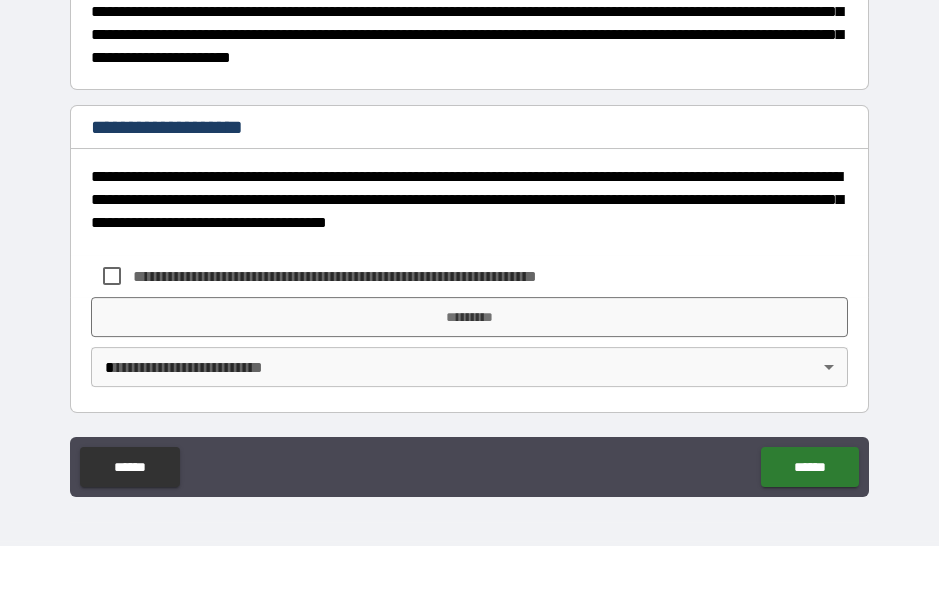 scroll, scrollTop: 649, scrollLeft: 0, axis: vertical 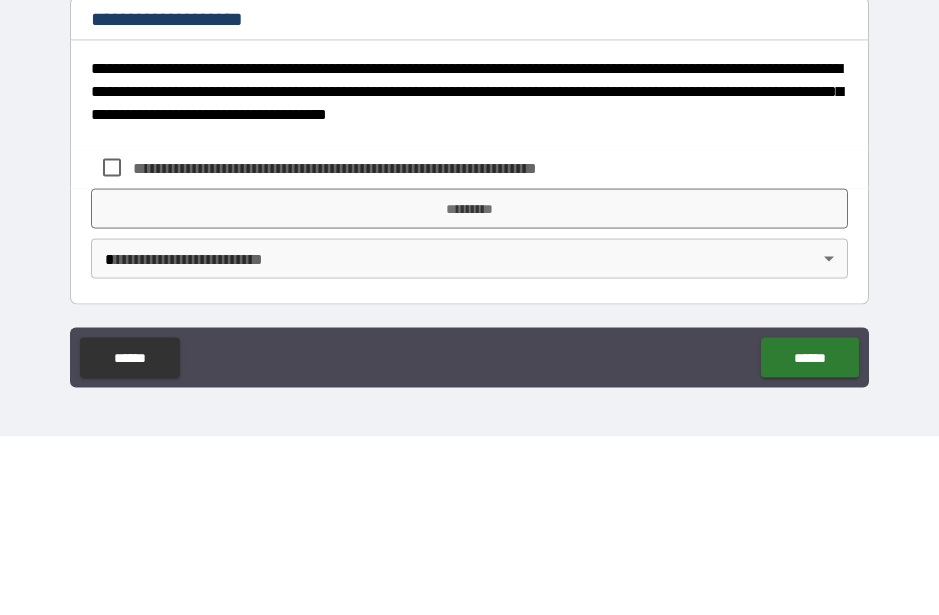type on "**********" 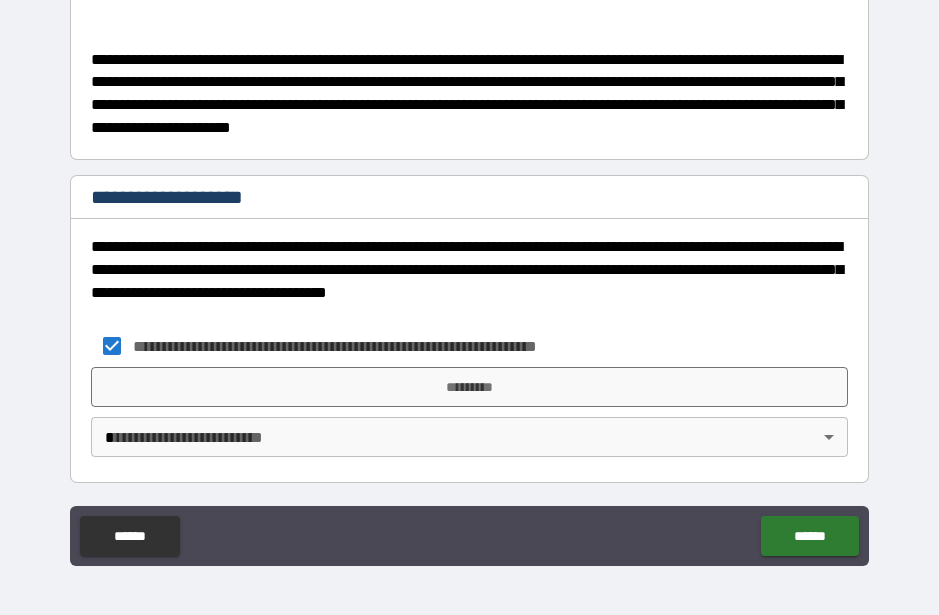 click on "*********" at bounding box center (469, 387) 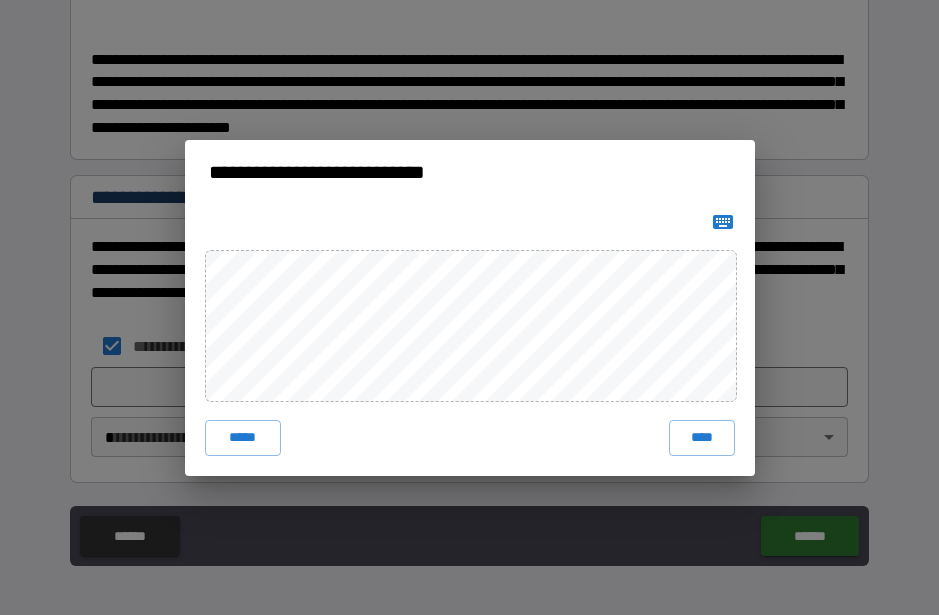 click on "*****" at bounding box center [243, 438] 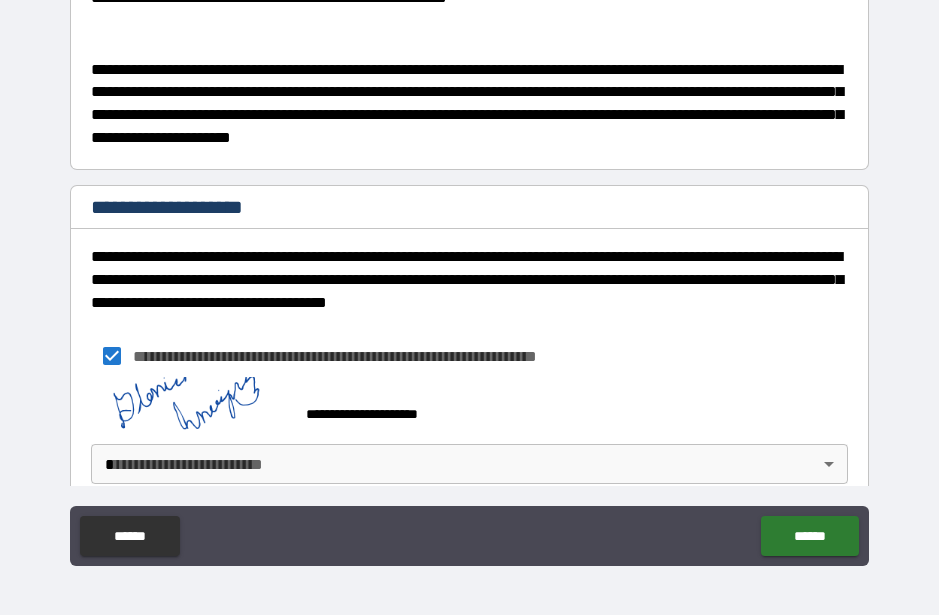 click on "**********" at bounding box center [469, 280] 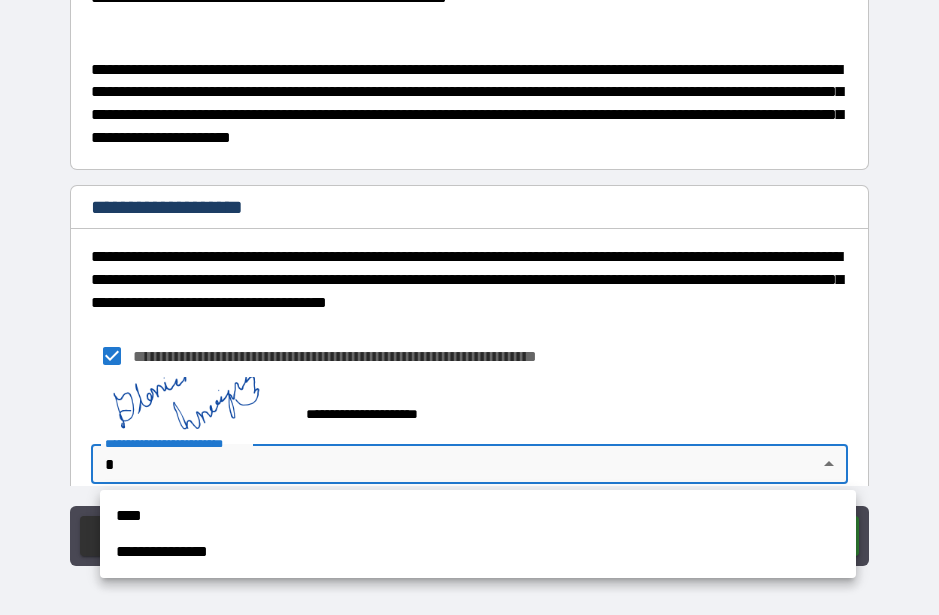 click on "**********" at bounding box center [478, 552] 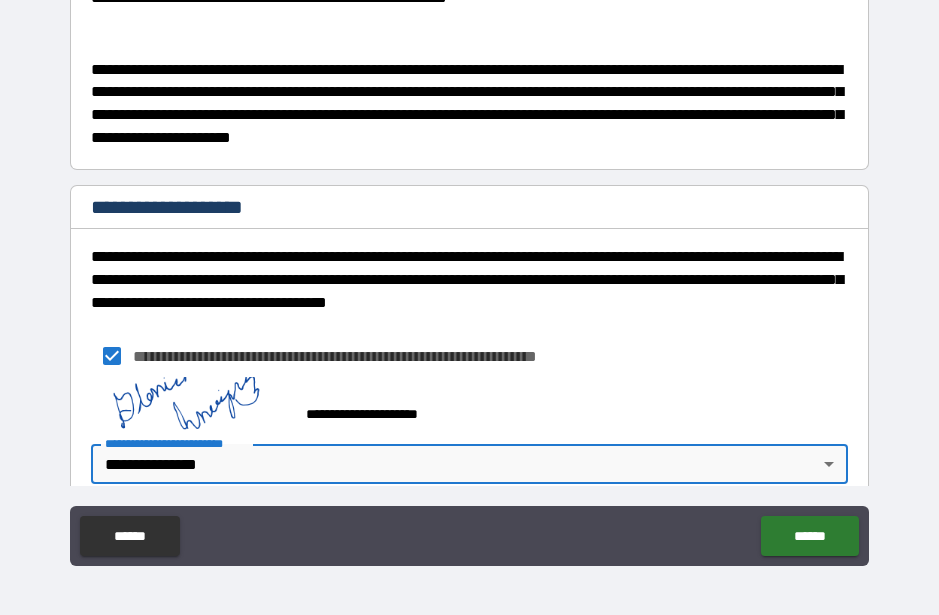 click on "******" at bounding box center [809, 536] 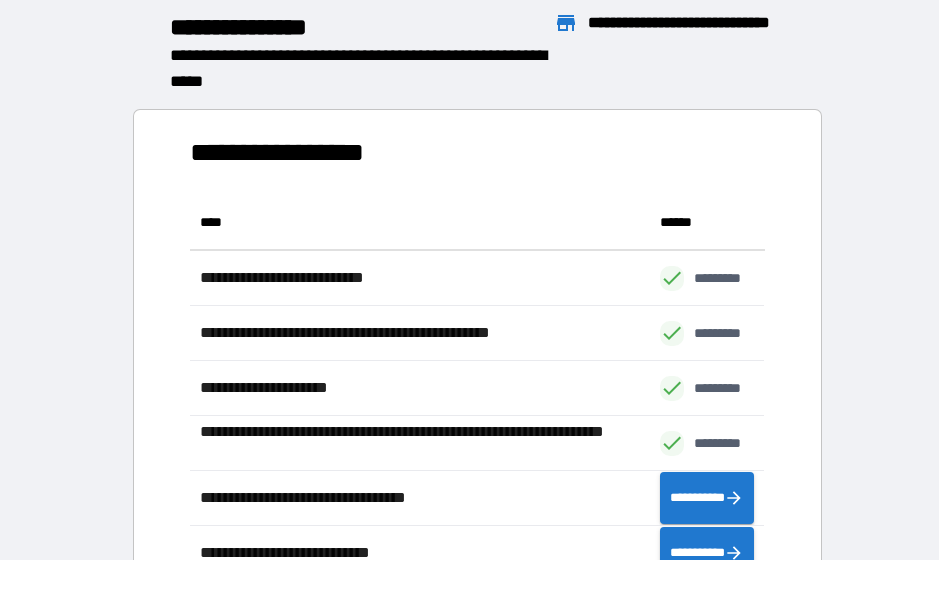 scroll, scrollTop: 1, scrollLeft: 1, axis: both 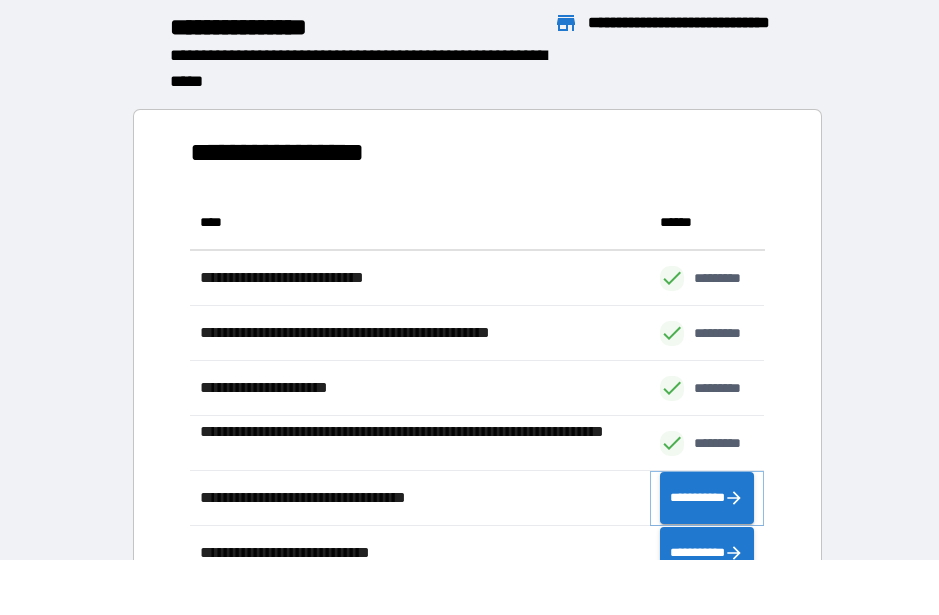 click on "**********" at bounding box center (707, 498) 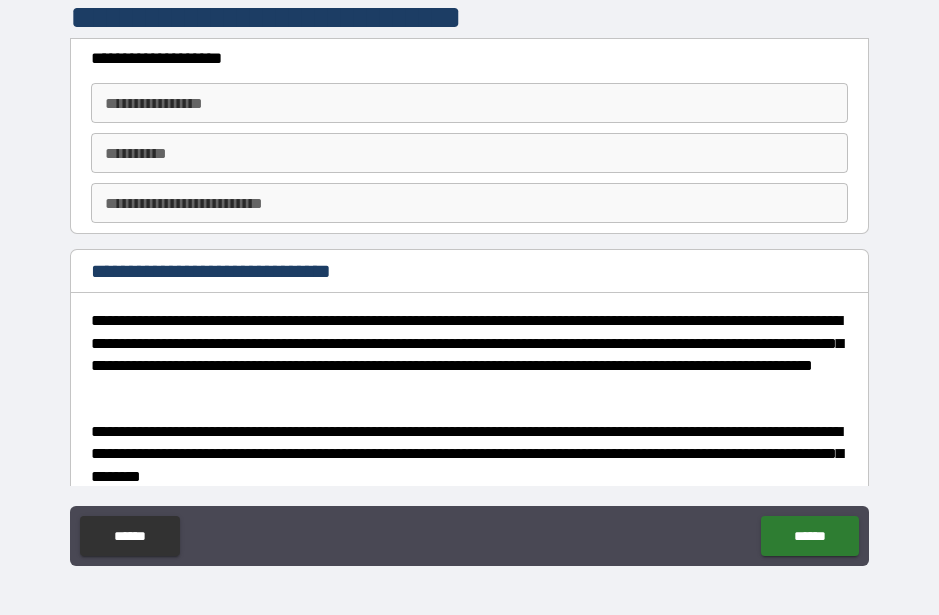 click on "**********" at bounding box center (469, 103) 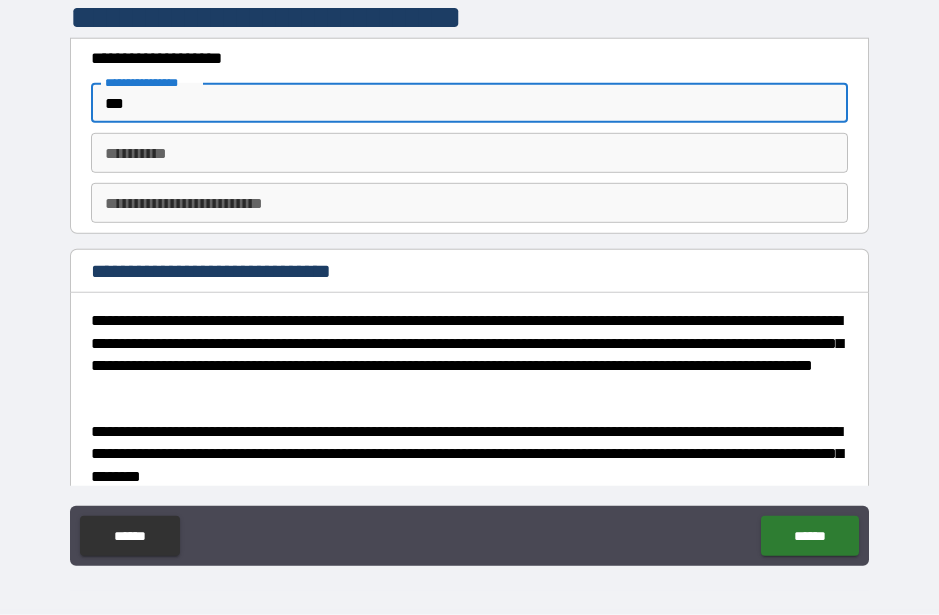 type on "***" 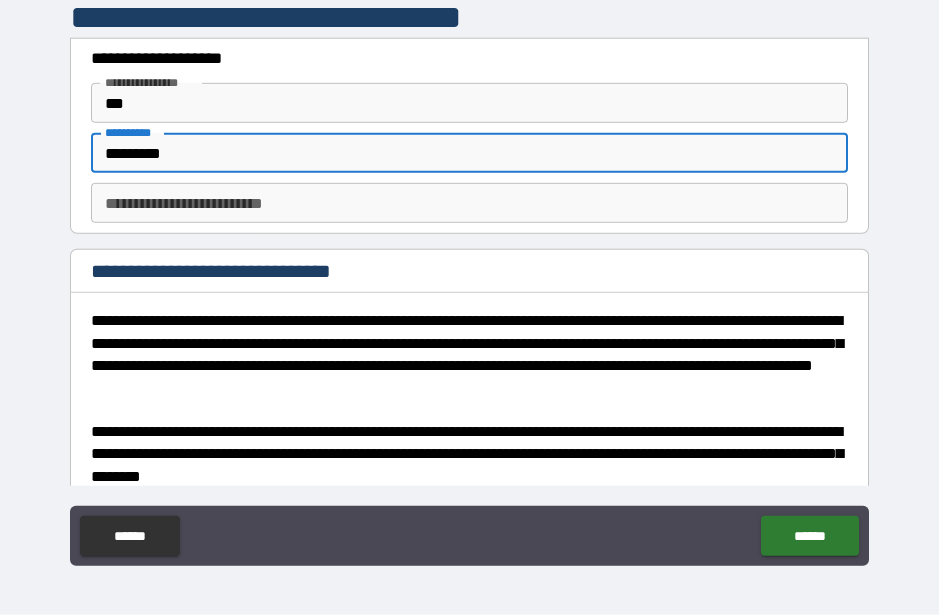 type on "********" 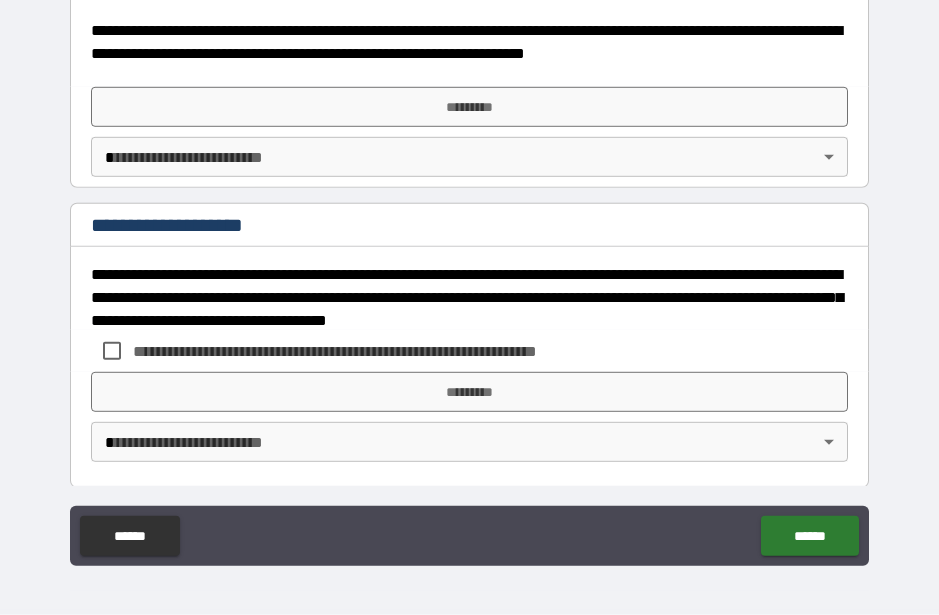 scroll, scrollTop: 977, scrollLeft: 0, axis: vertical 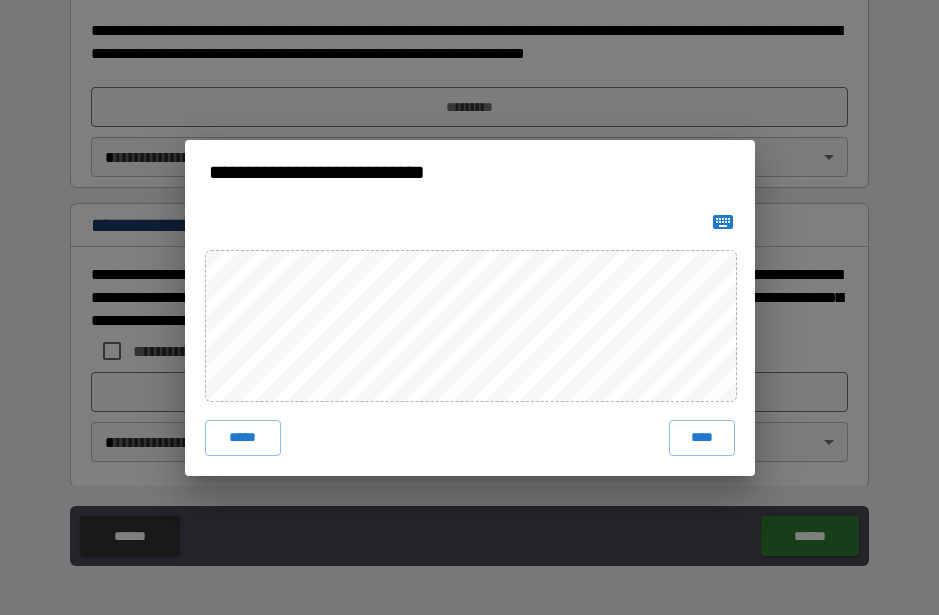 click on "*****" at bounding box center (243, 438) 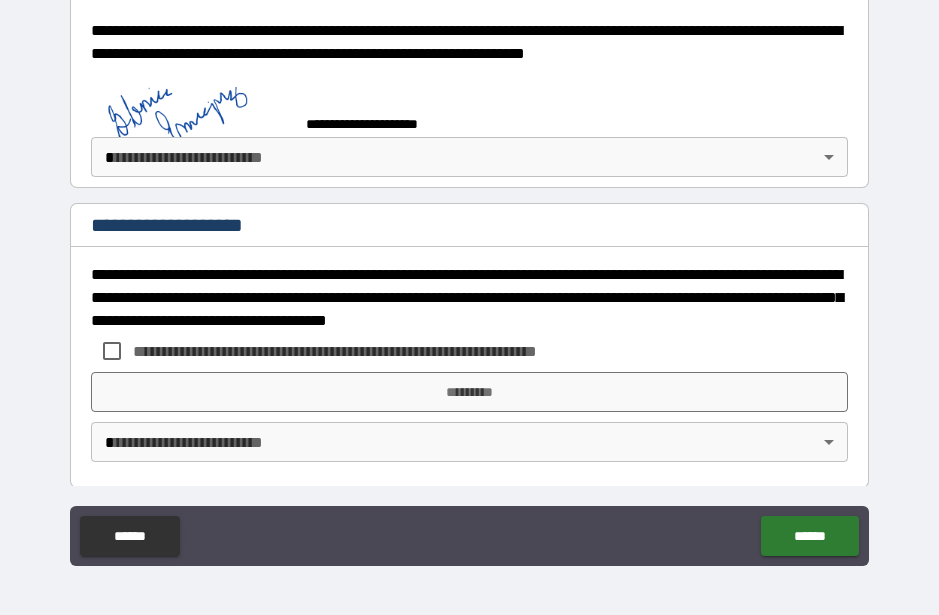 scroll, scrollTop: 967, scrollLeft: 0, axis: vertical 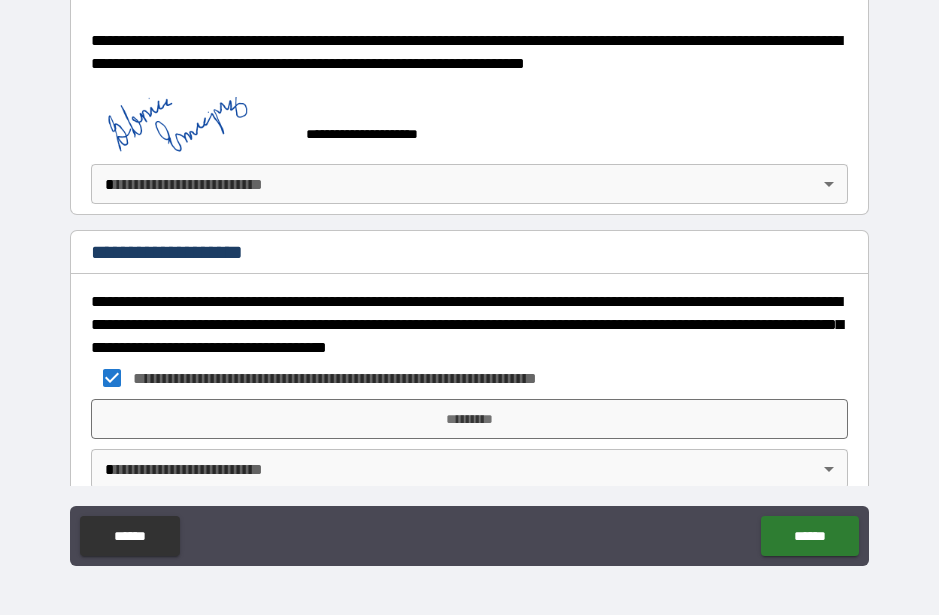 click on "**********" at bounding box center [469, 280] 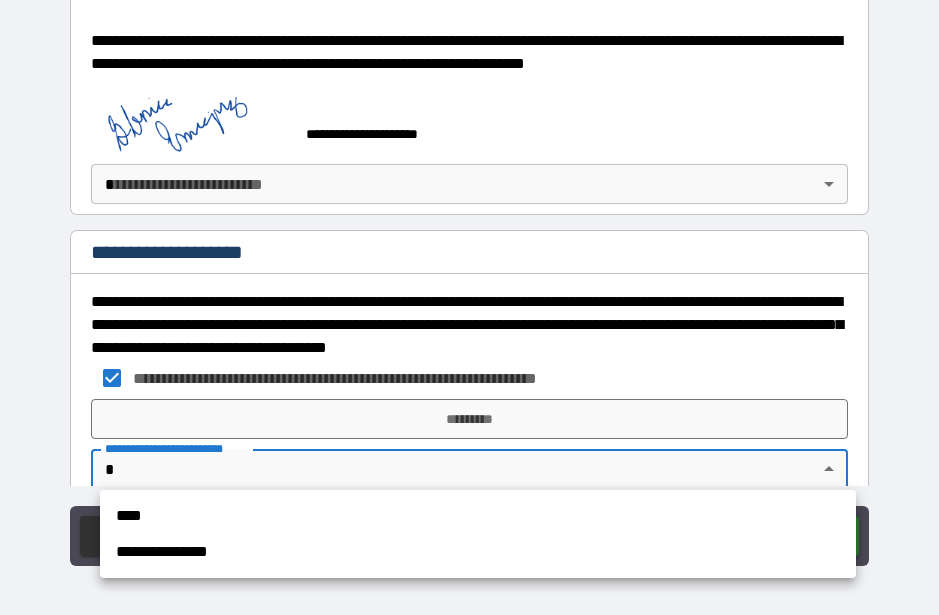 click on "**********" at bounding box center (478, 552) 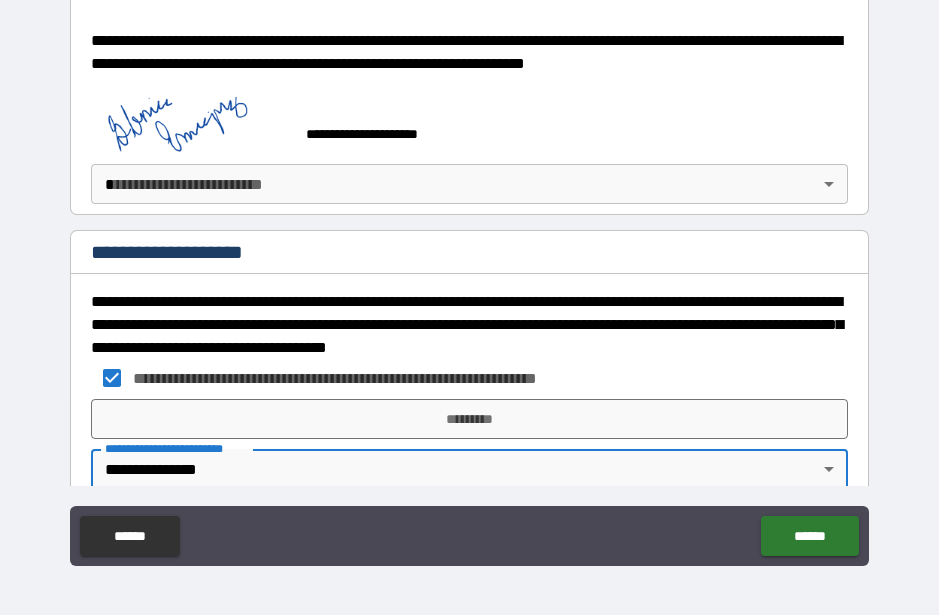 click on "*********" at bounding box center (469, 419) 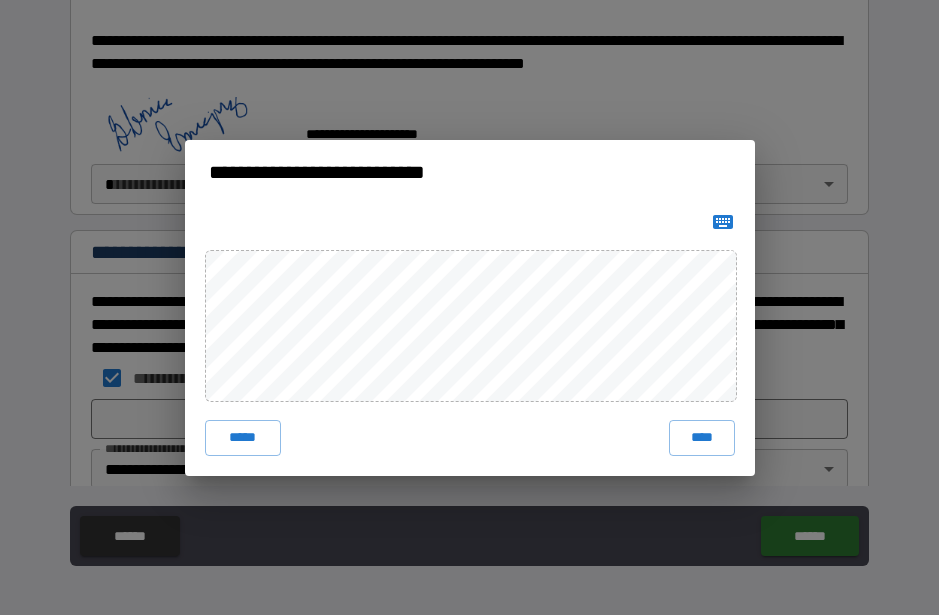 click on "****" at bounding box center (702, 438) 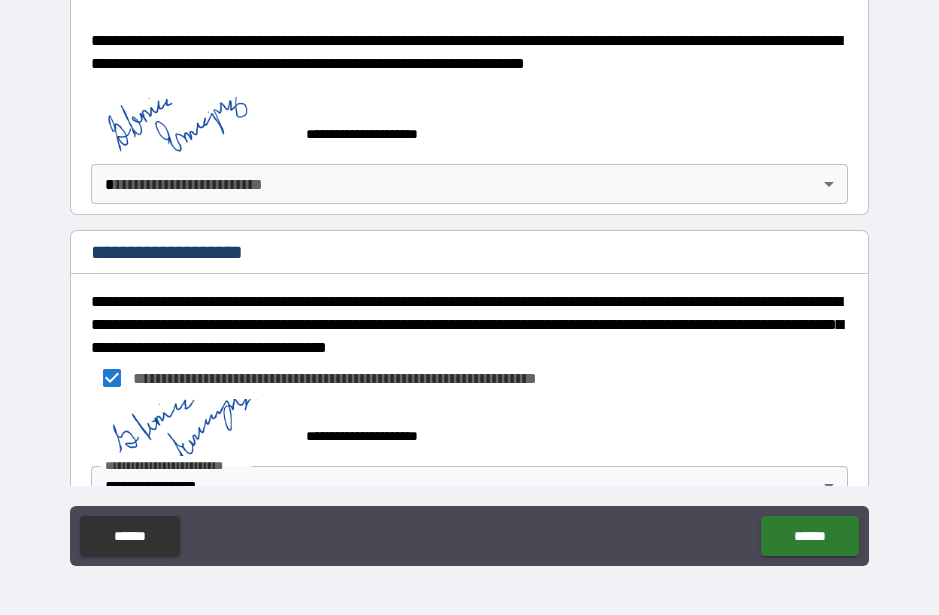 click on "******" at bounding box center [809, 536] 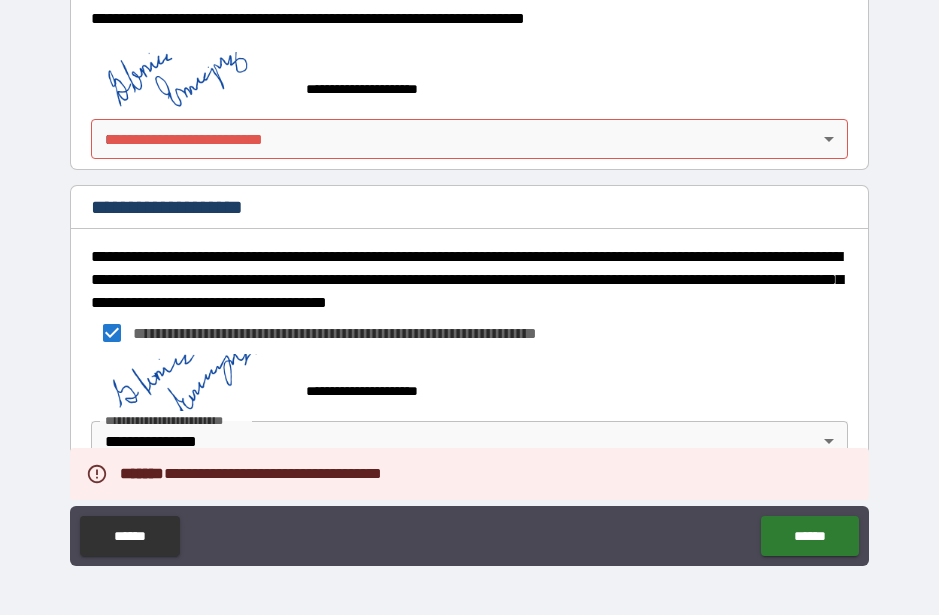 scroll, scrollTop: 1011, scrollLeft: 0, axis: vertical 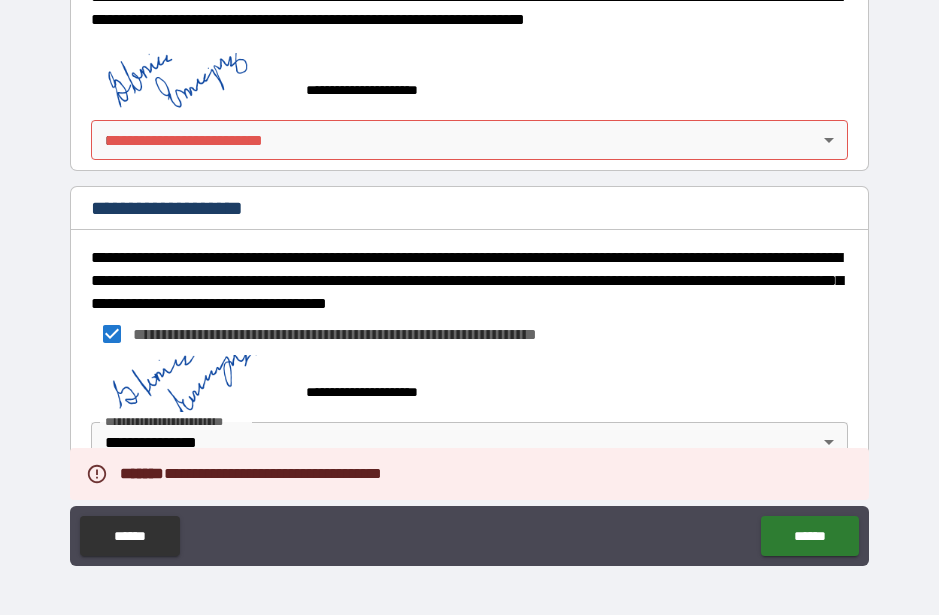 click on "**********" at bounding box center (469, 280) 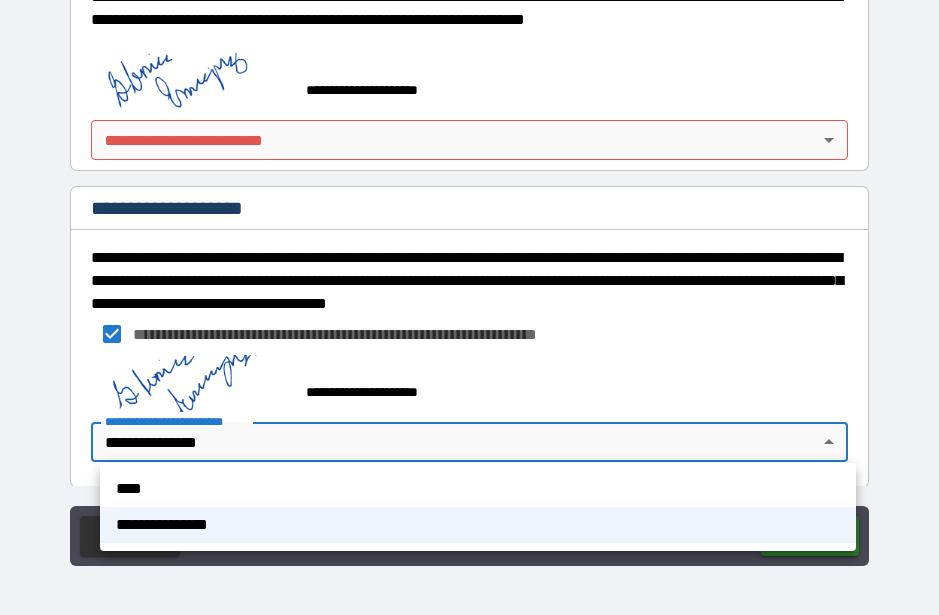 click on "**********" at bounding box center (478, 525) 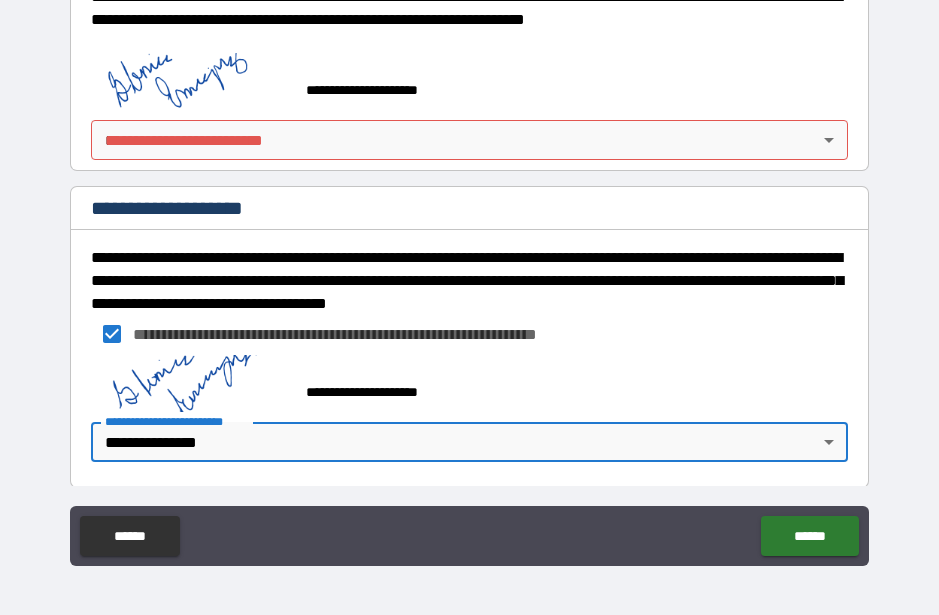 click on "******" at bounding box center (809, 536) 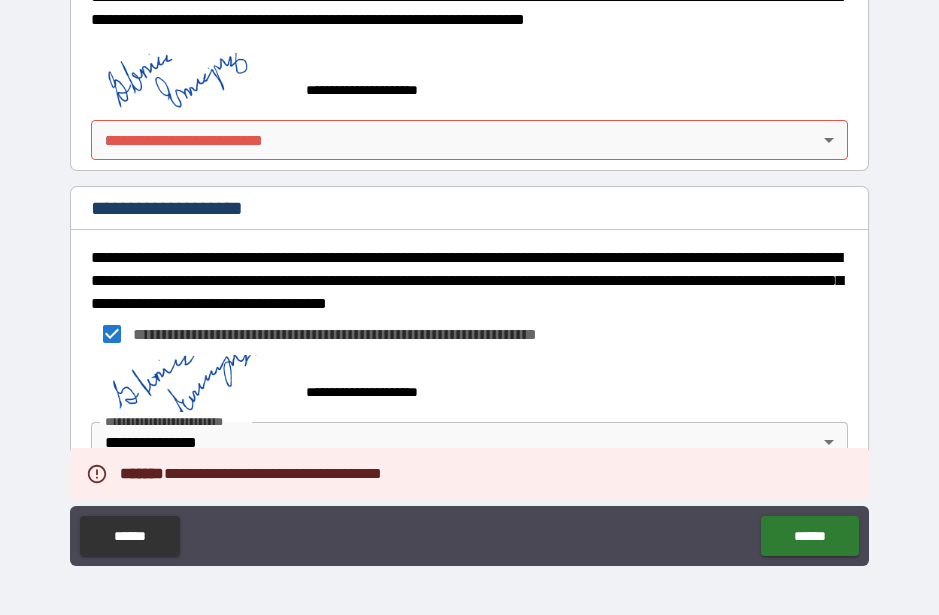 click on "**********" at bounding box center (469, 280) 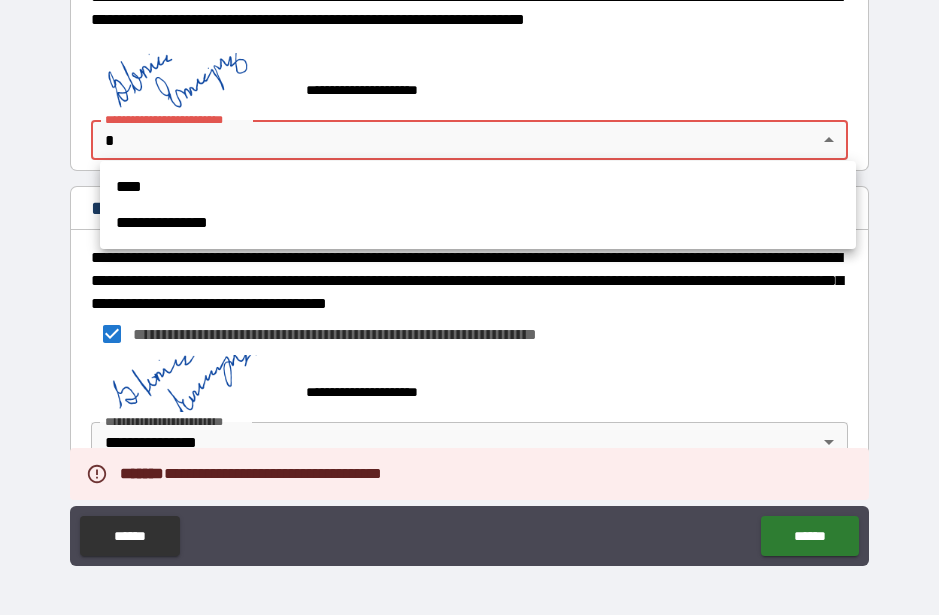 click on "**********" at bounding box center (478, 223) 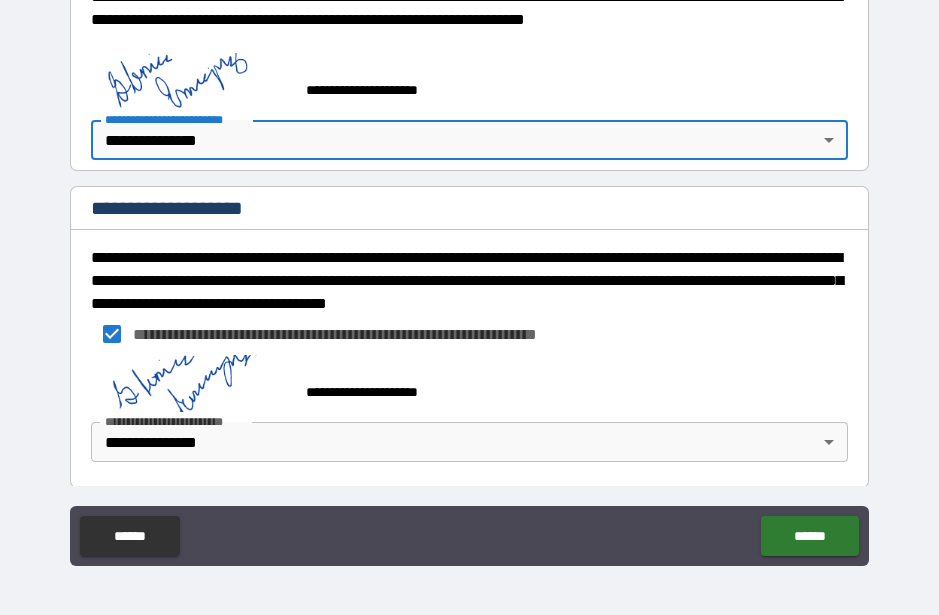 click on "******" at bounding box center [809, 536] 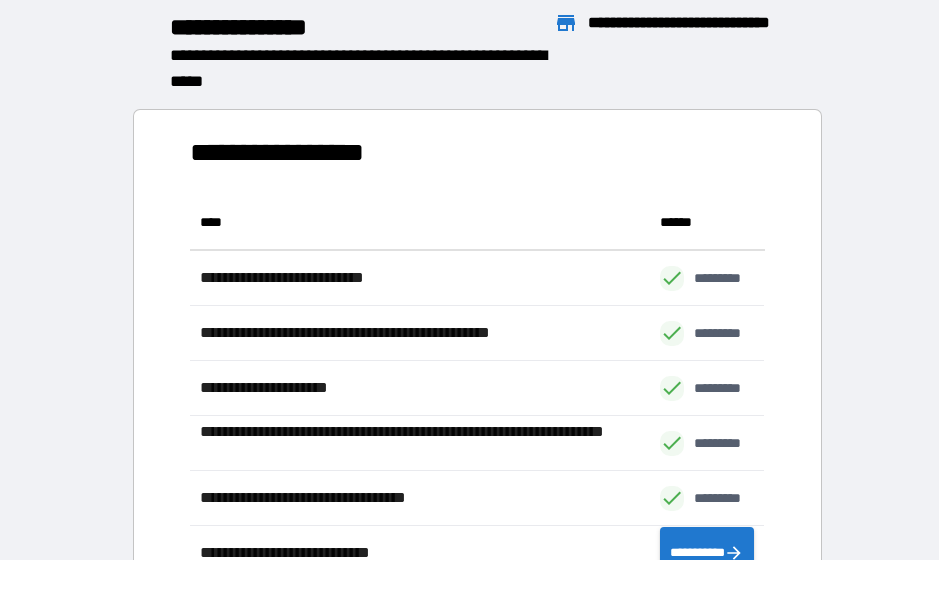 scroll, scrollTop: 1, scrollLeft: 1, axis: both 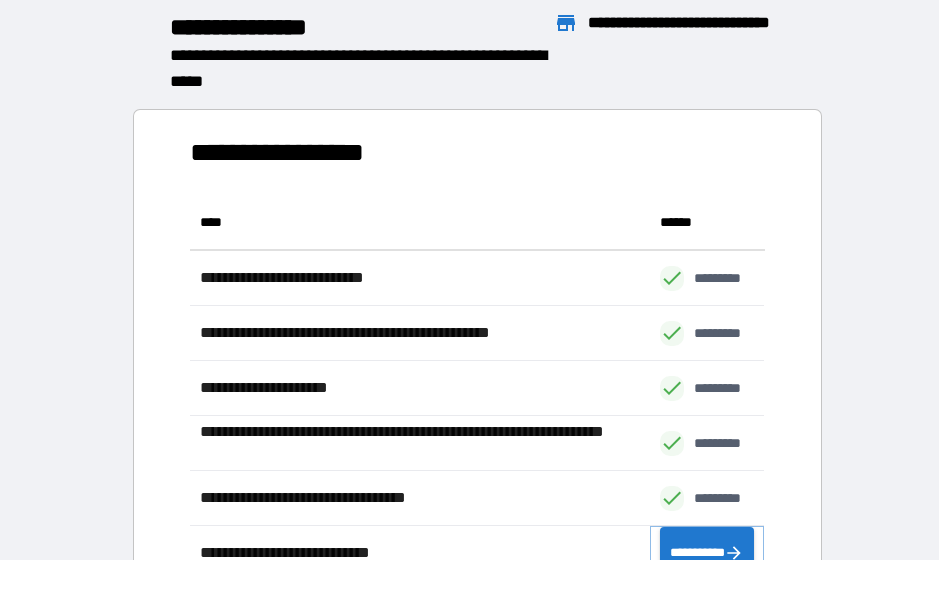 click 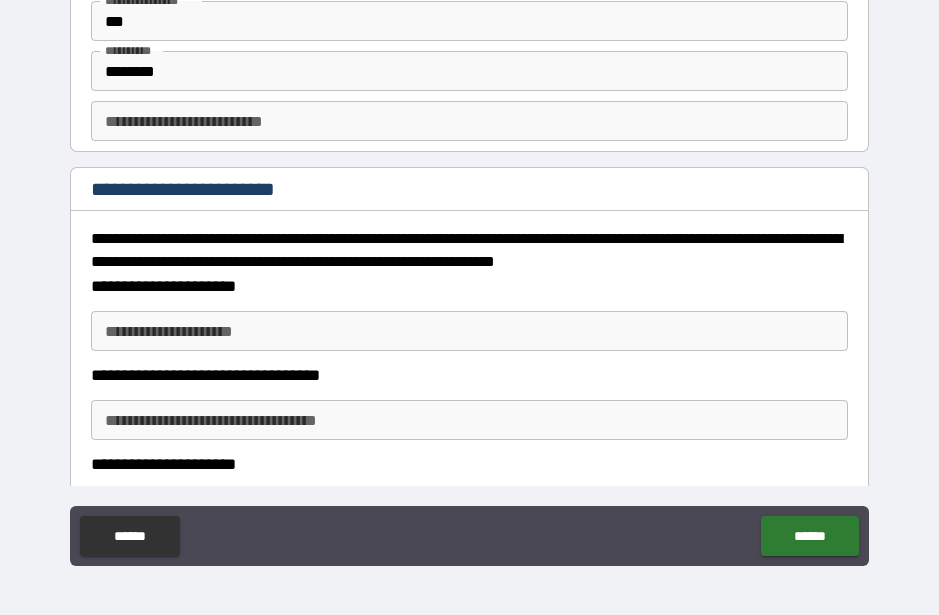 scroll, scrollTop: 82, scrollLeft: 0, axis: vertical 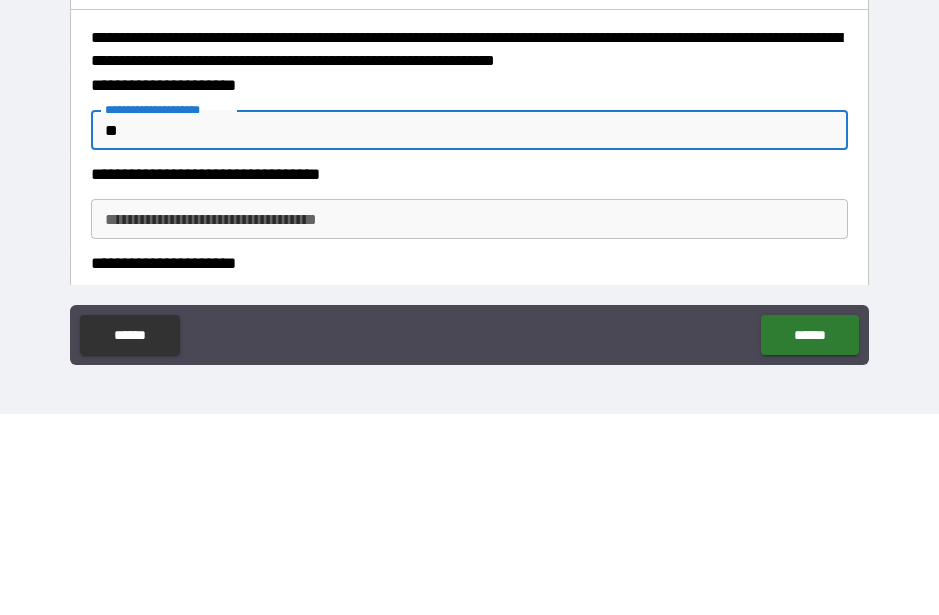 type on "*" 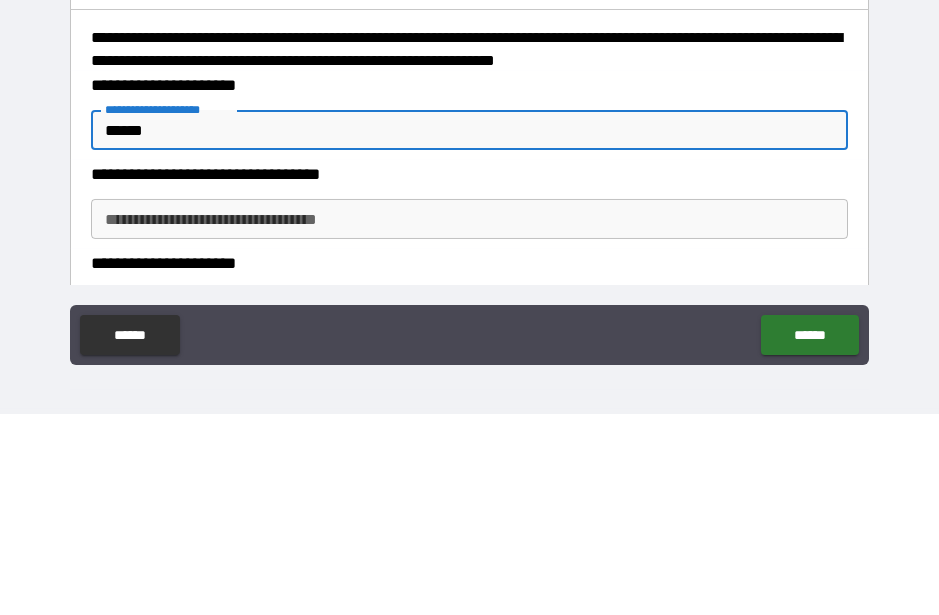 type on "******" 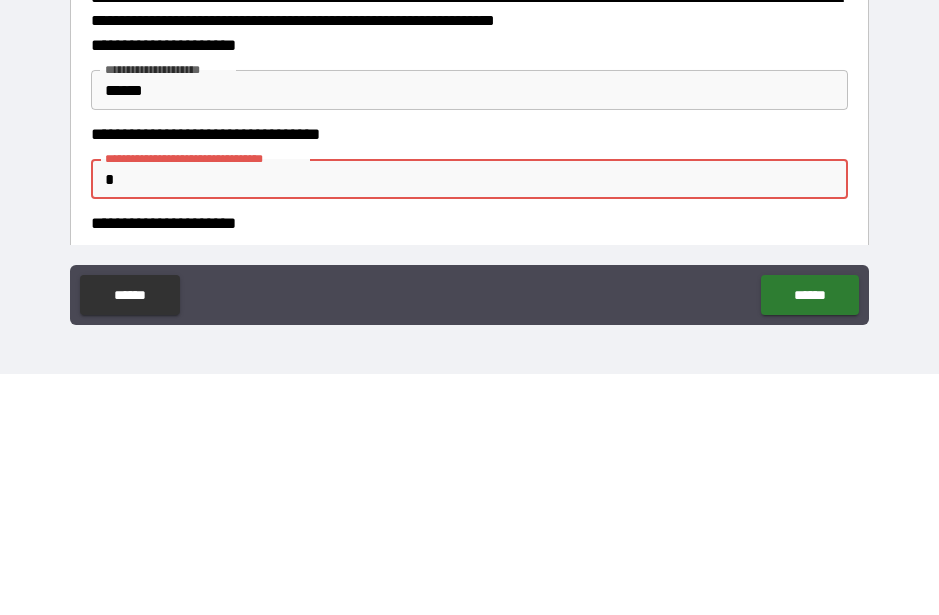 click on "******" at bounding box center [469, 331] 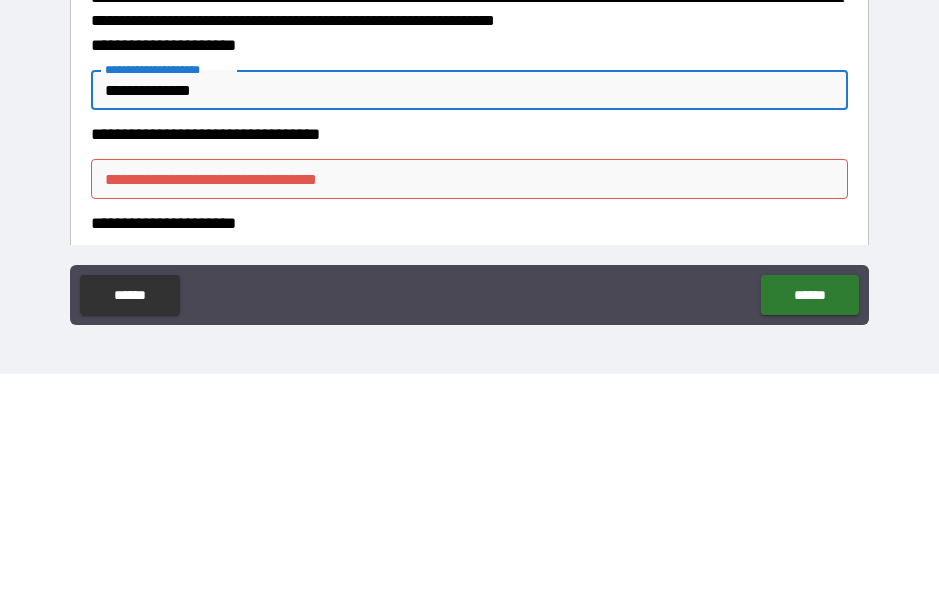type on "**********" 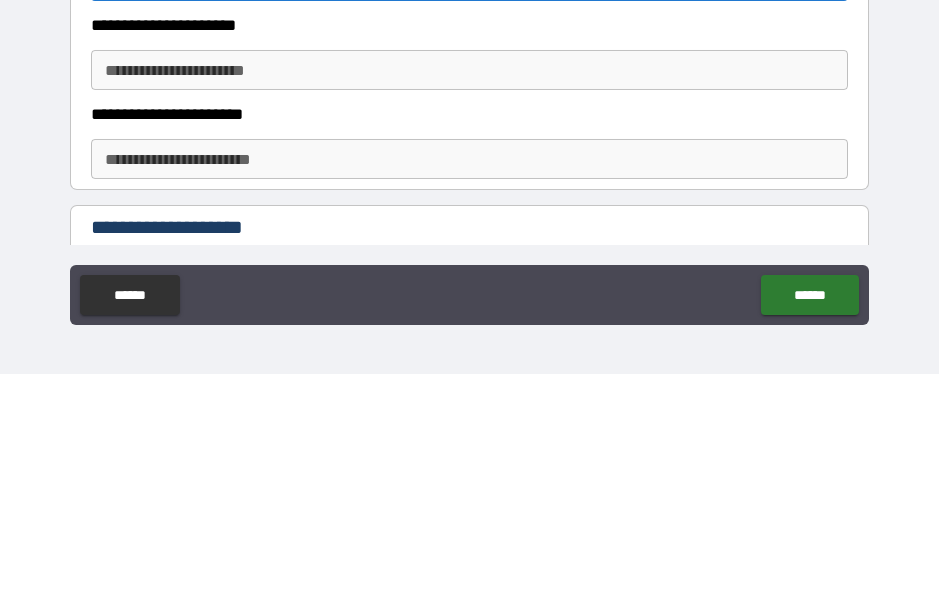 scroll, scrollTop: 275, scrollLeft: 0, axis: vertical 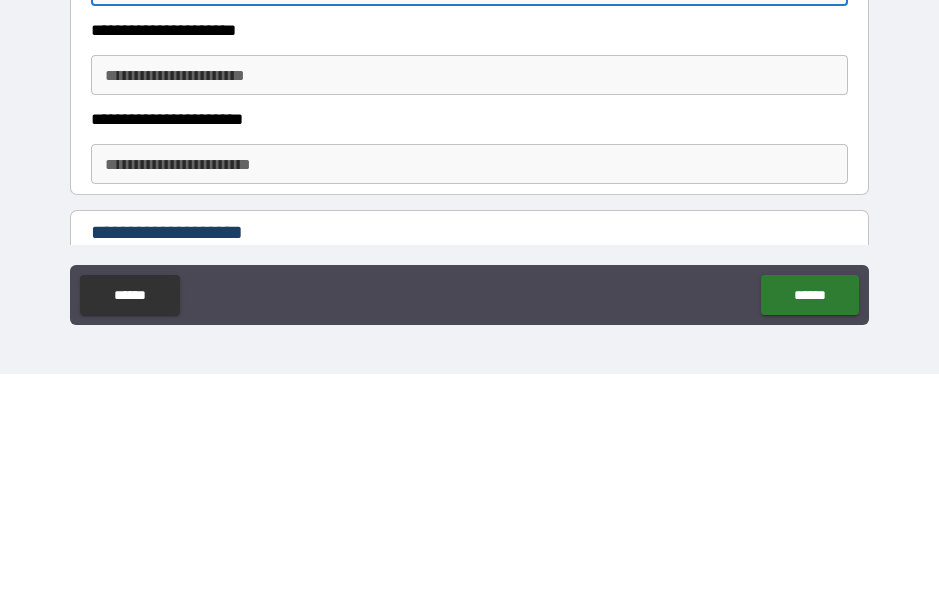type on "**********" 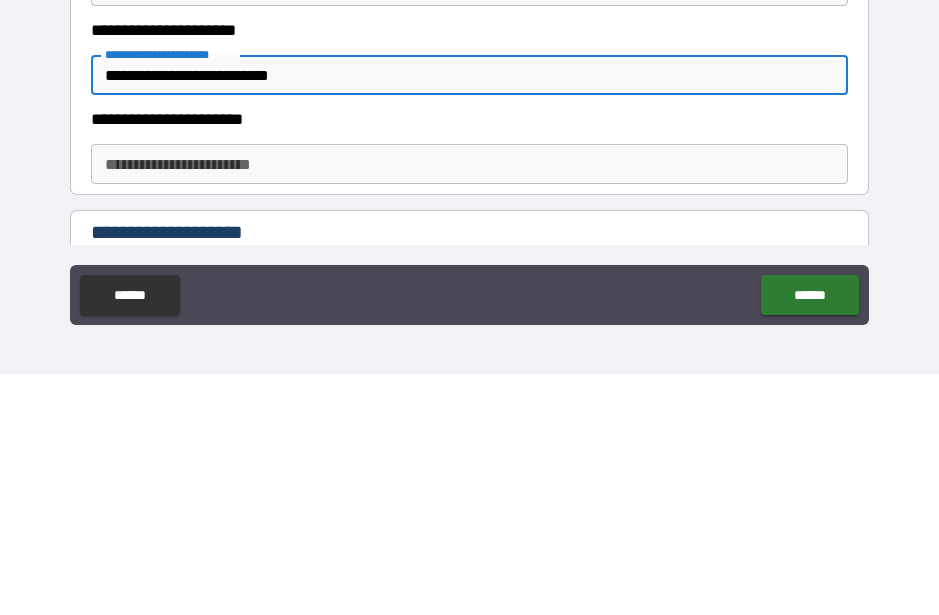 type on "**********" 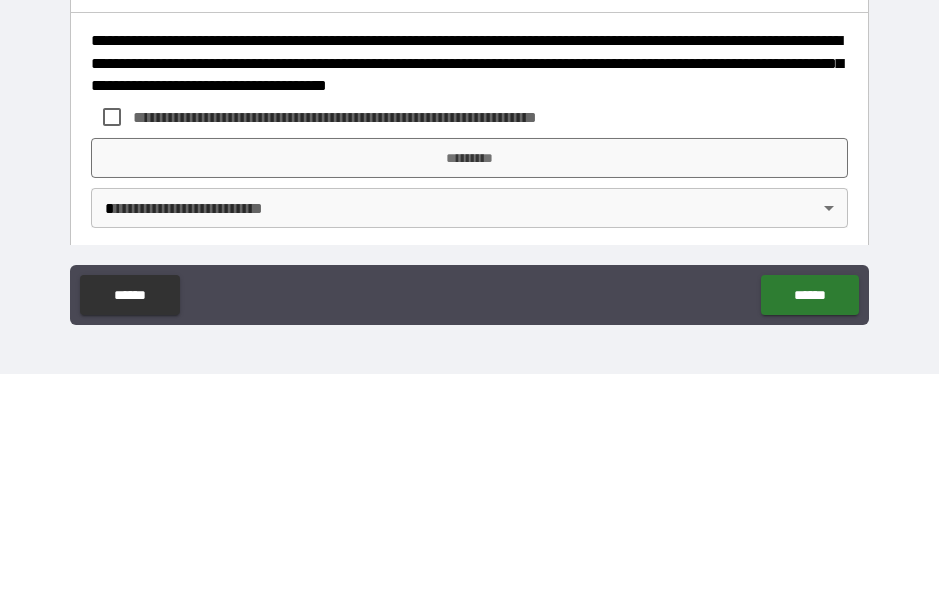 scroll, scrollTop: 514, scrollLeft: 0, axis: vertical 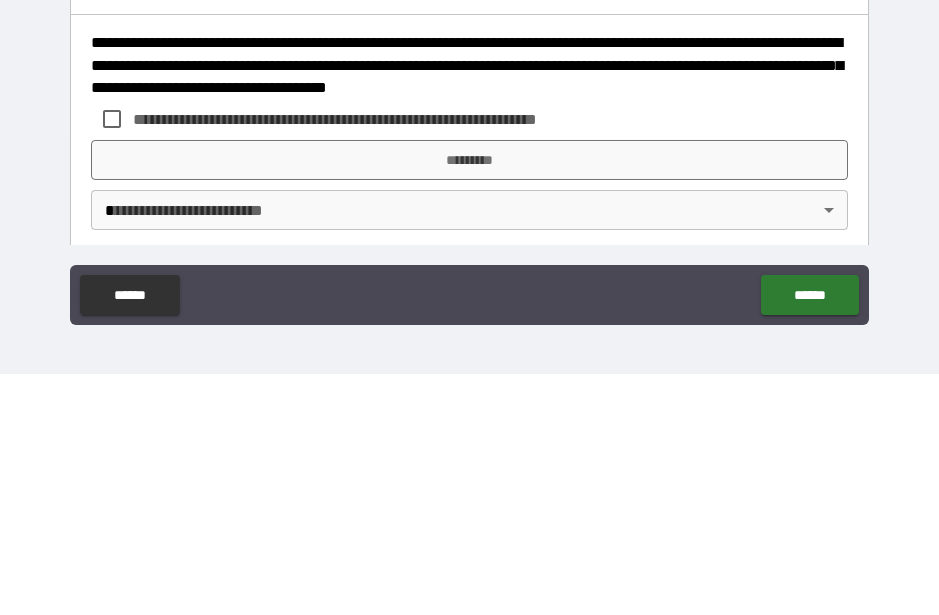 type on "**" 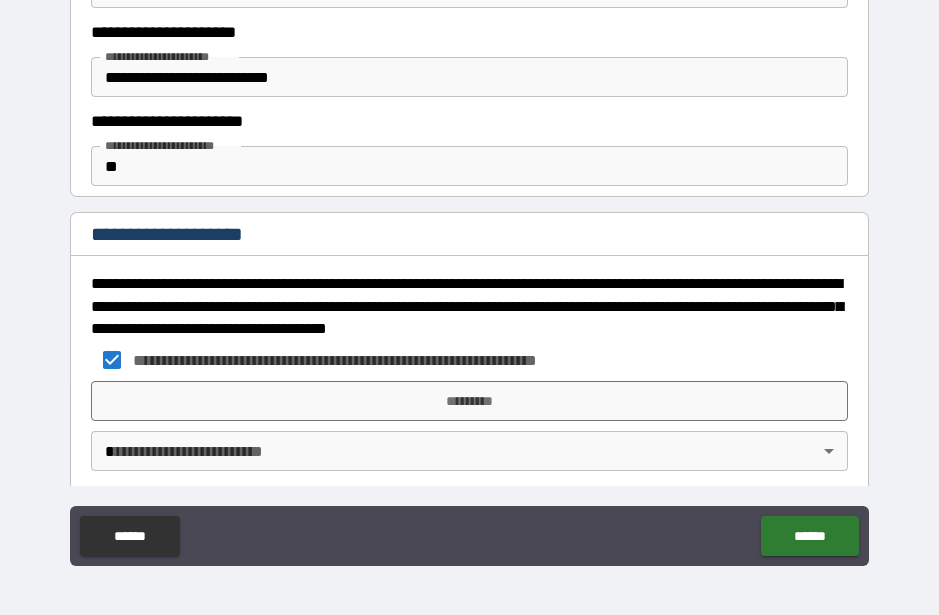 click on "*********" at bounding box center [469, 401] 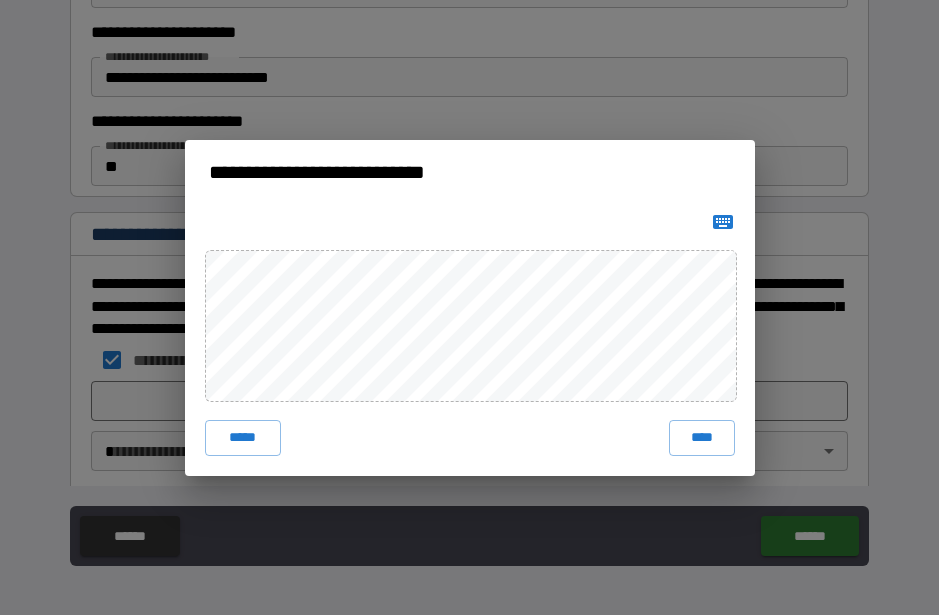 click on "*****" at bounding box center (243, 438) 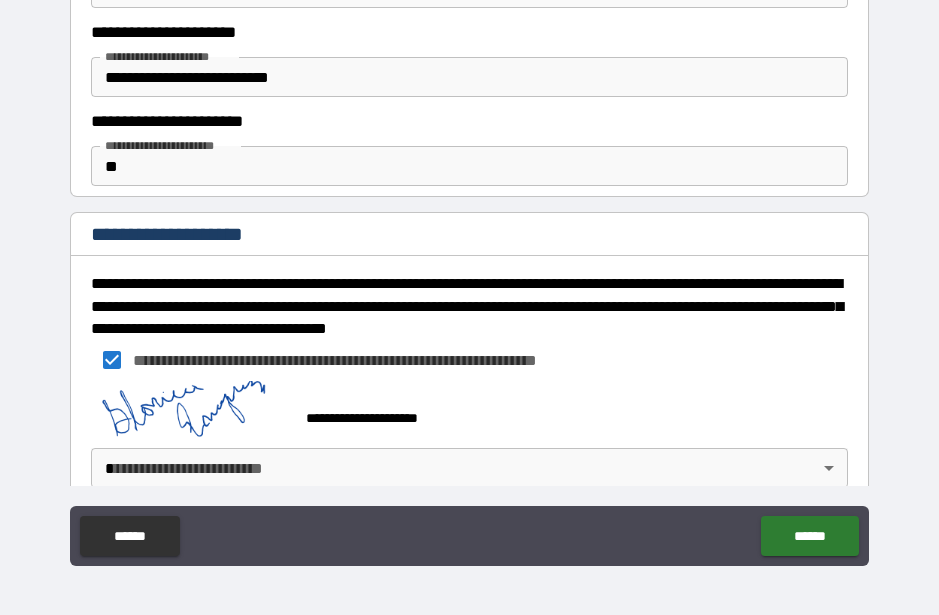 click on "**********" at bounding box center [469, 280] 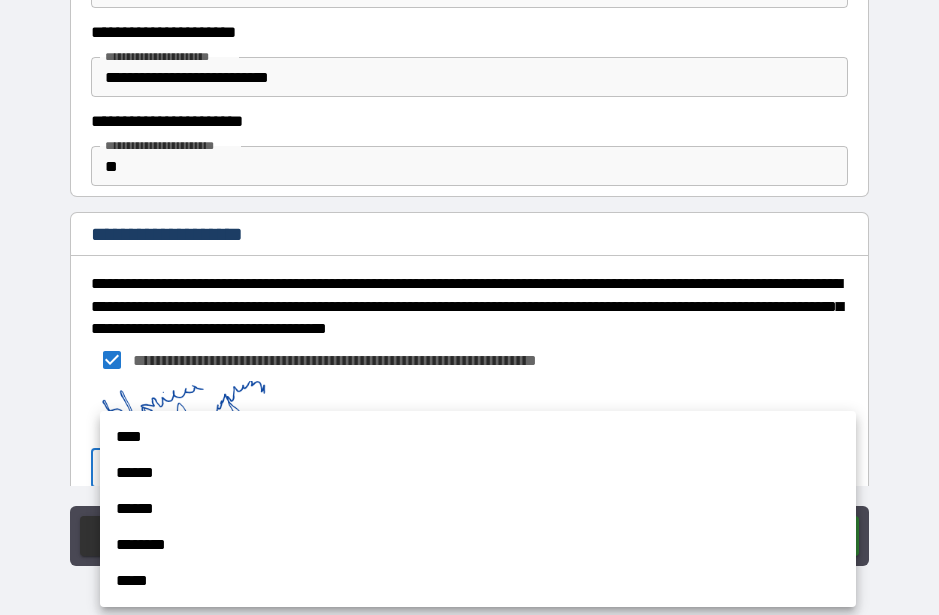 click on "********" at bounding box center [478, 545] 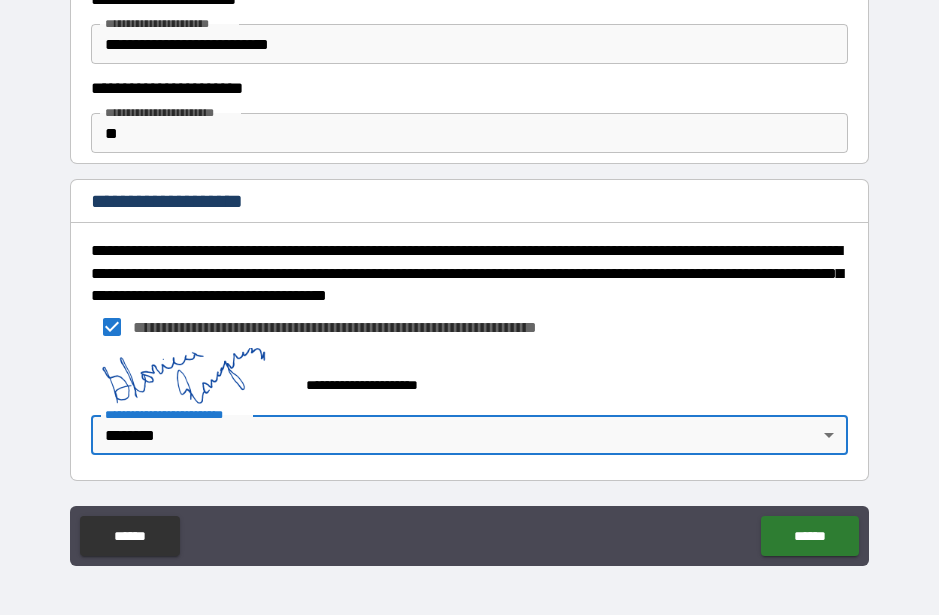 scroll, scrollTop: 547, scrollLeft: 0, axis: vertical 